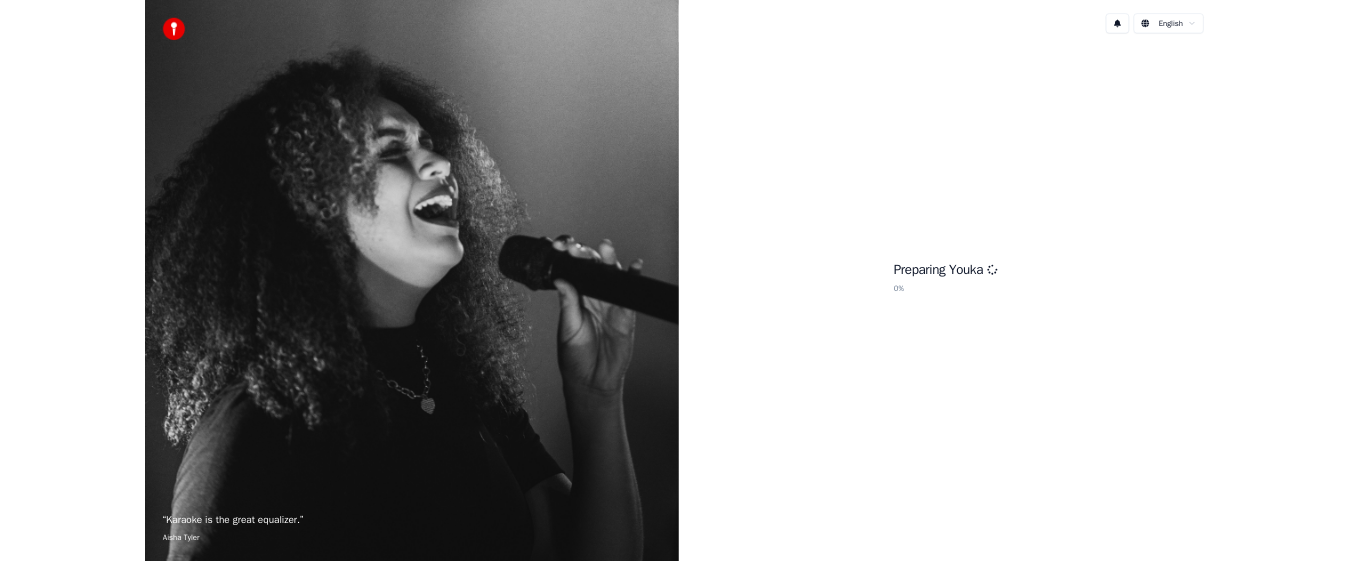 scroll, scrollTop: 0, scrollLeft: 0, axis: both 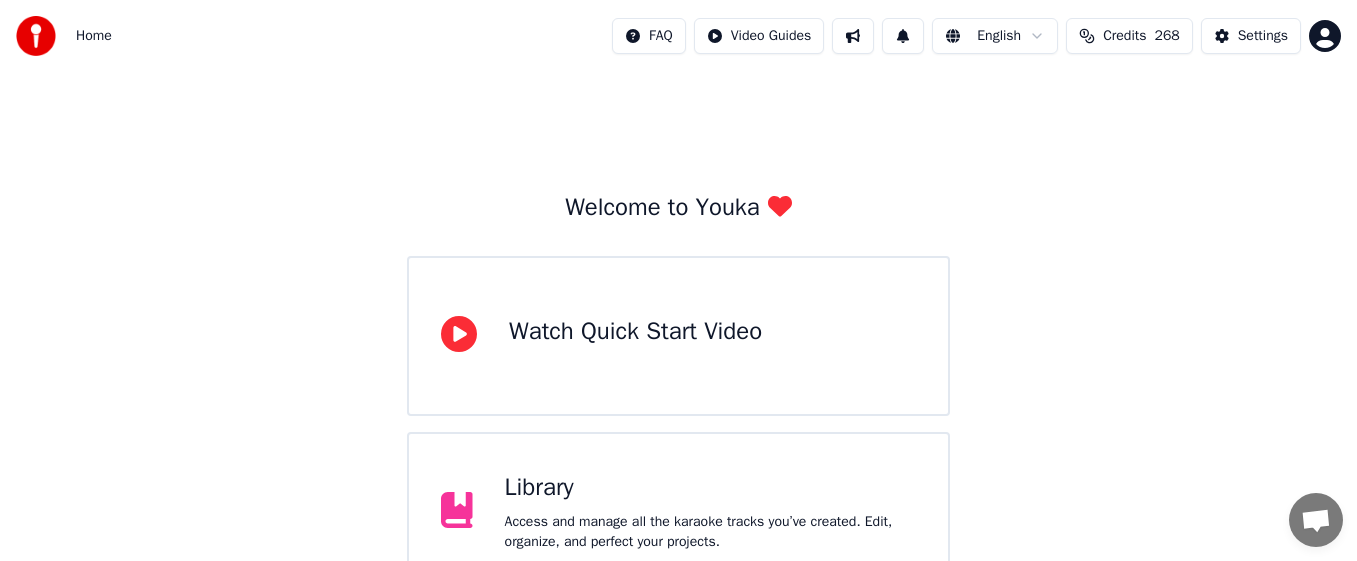 click on "Credits 268" at bounding box center (1129, 36) 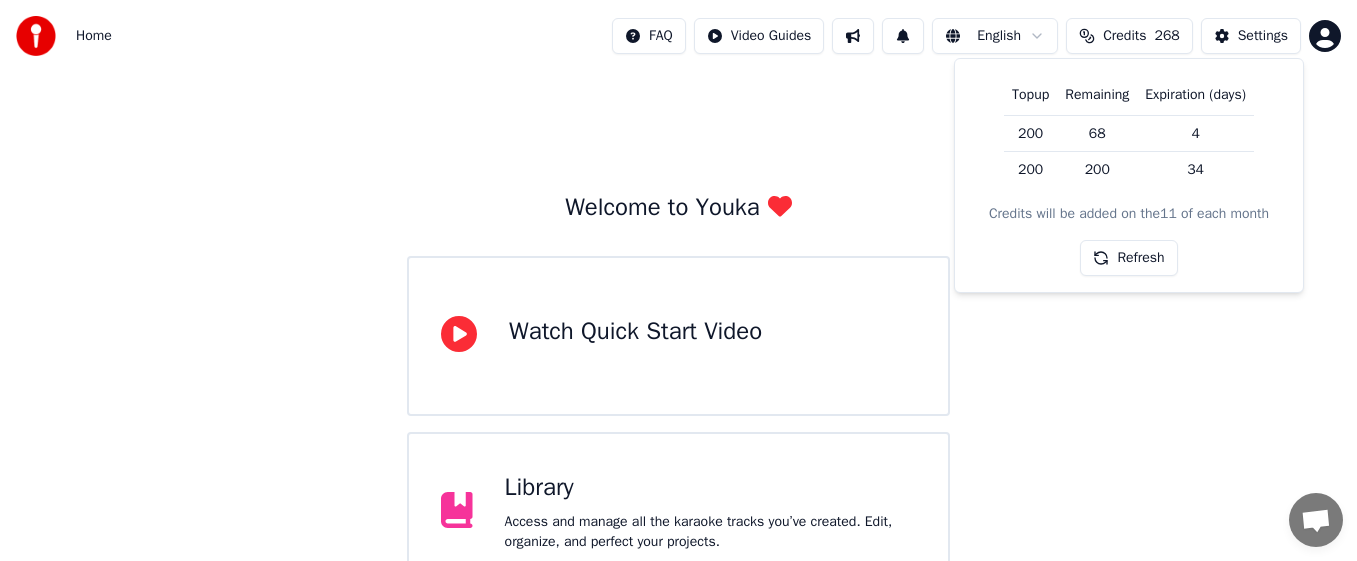 click on "Refresh" at bounding box center [1128, 258] 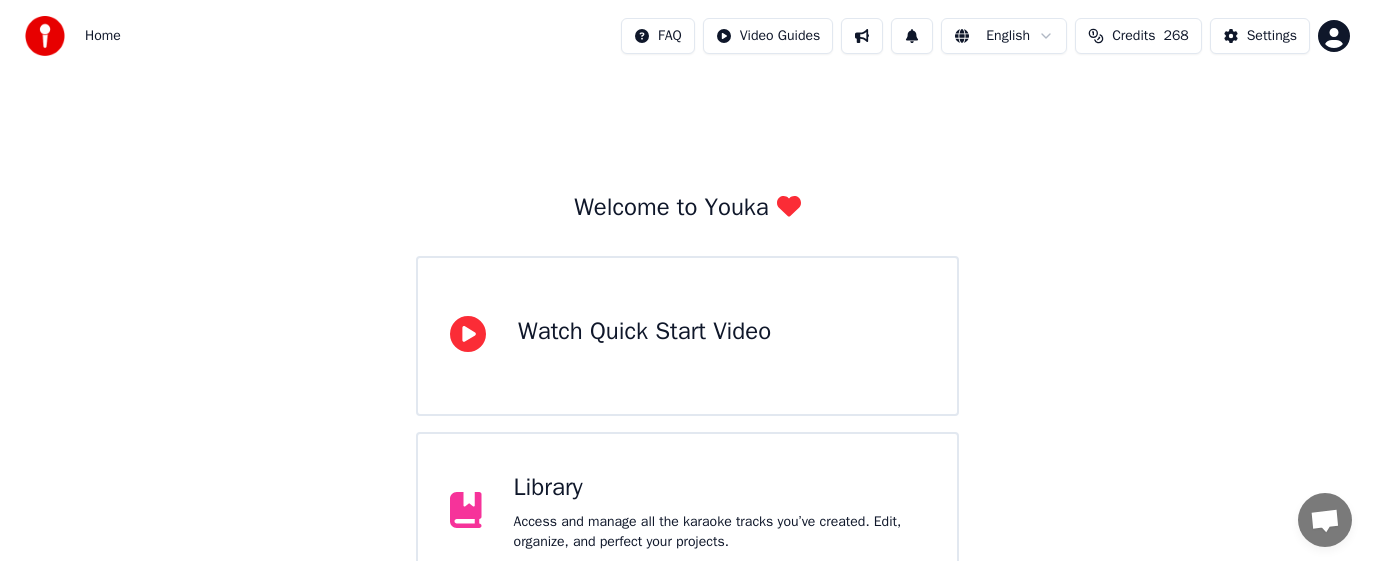 scroll, scrollTop: 215, scrollLeft: 0, axis: vertical 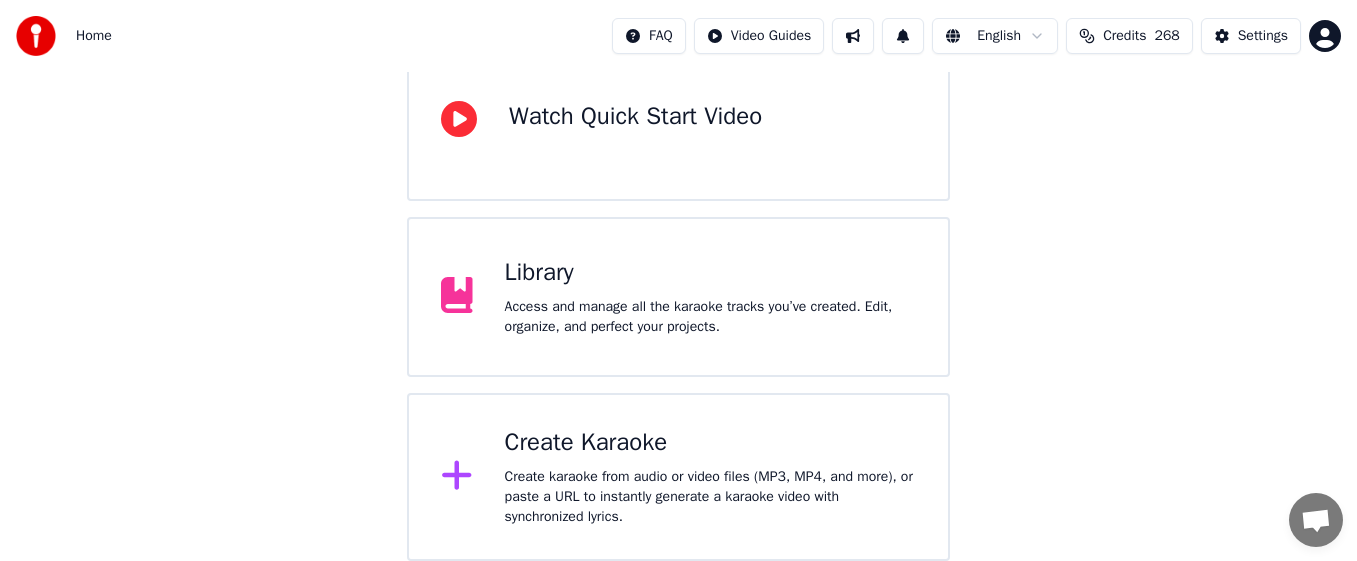 click on "Create Karaoke Create karaoke from audio or video files (MP3, MP4, and more), or paste a URL to instantly generate a karaoke video with synchronized lyrics." at bounding box center (710, 477) 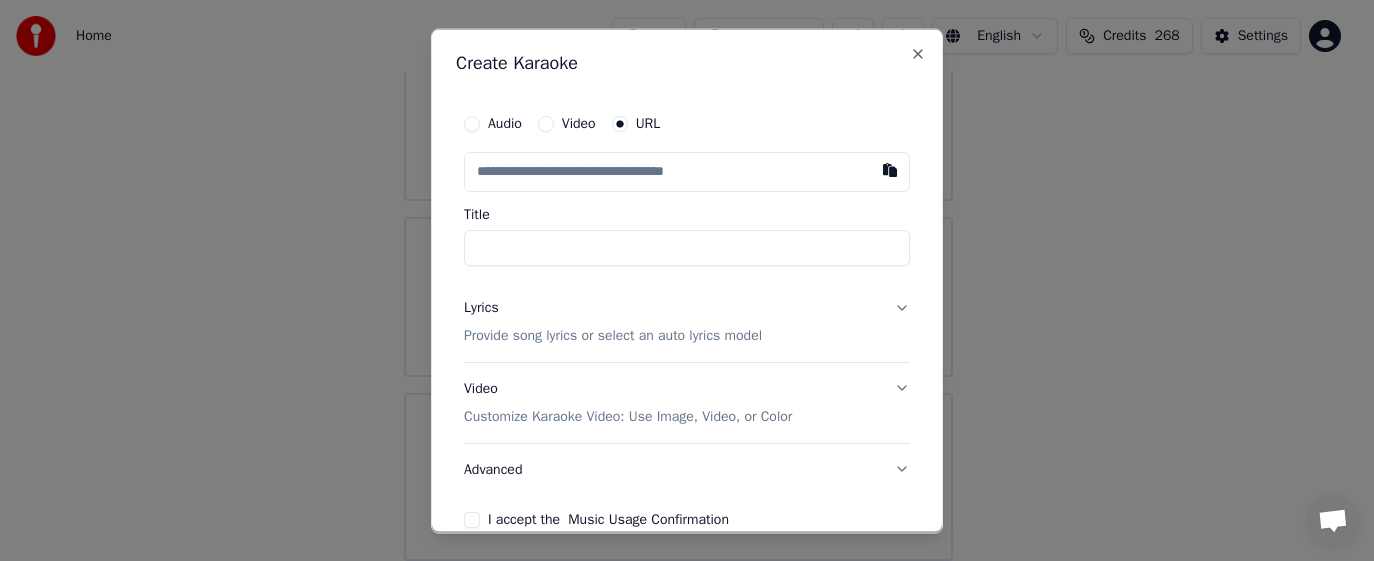 type on "**********" 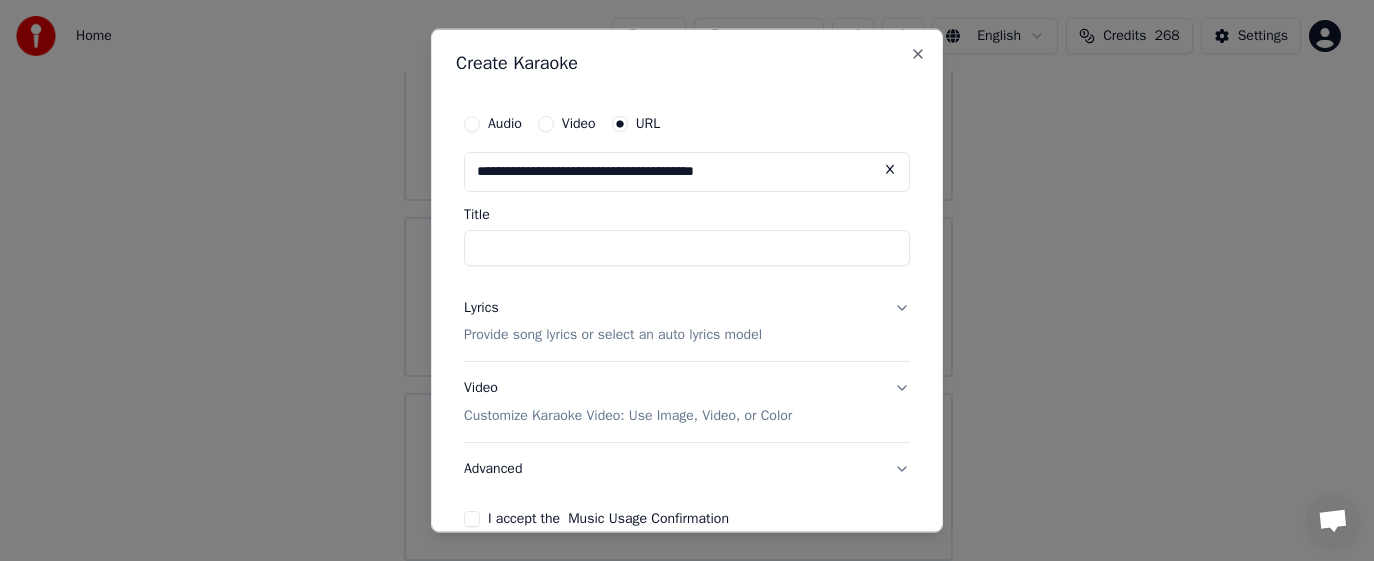 type on "**********" 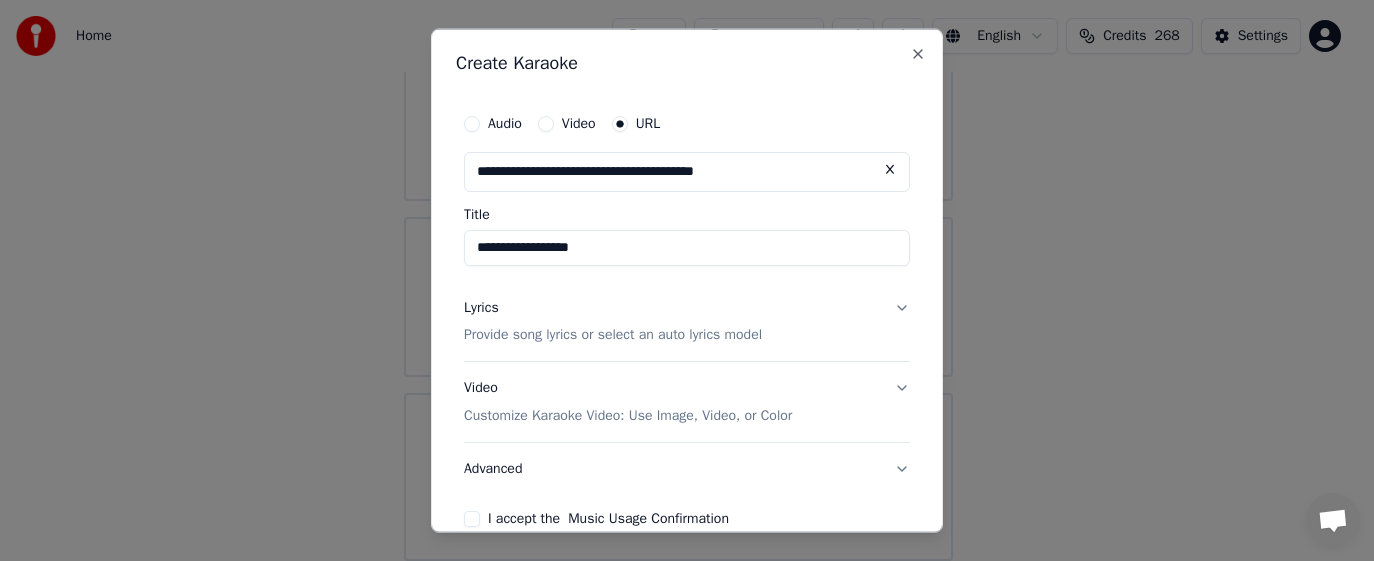 type on "**********" 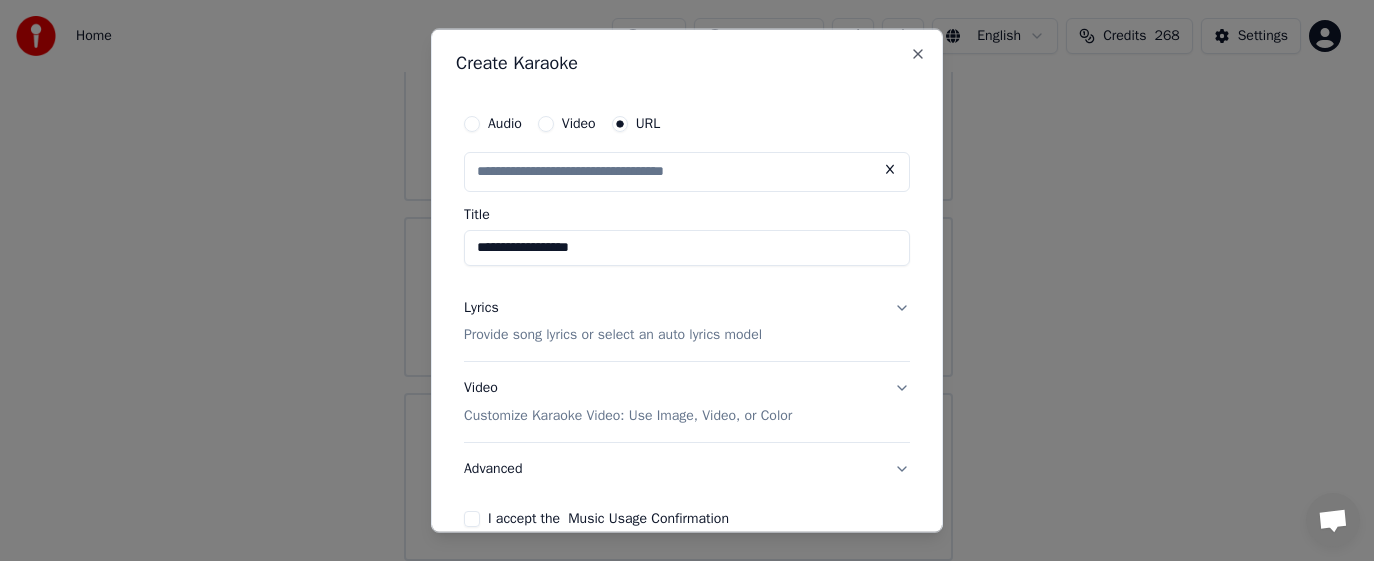 scroll, scrollTop: 103, scrollLeft: 0, axis: vertical 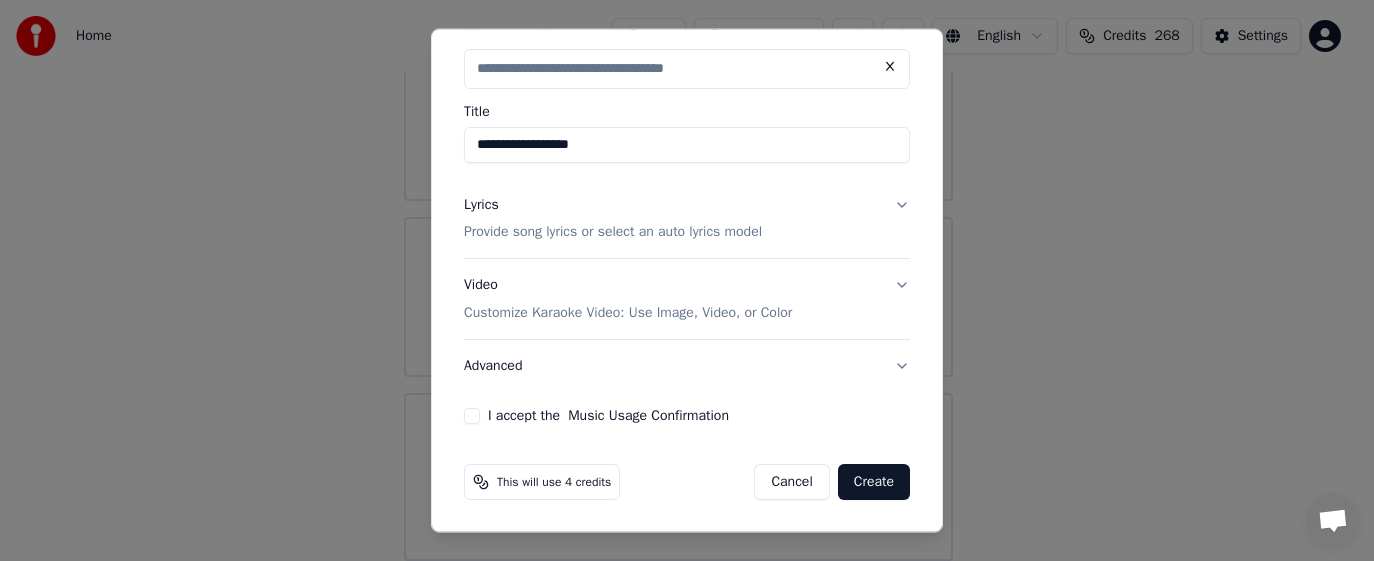 click on "Provide song lyrics or select an auto lyrics model" at bounding box center [613, 232] 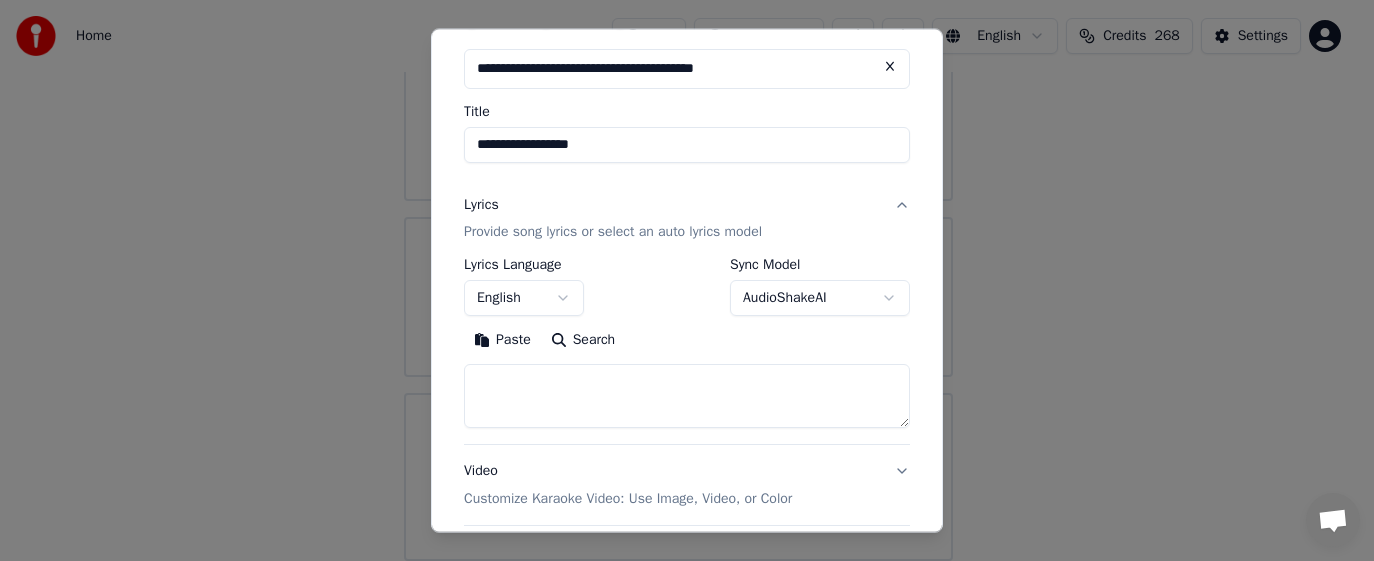 click at bounding box center [687, 396] 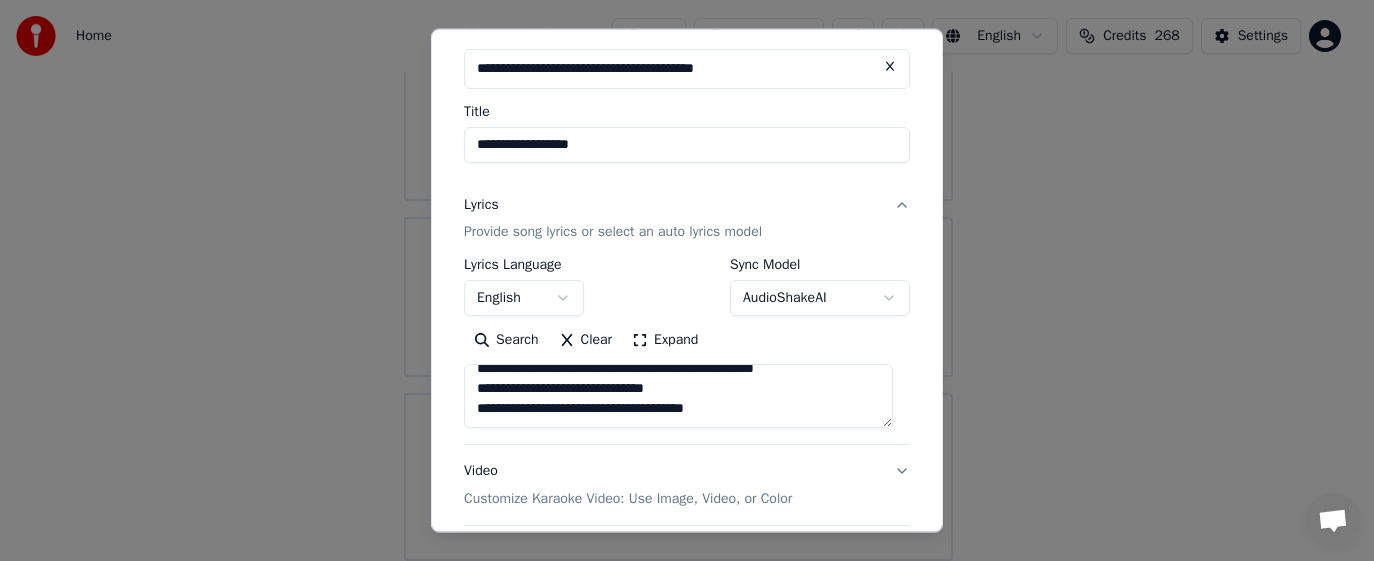 scroll, scrollTop: 525, scrollLeft: 0, axis: vertical 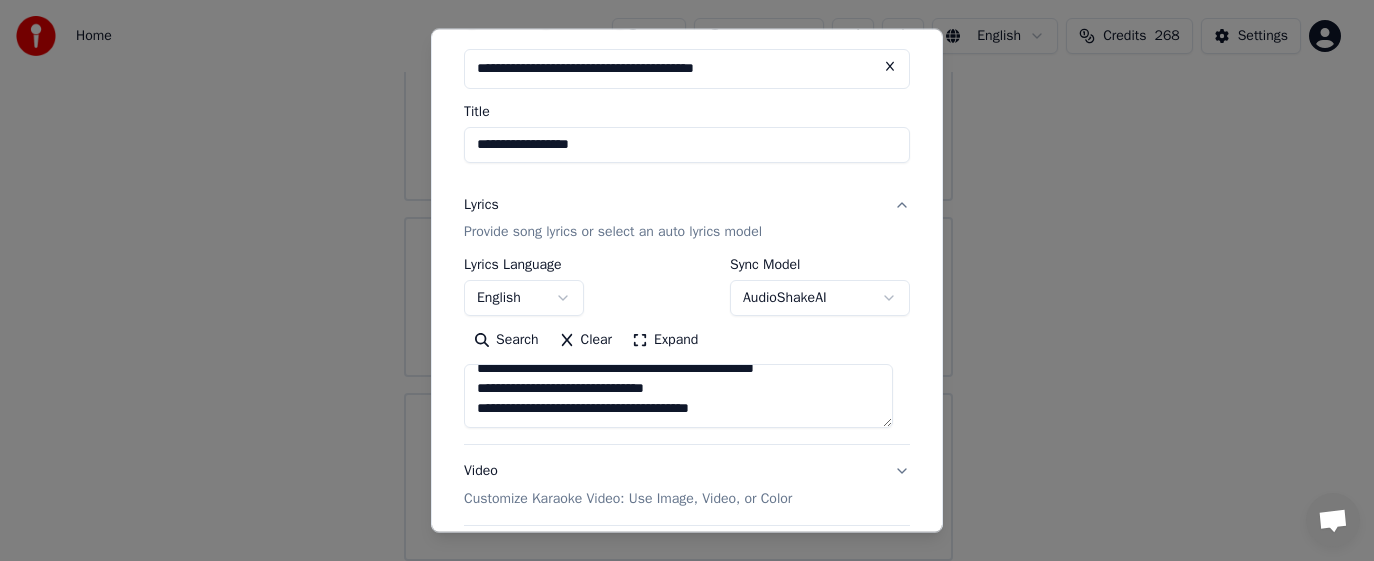 paste on "**********" 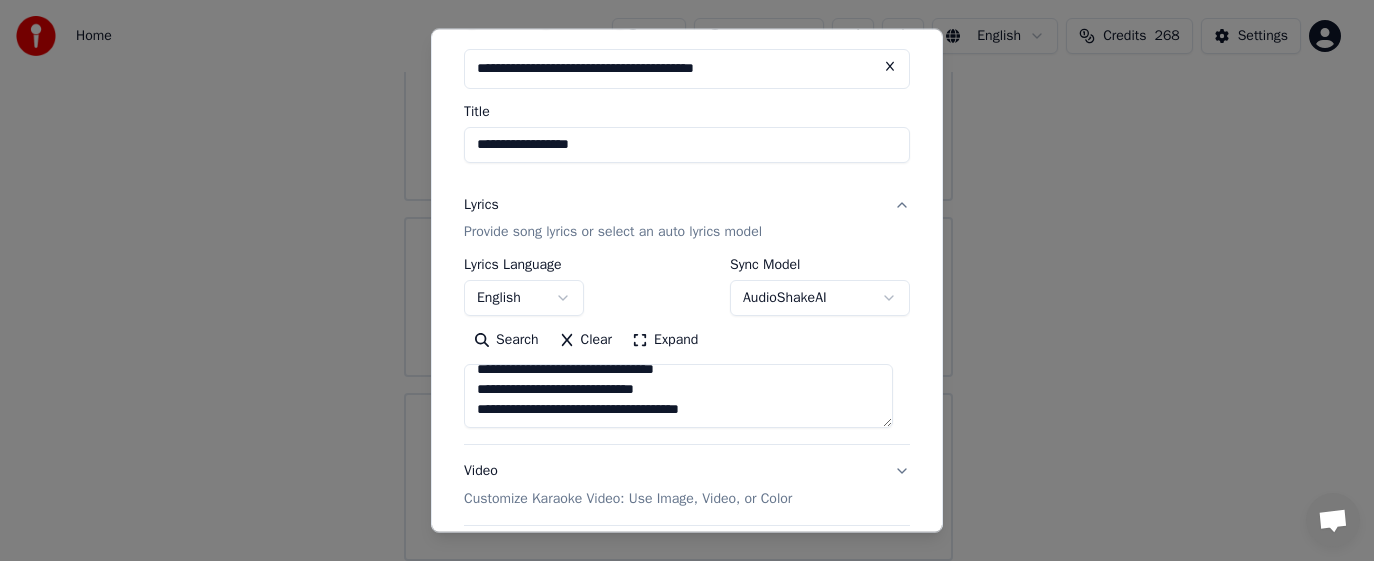 scroll, scrollTop: 1085, scrollLeft: 0, axis: vertical 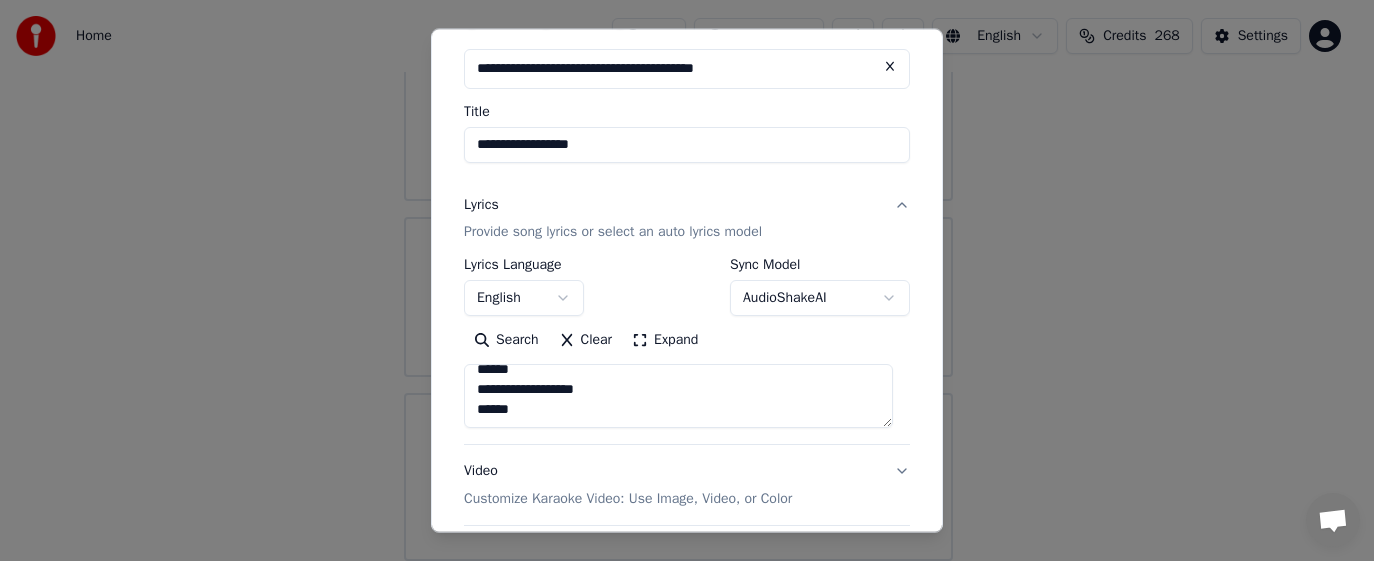 type on "**********" 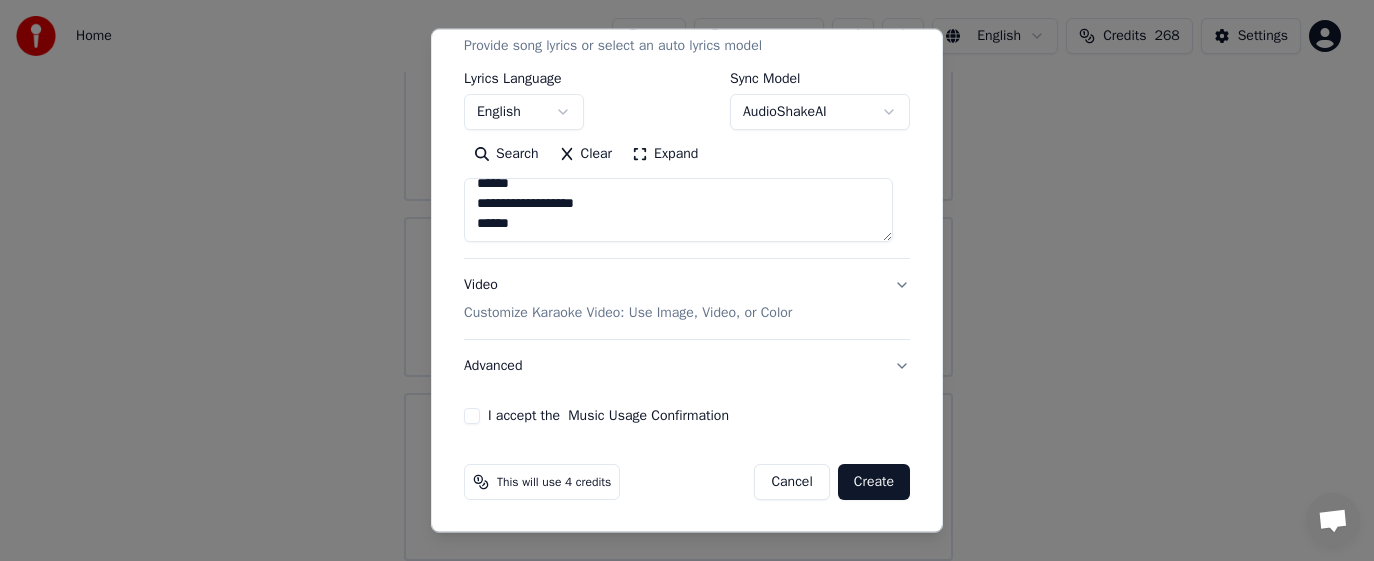 click on "**********" at bounding box center [687, 119] 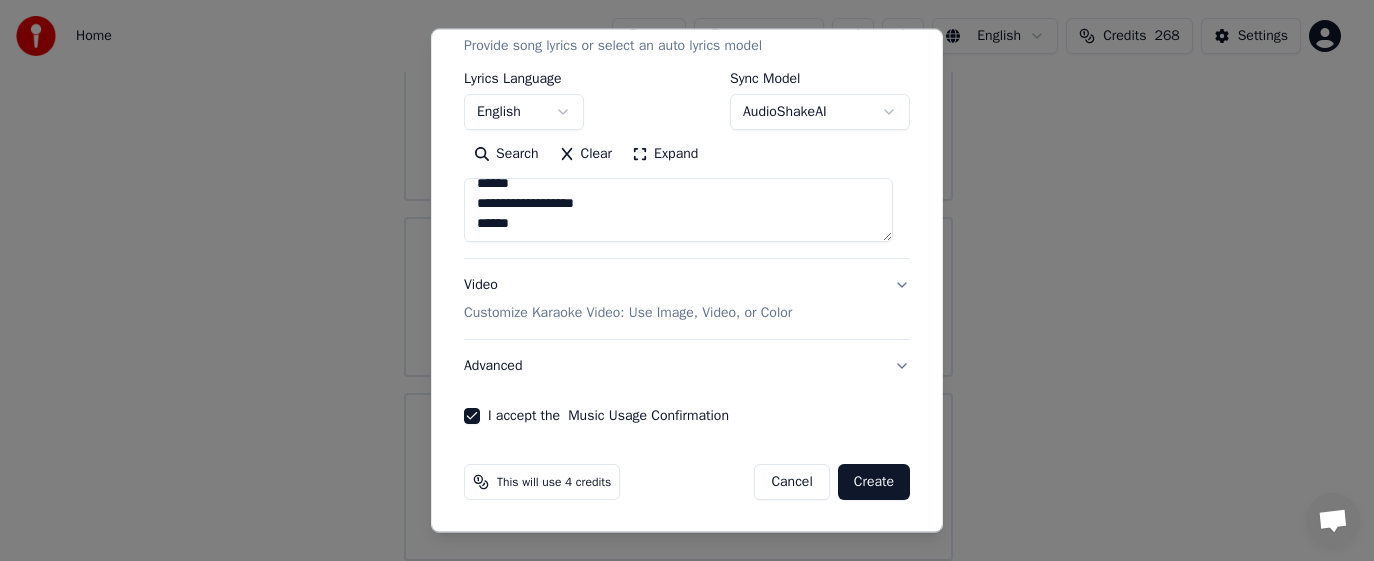 click on "Create" at bounding box center [874, 482] 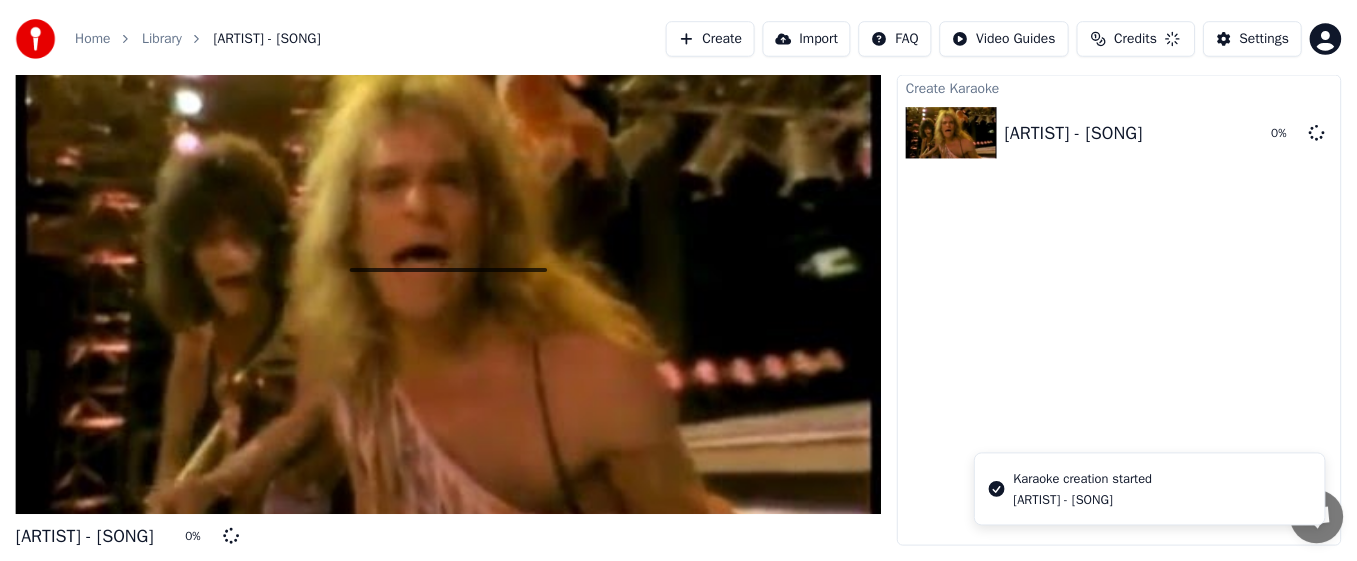 scroll, scrollTop: 36, scrollLeft: 0, axis: vertical 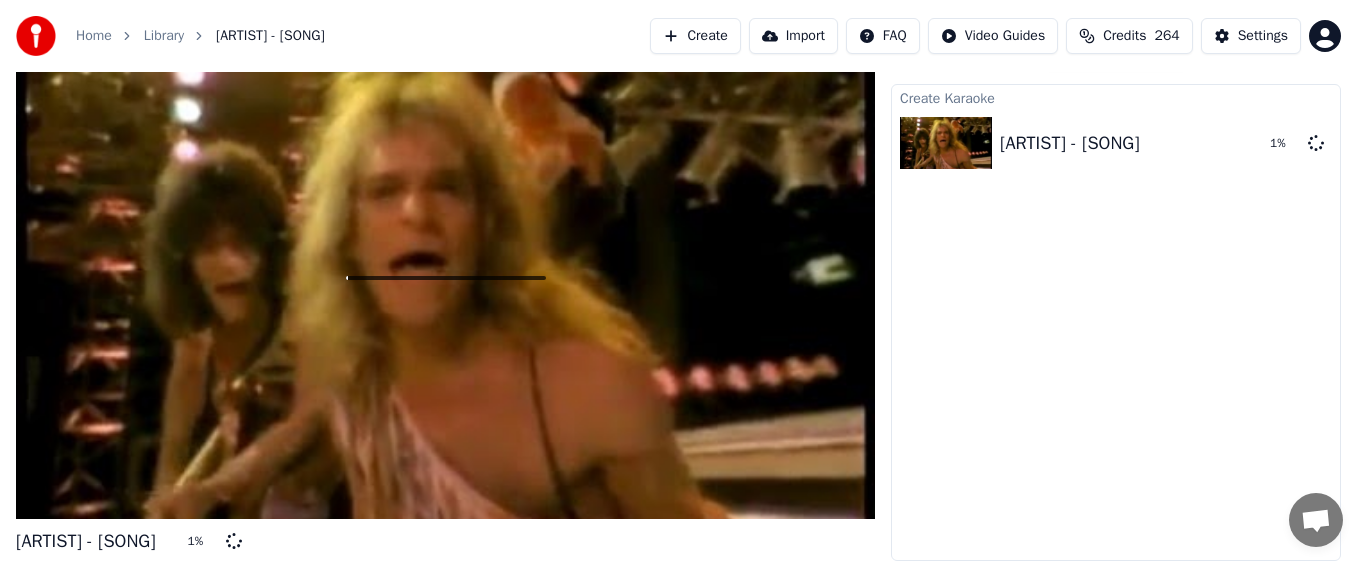 click on "Credits" at bounding box center [1124, 36] 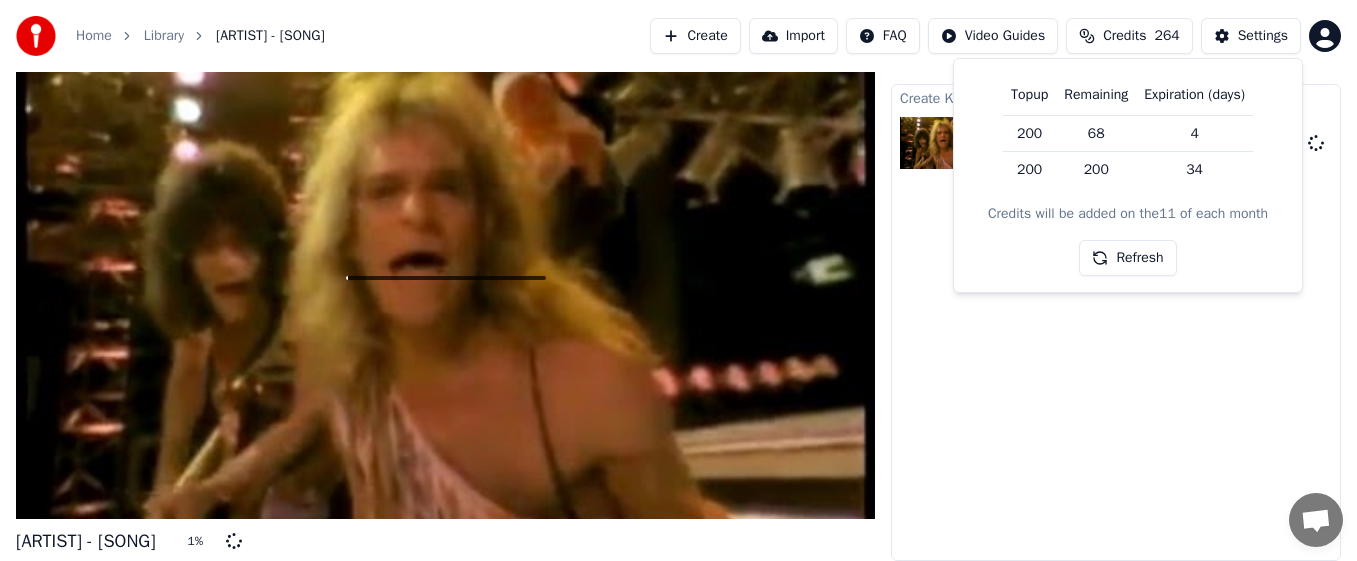 click on "Refresh" at bounding box center (1127, 258) 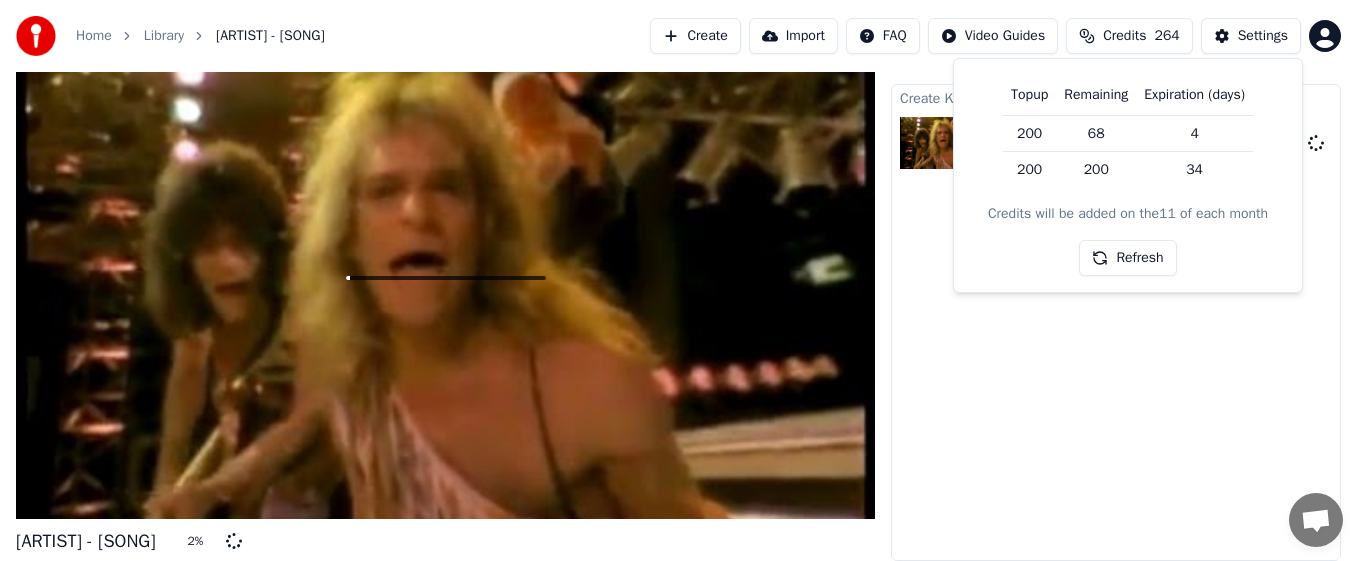 click on "Refresh" at bounding box center [1127, 258] 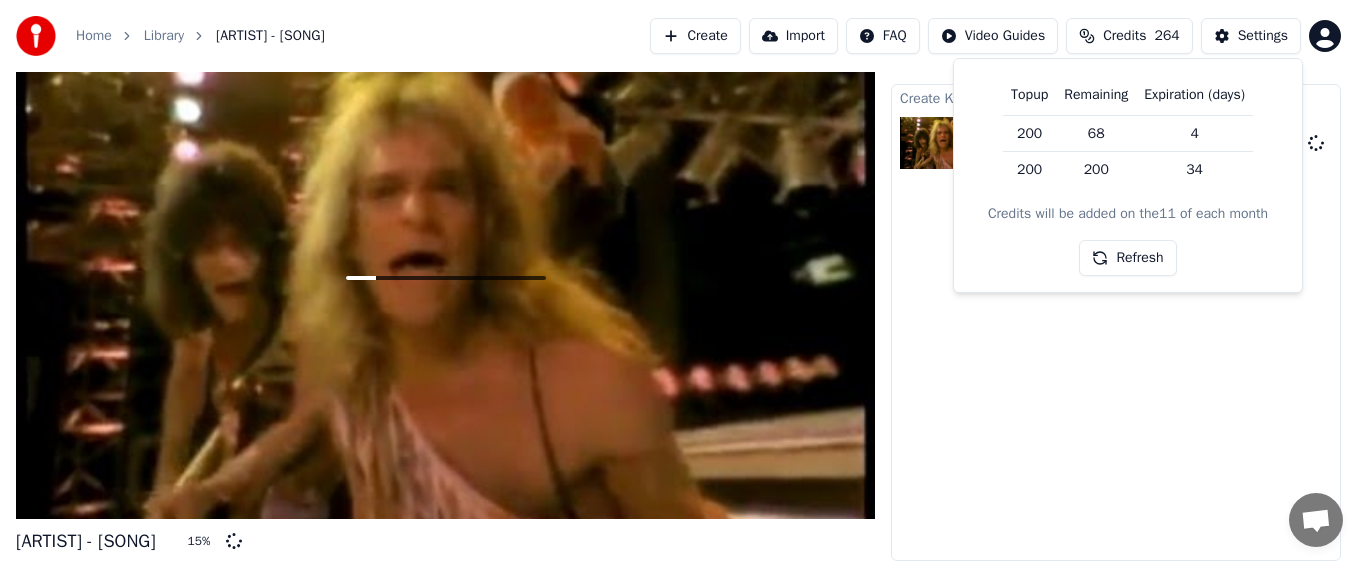 click on "Refresh" at bounding box center [1127, 258] 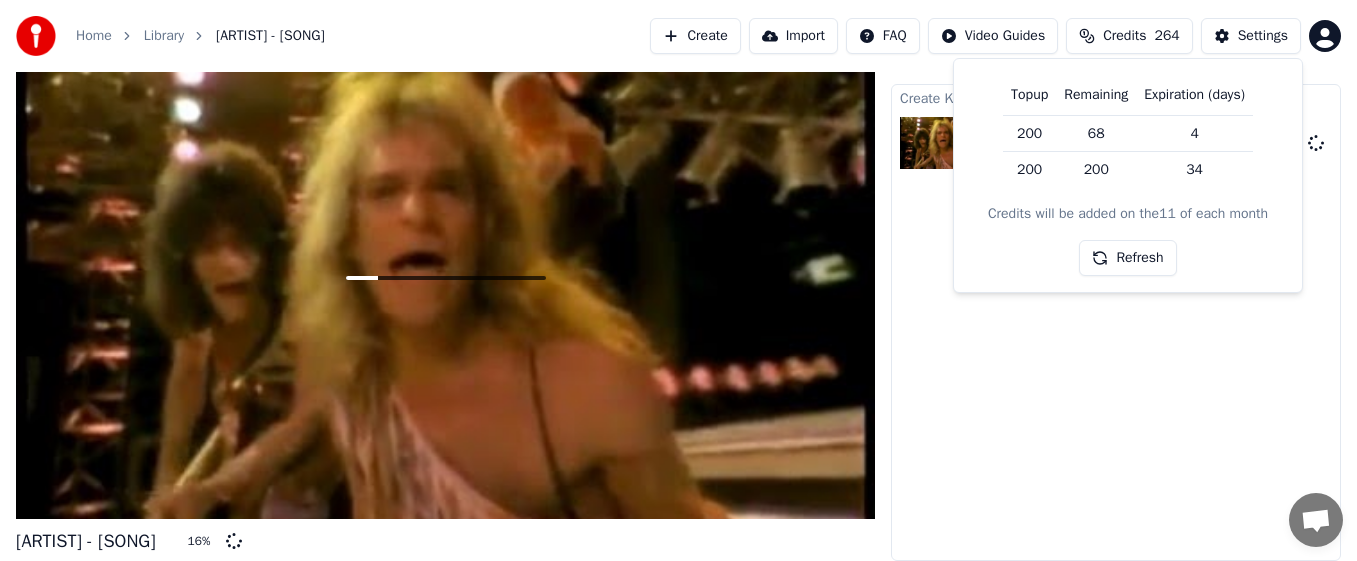 click on "Home Library Van Halen - Panama" at bounding box center (170, 36) 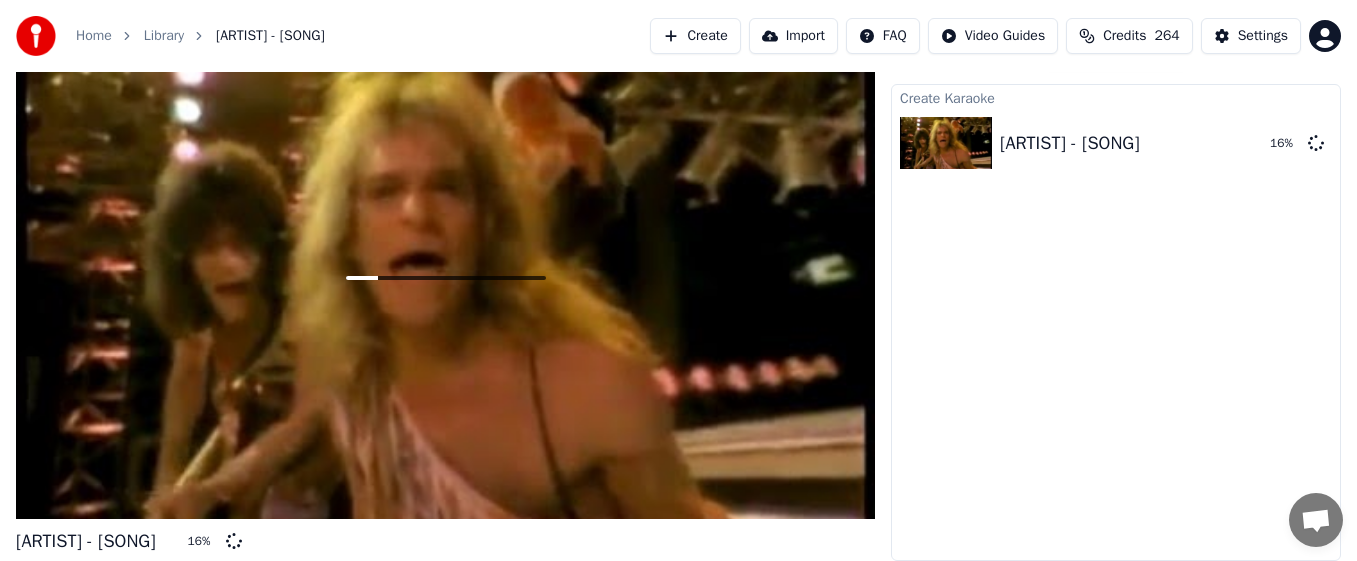 click on "Home" at bounding box center (94, 36) 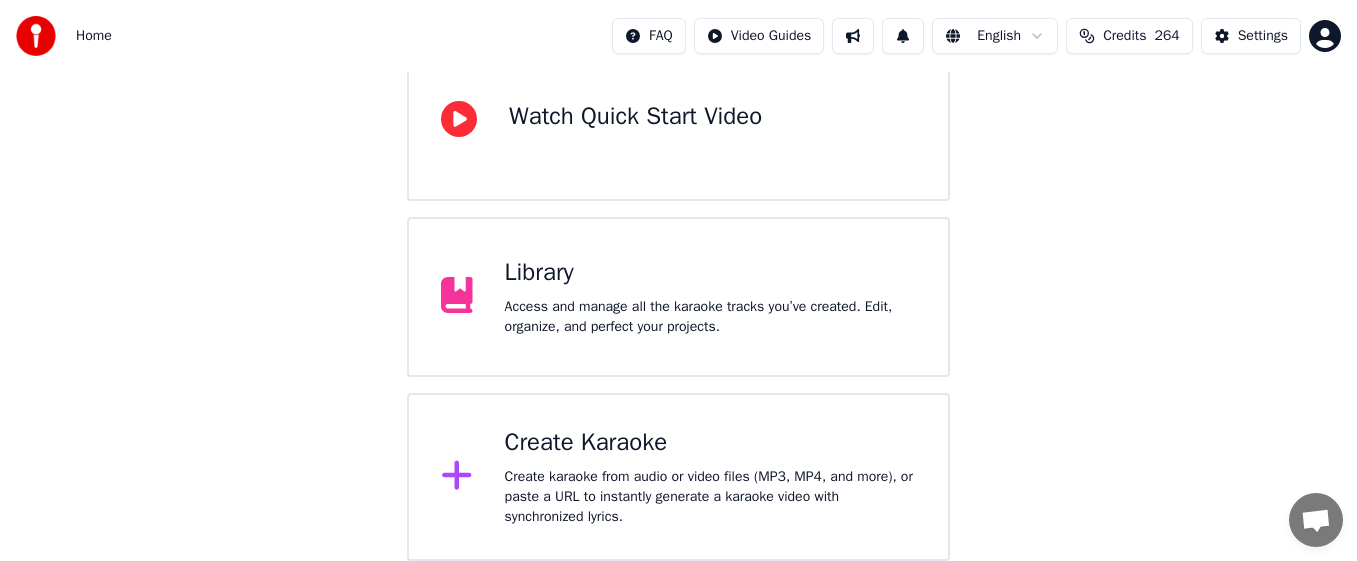 scroll, scrollTop: 0, scrollLeft: 0, axis: both 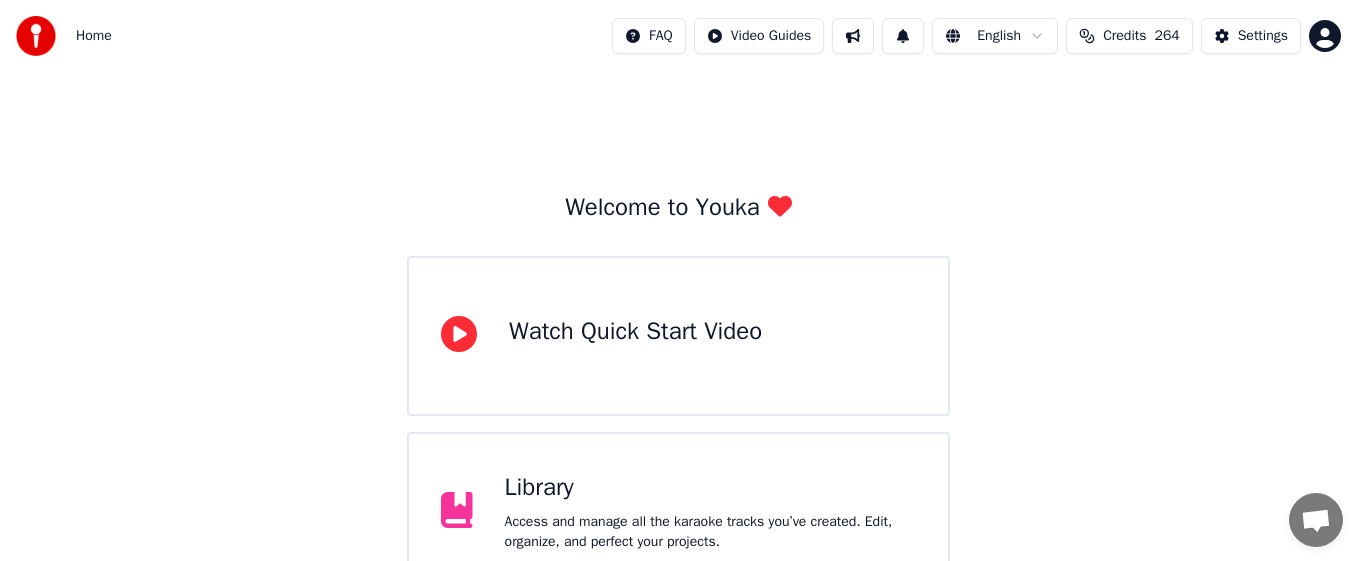 click on "Home" at bounding box center (94, 36) 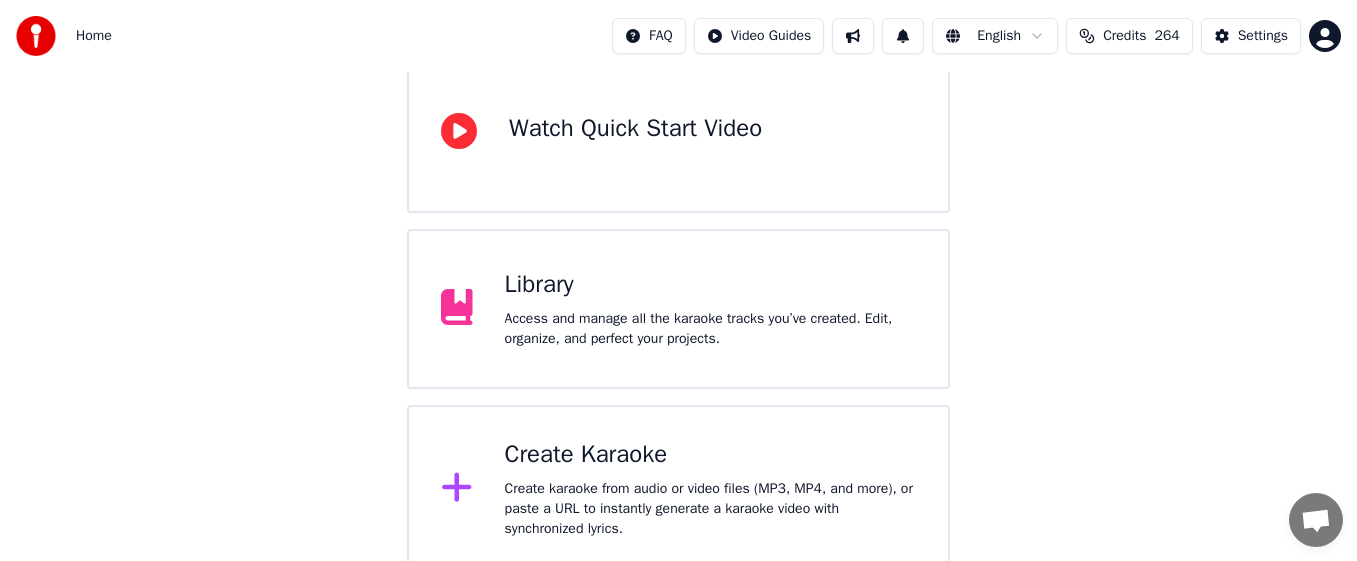 scroll, scrollTop: 215, scrollLeft: 0, axis: vertical 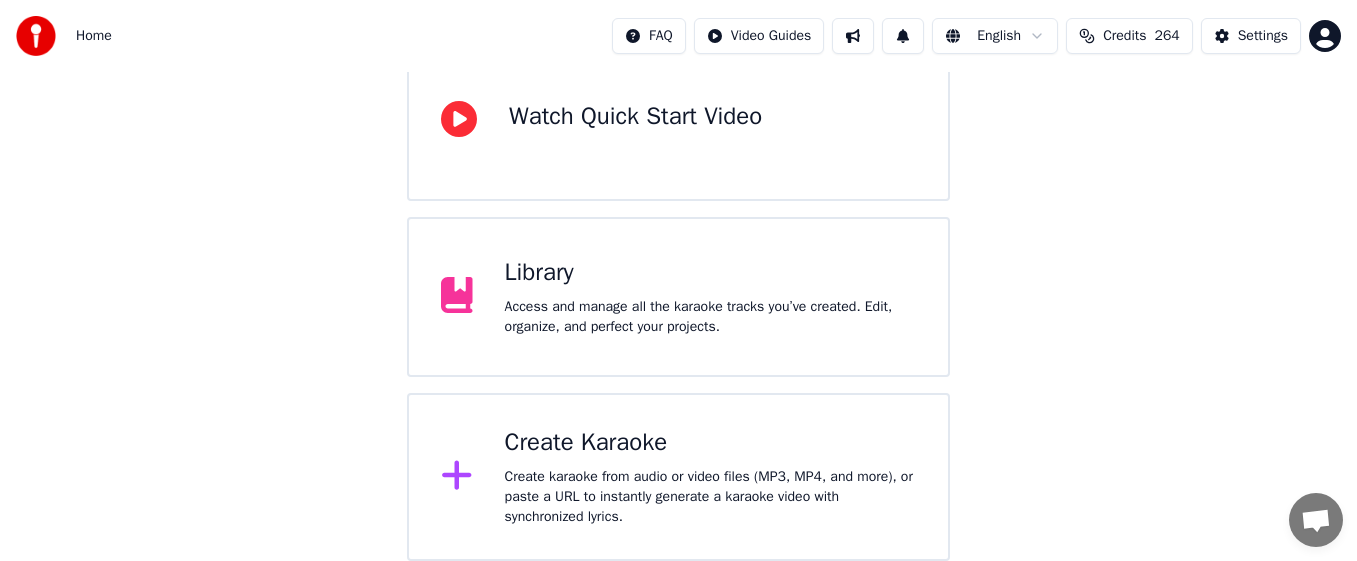 click on "Library" at bounding box center [710, 273] 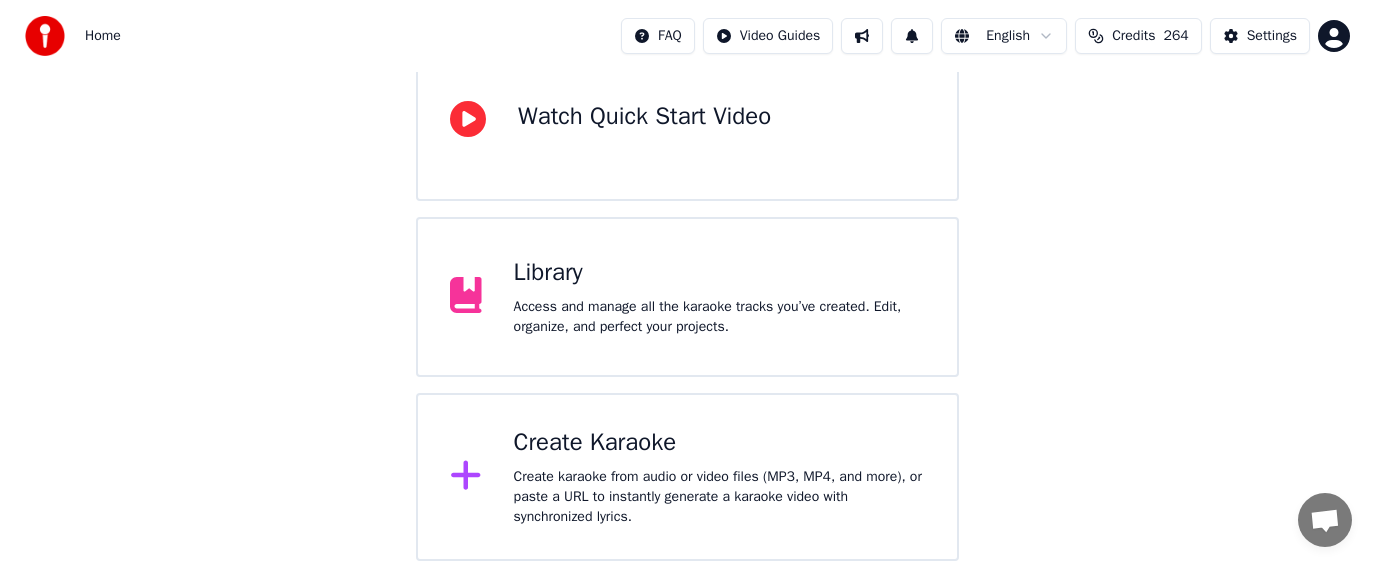 scroll, scrollTop: 36, scrollLeft: 0, axis: vertical 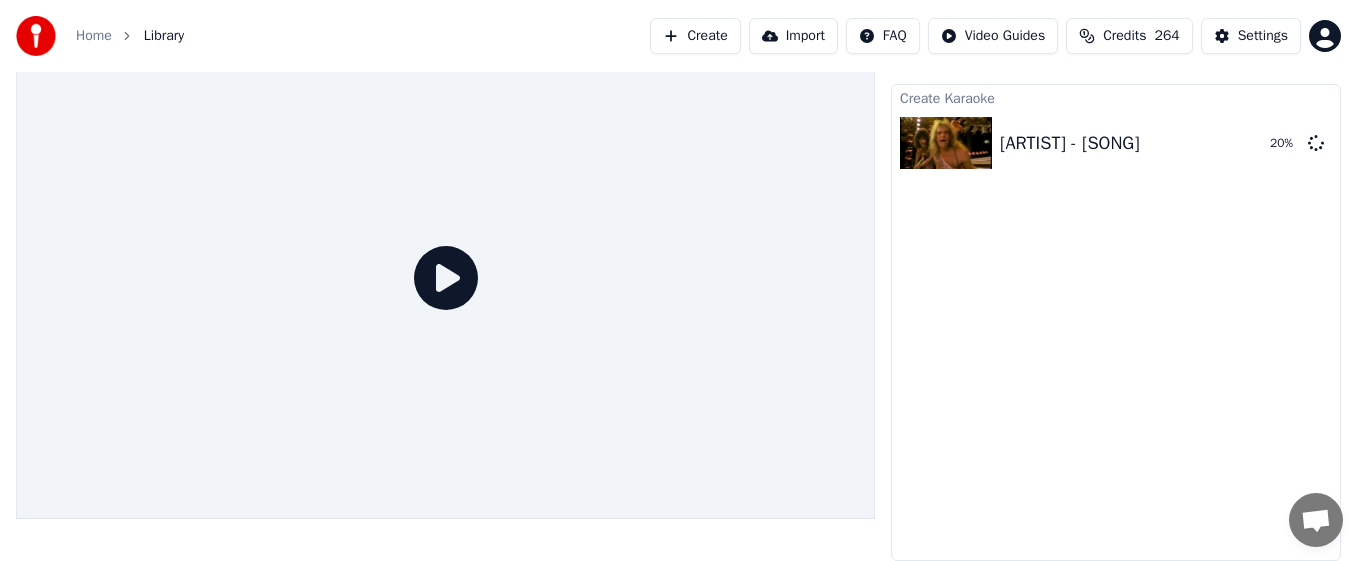 click on "264" at bounding box center (1166, 36) 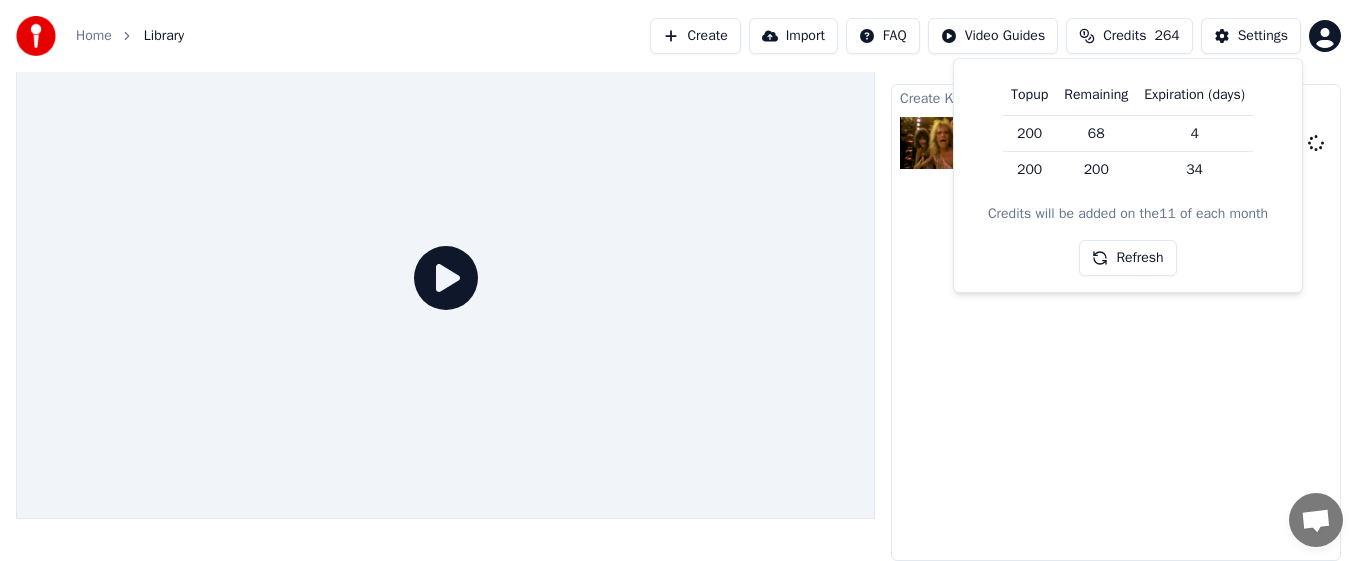 click on "Refresh" at bounding box center [1127, 258] 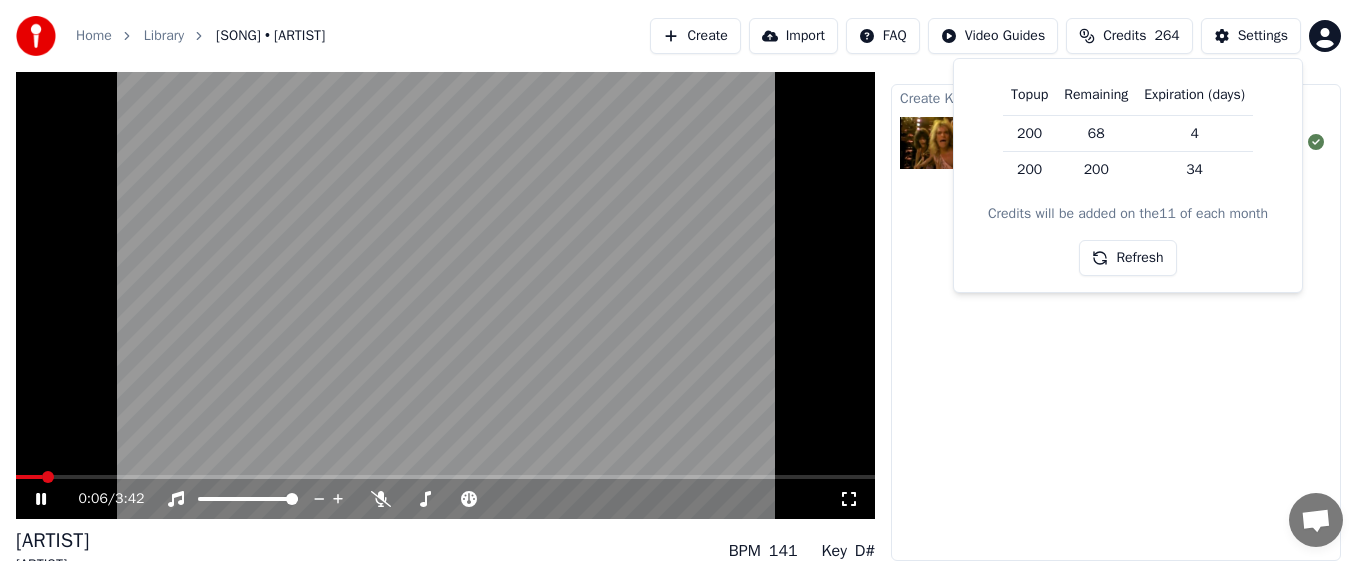 click on "0:06  /  3:42" at bounding box center [445, 499] 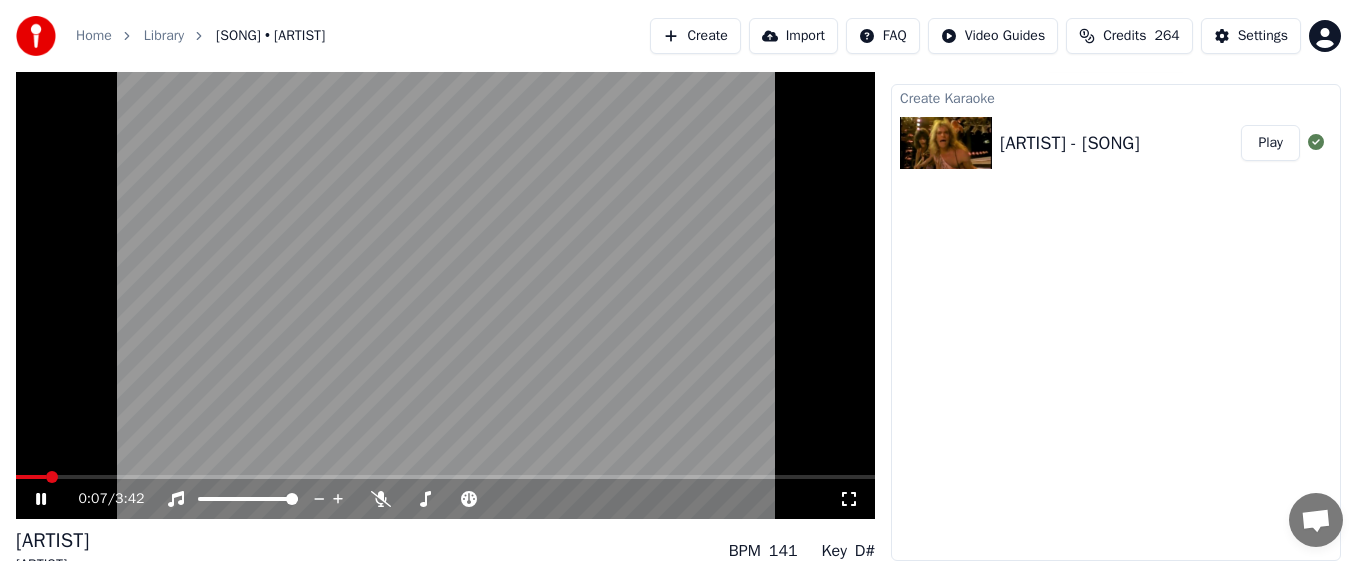 click 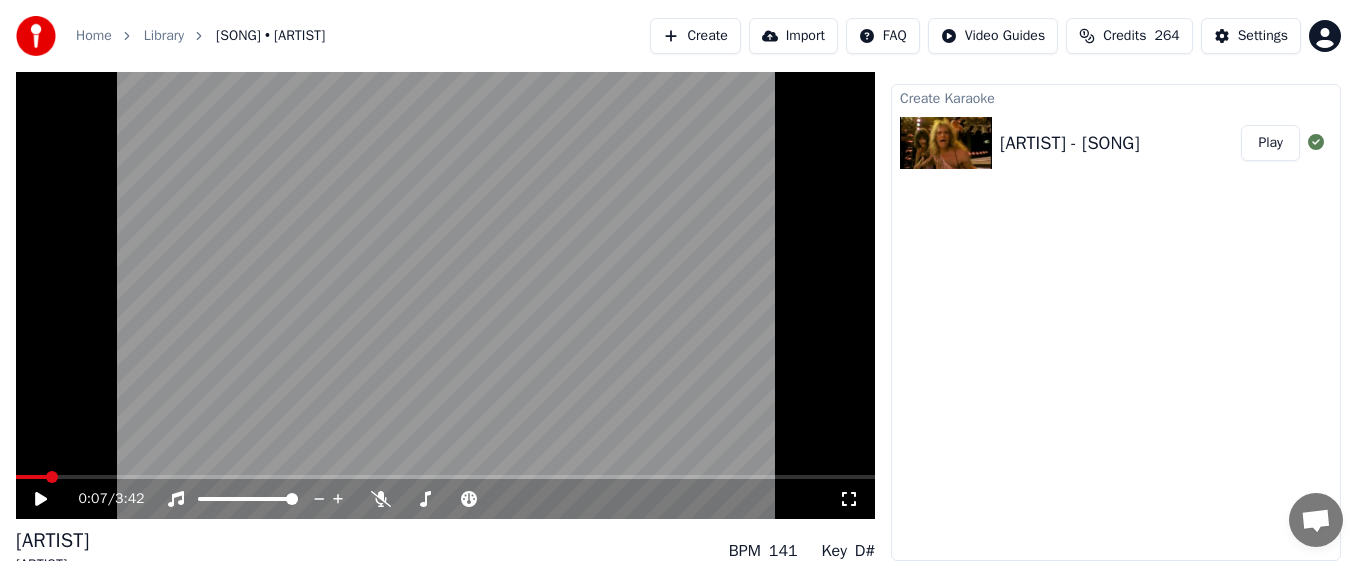 click on "Create" at bounding box center (695, 36) 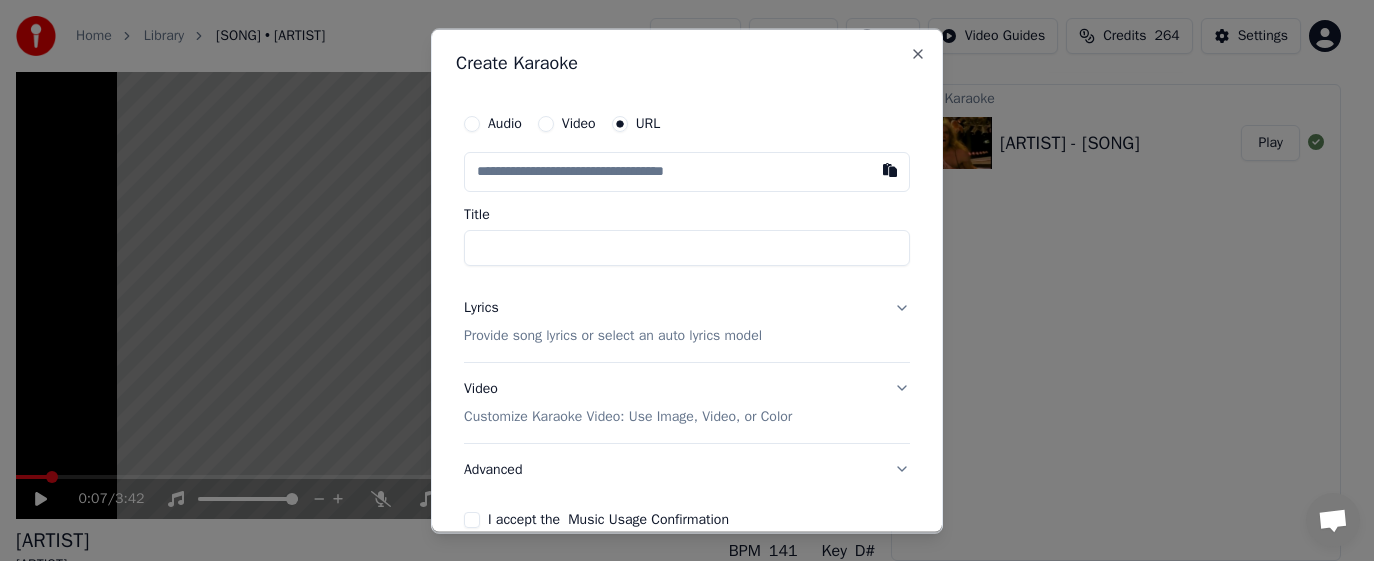 type on "**********" 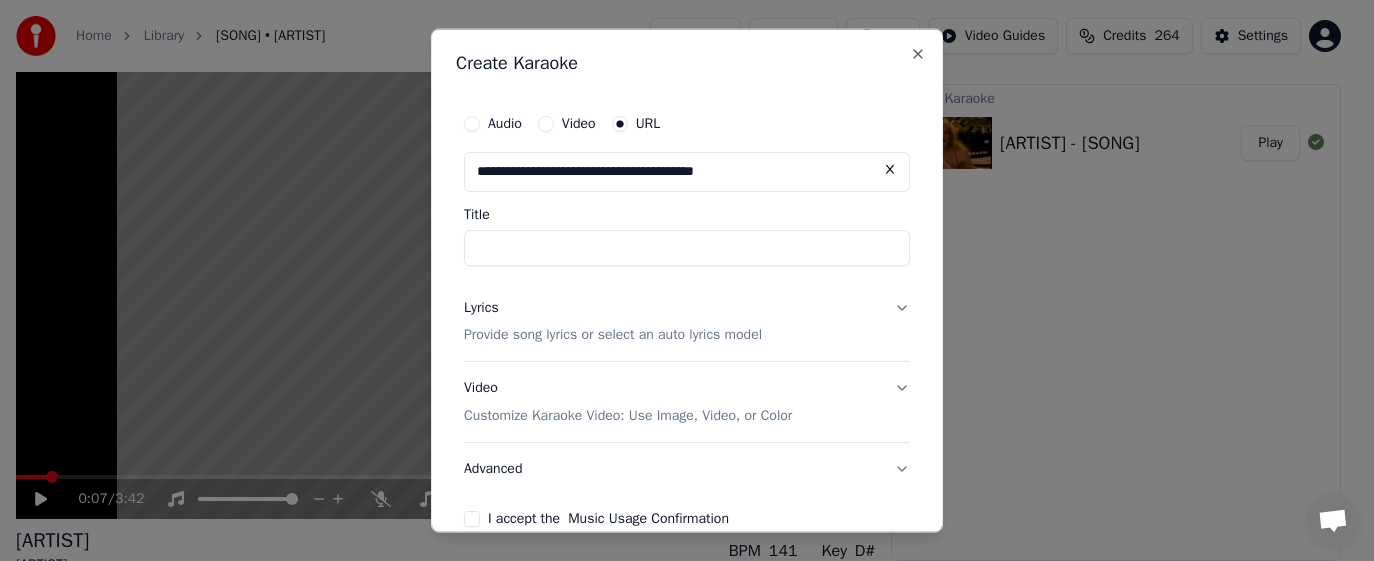 type on "**********" 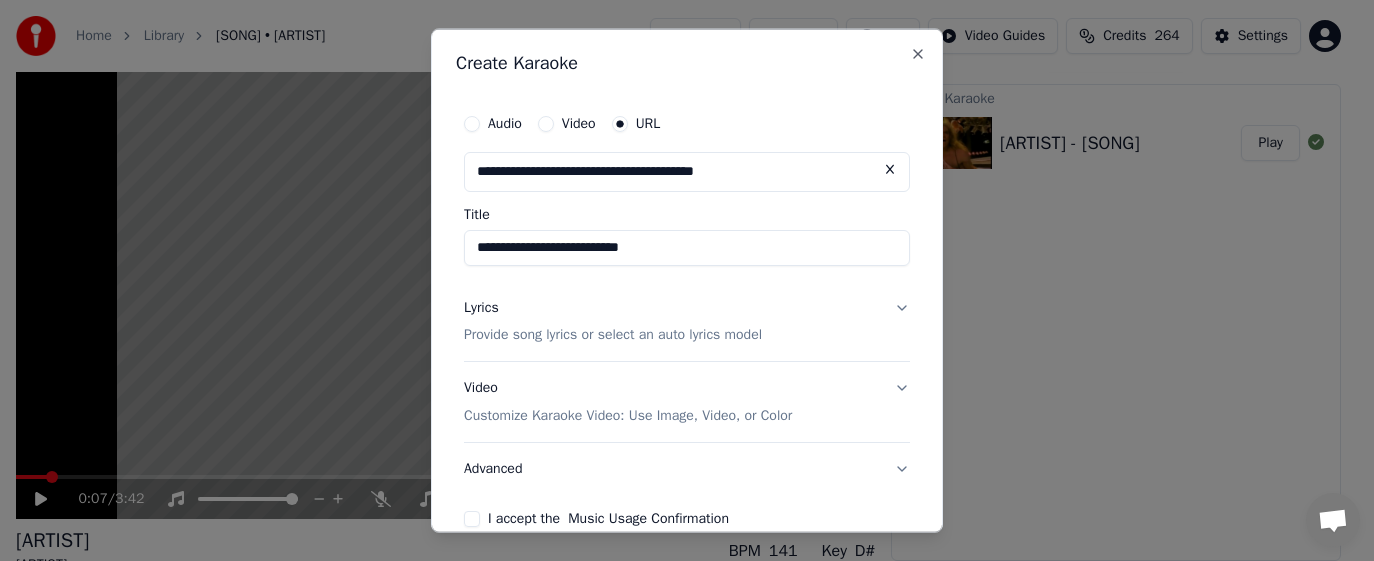 type on "**********" 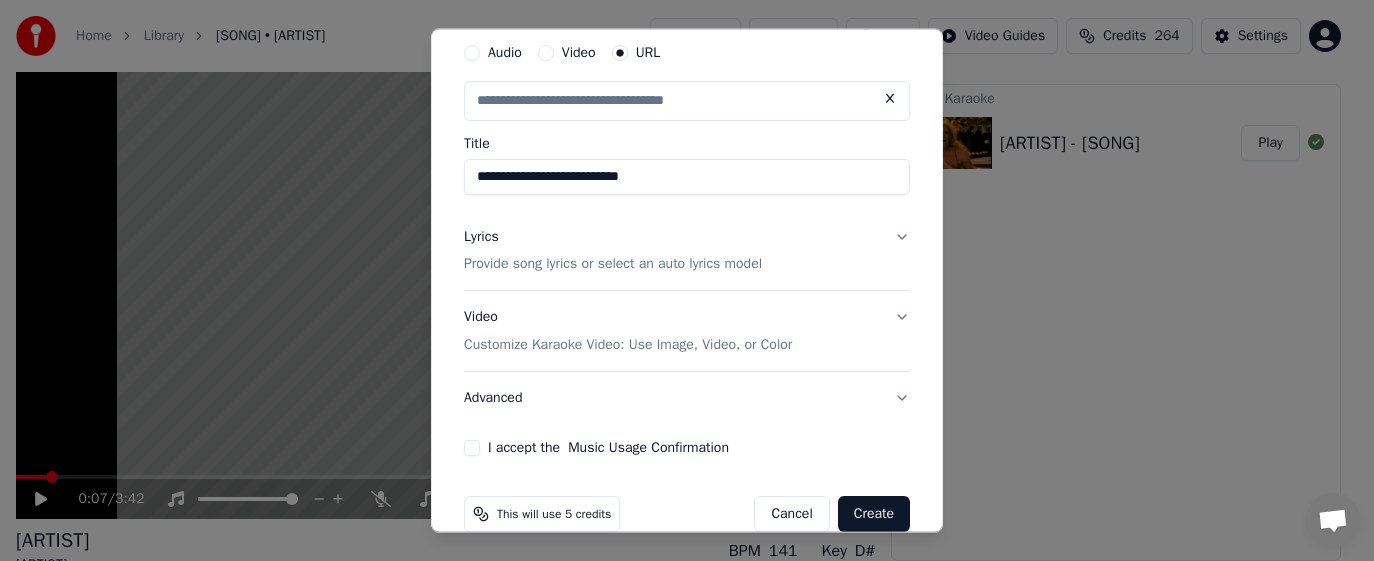 scroll, scrollTop: 103, scrollLeft: 0, axis: vertical 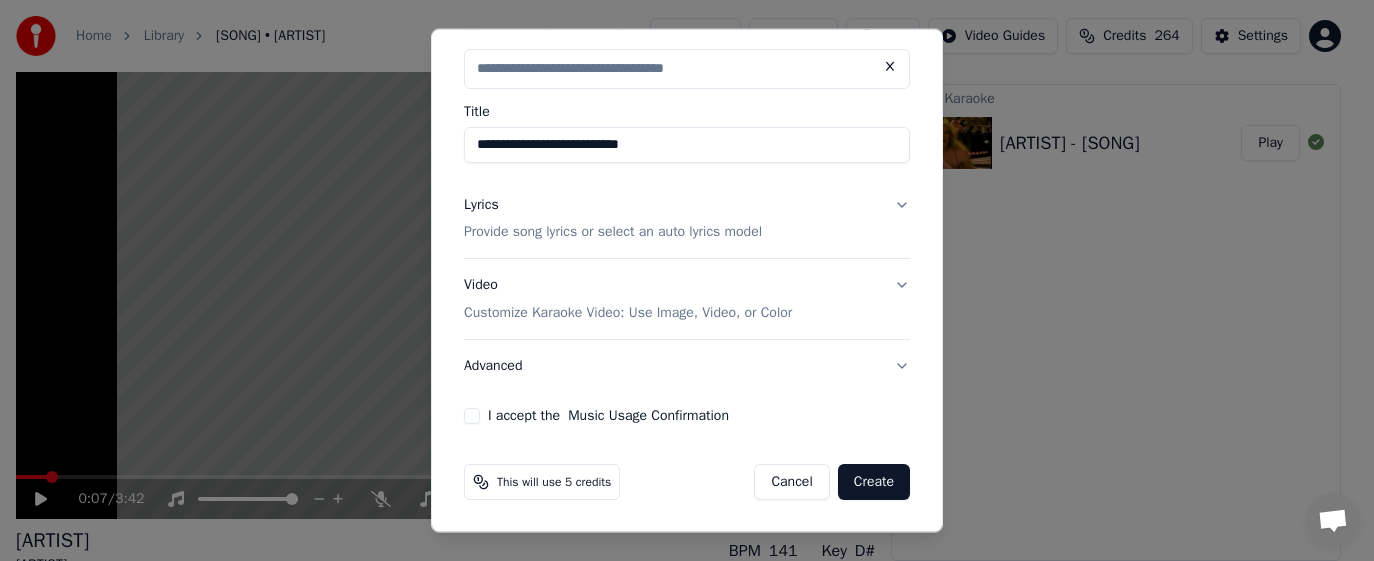click on "I accept the   Music Usage Confirmation" at bounding box center (472, 416) 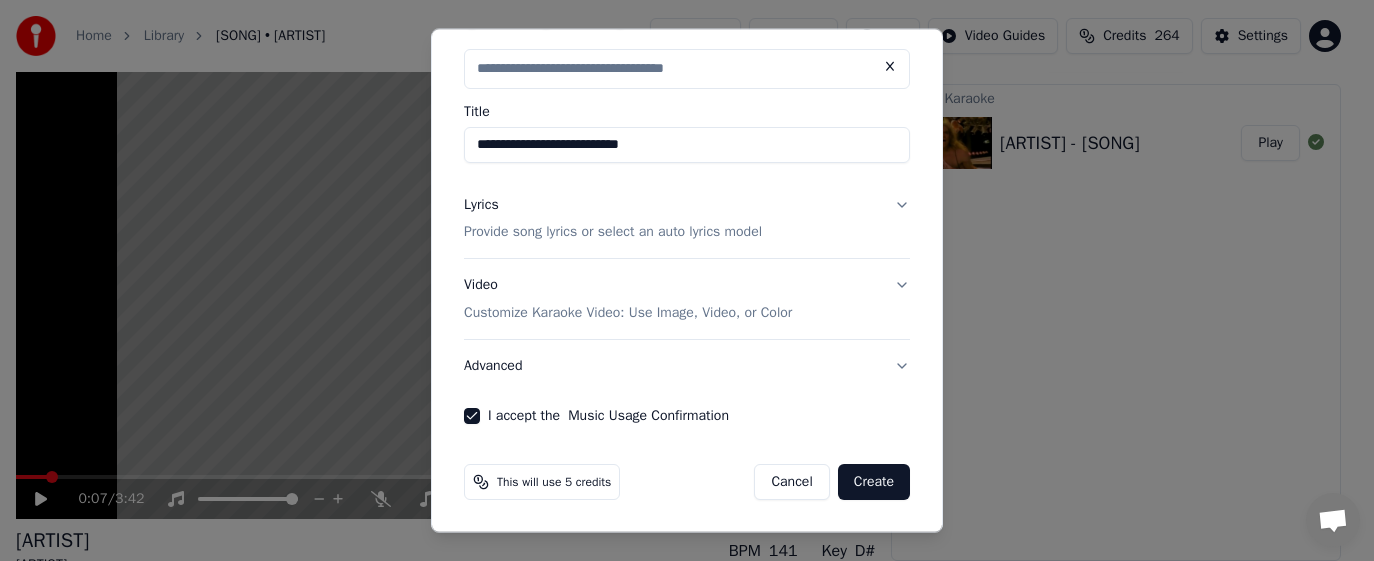 click on "Lyrics Provide song lyrics or select an auto lyrics model" at bounding box center (687, 218) 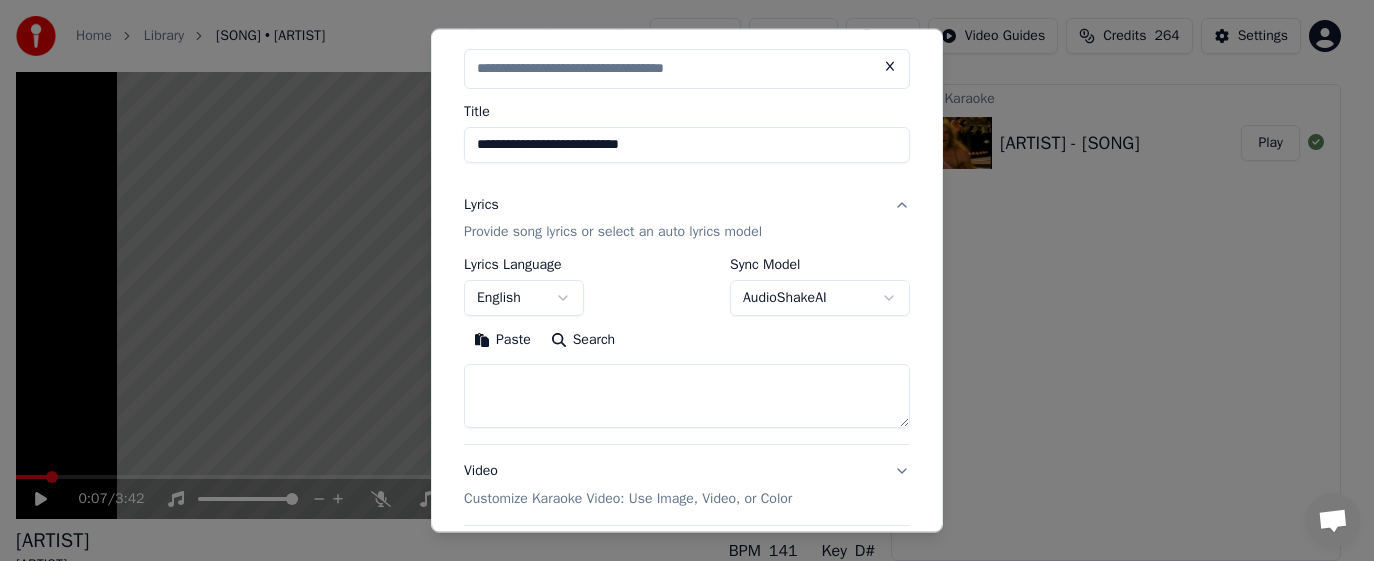 type on "**********" 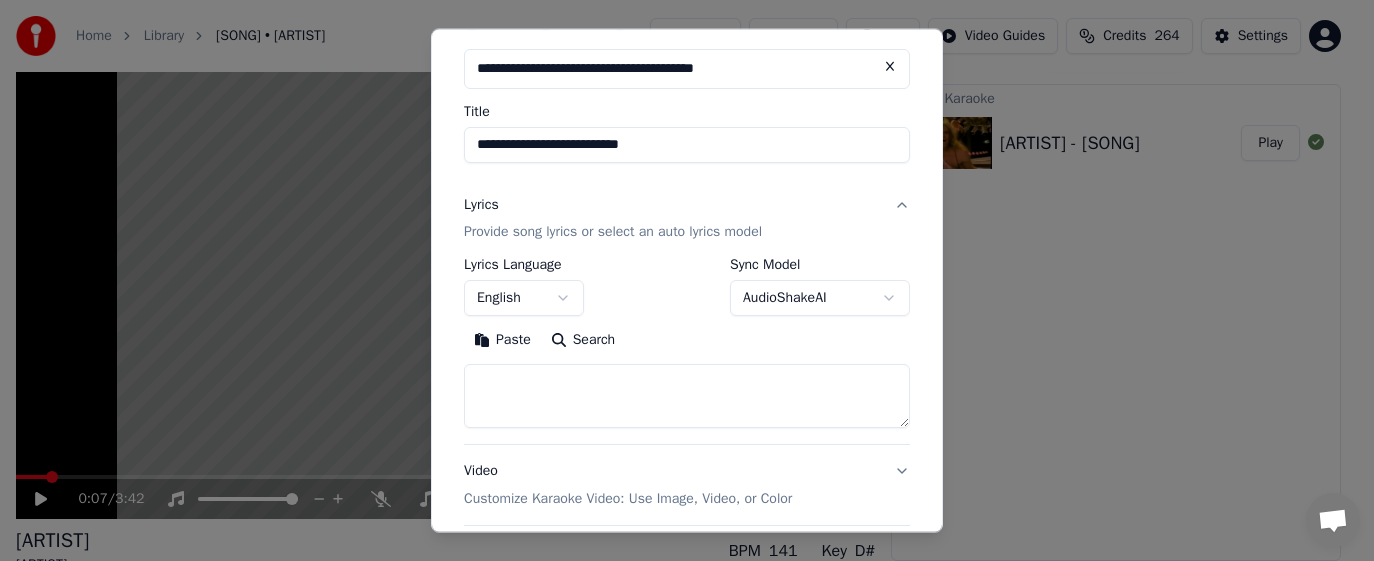 click at bounding box center (687, 396) 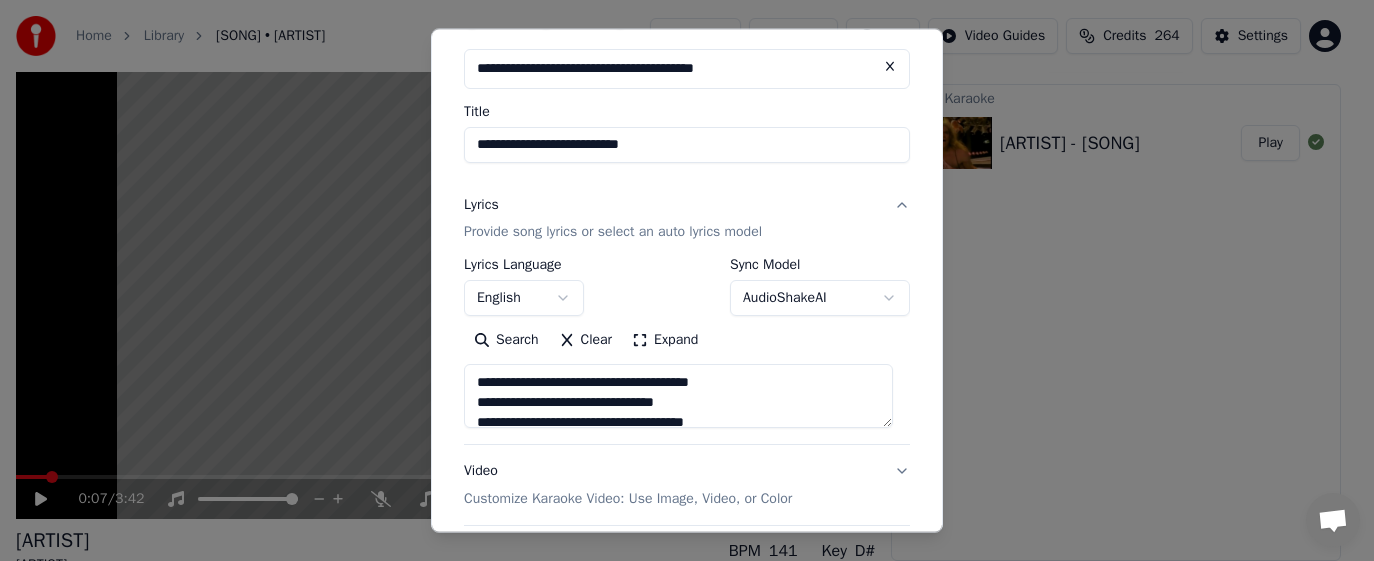 scroll, scrollTop: 465, scrollLeft: 0, axis: vertical 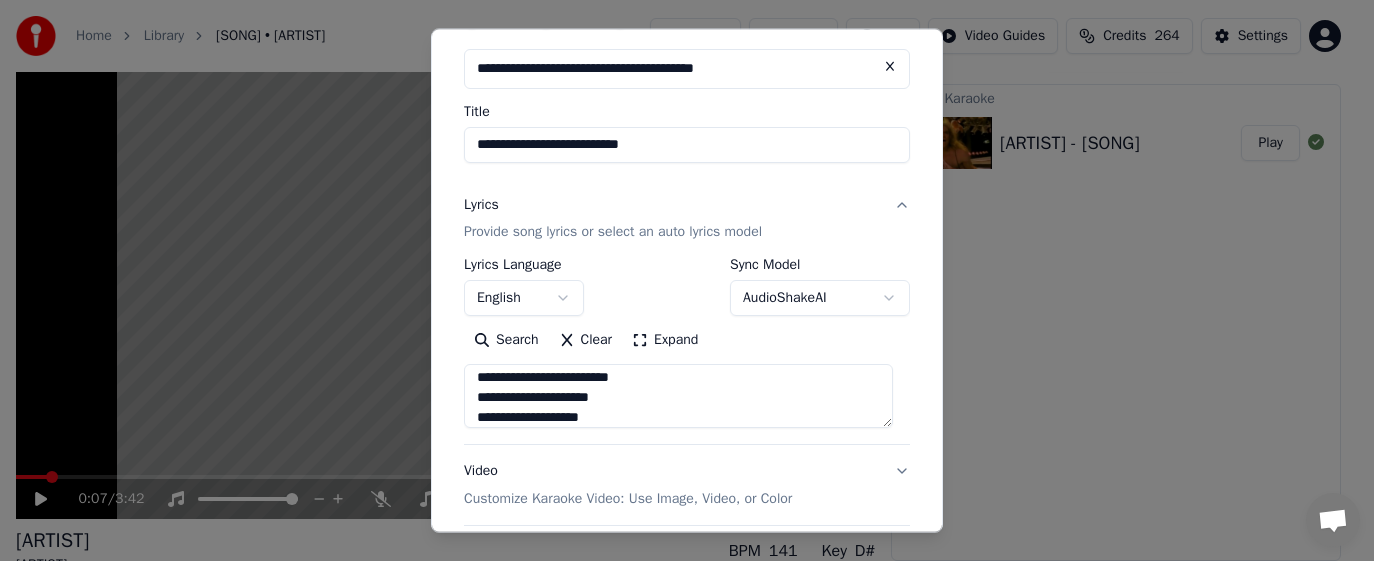 type on "**********" 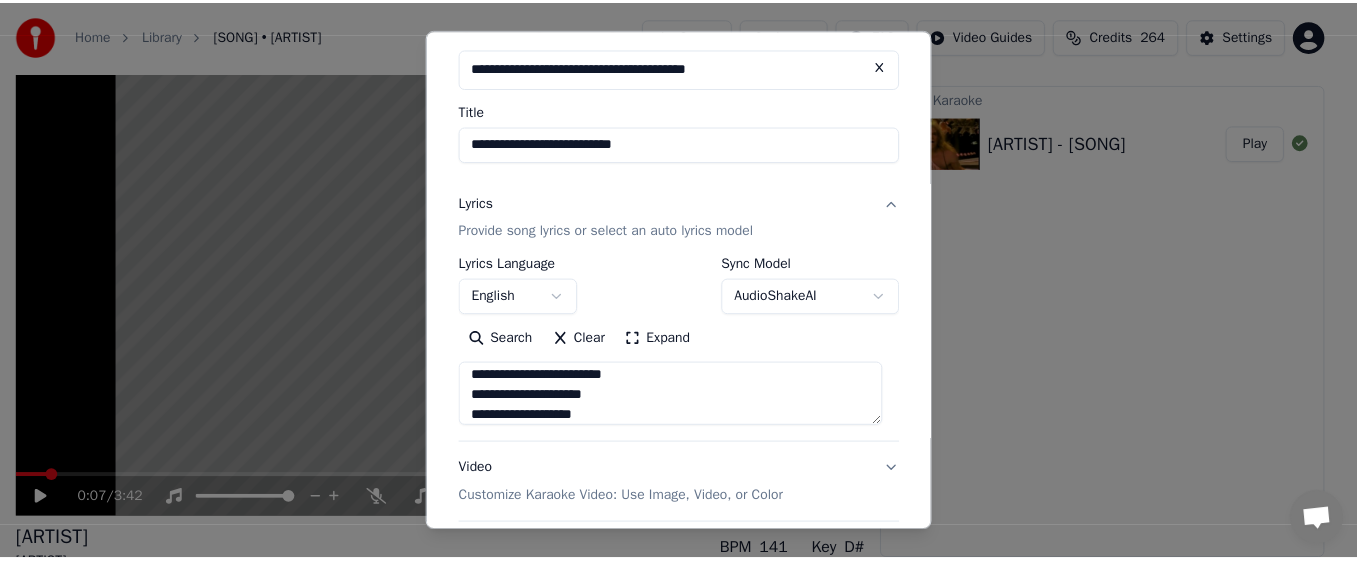 scroll, scrollTop: 289, scrollLeft: 0, axis: vertical 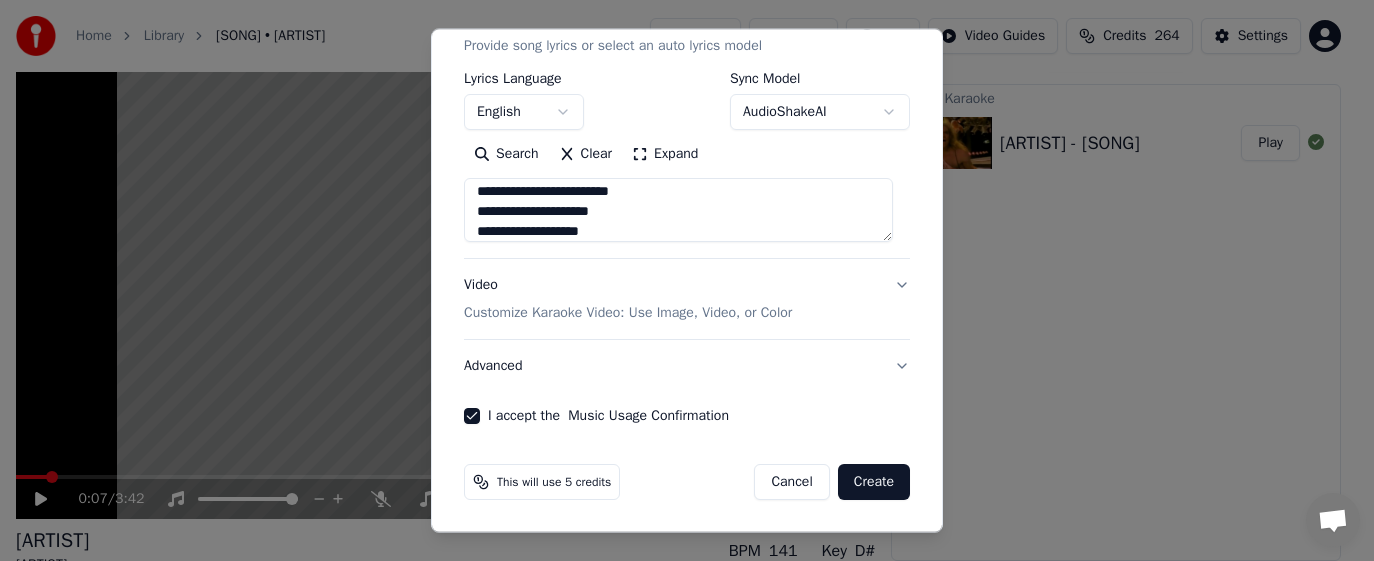 click on "Create" at bounding box center [874, 482] 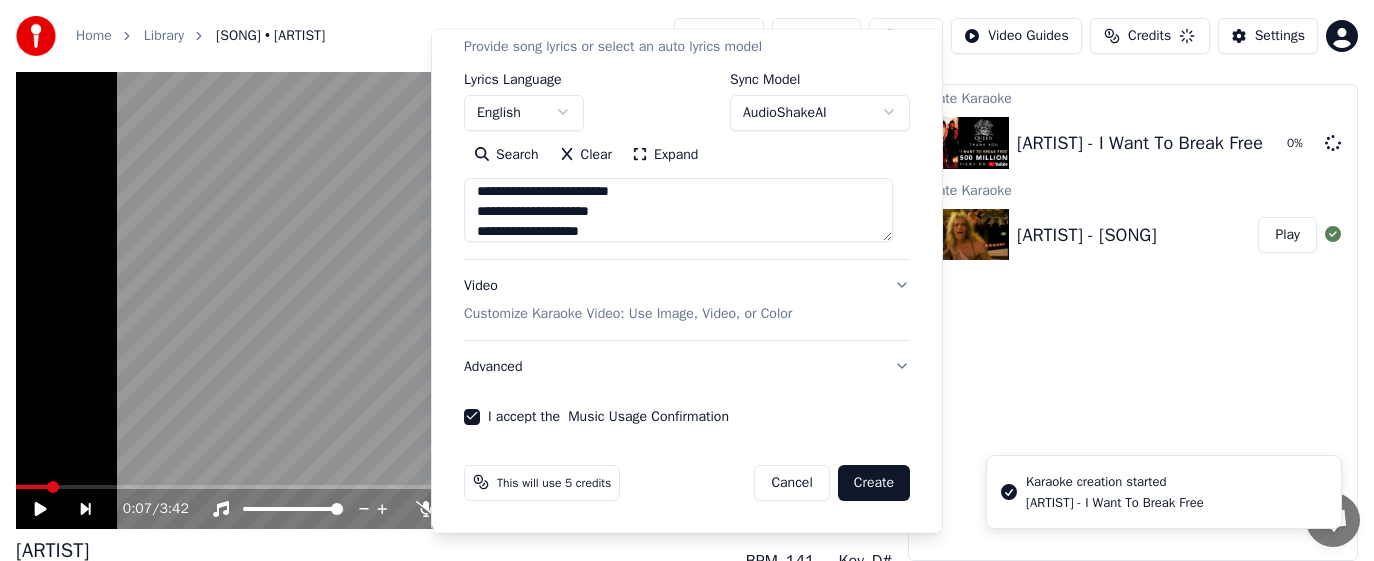 type 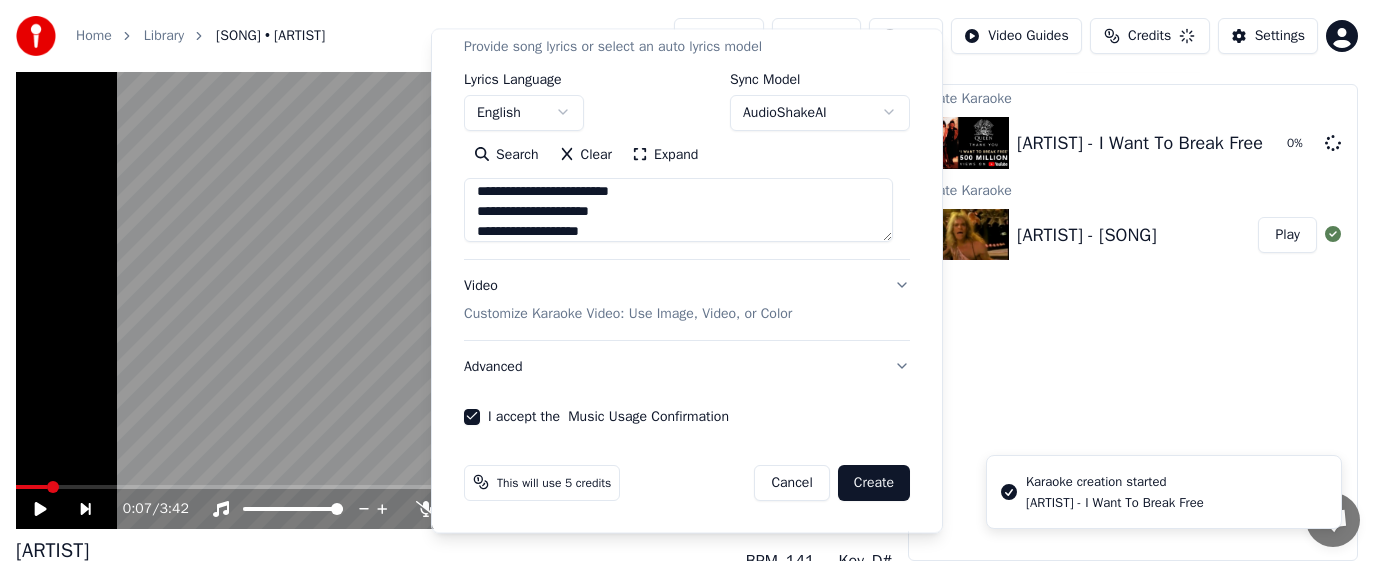 type 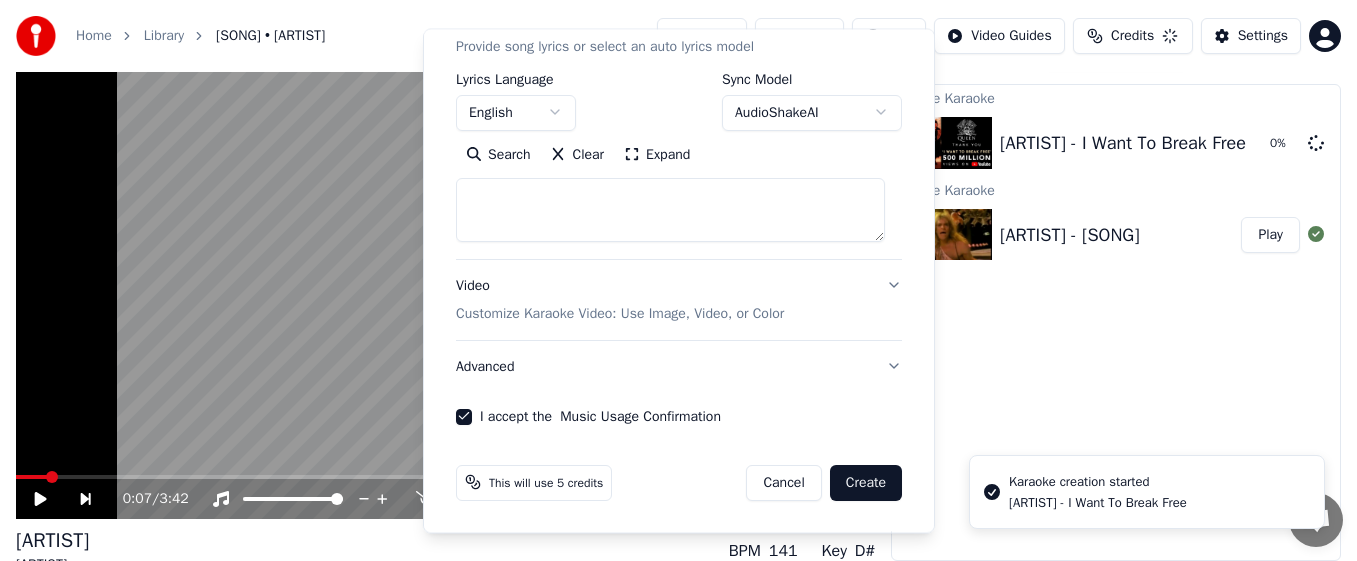 select 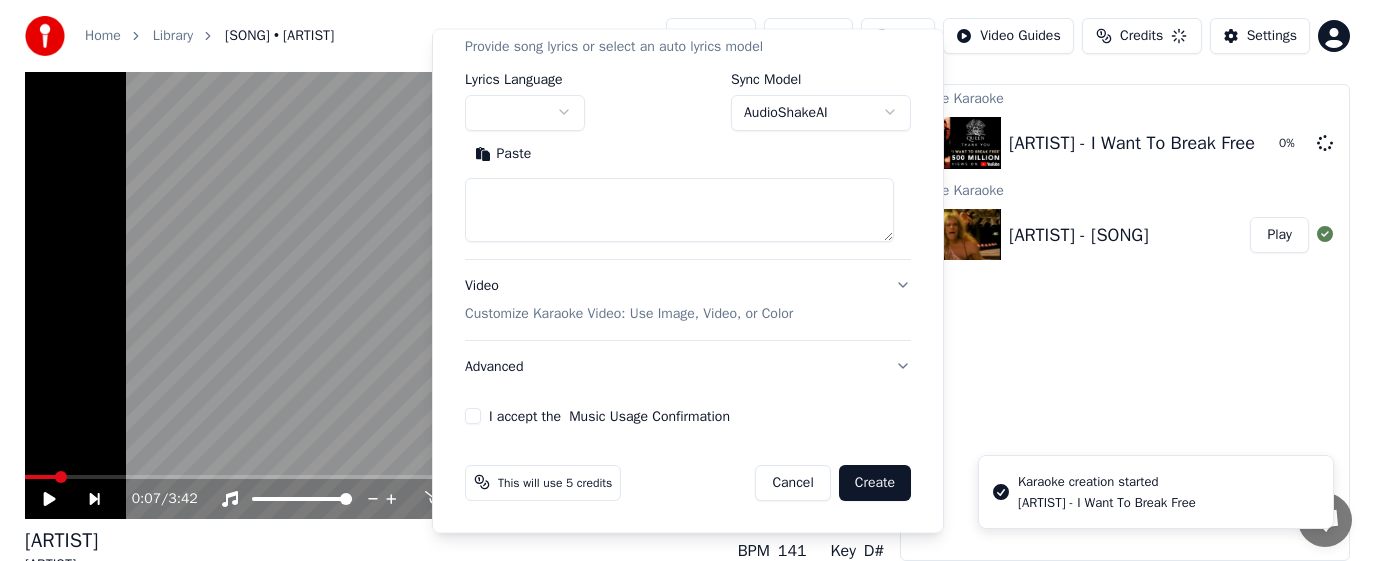 scroll, scrollTop: 0, scrollLeft: 0, axis: both 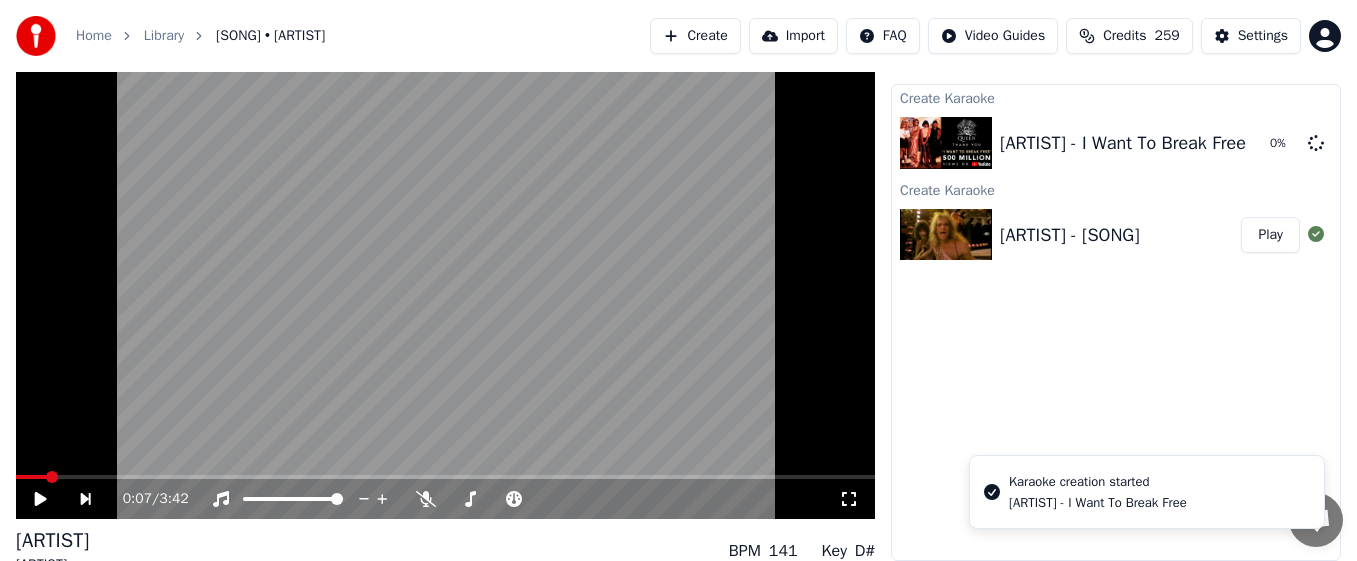 click on "[ARTIST] - [SONG]" at bounding box center (1070, 235) 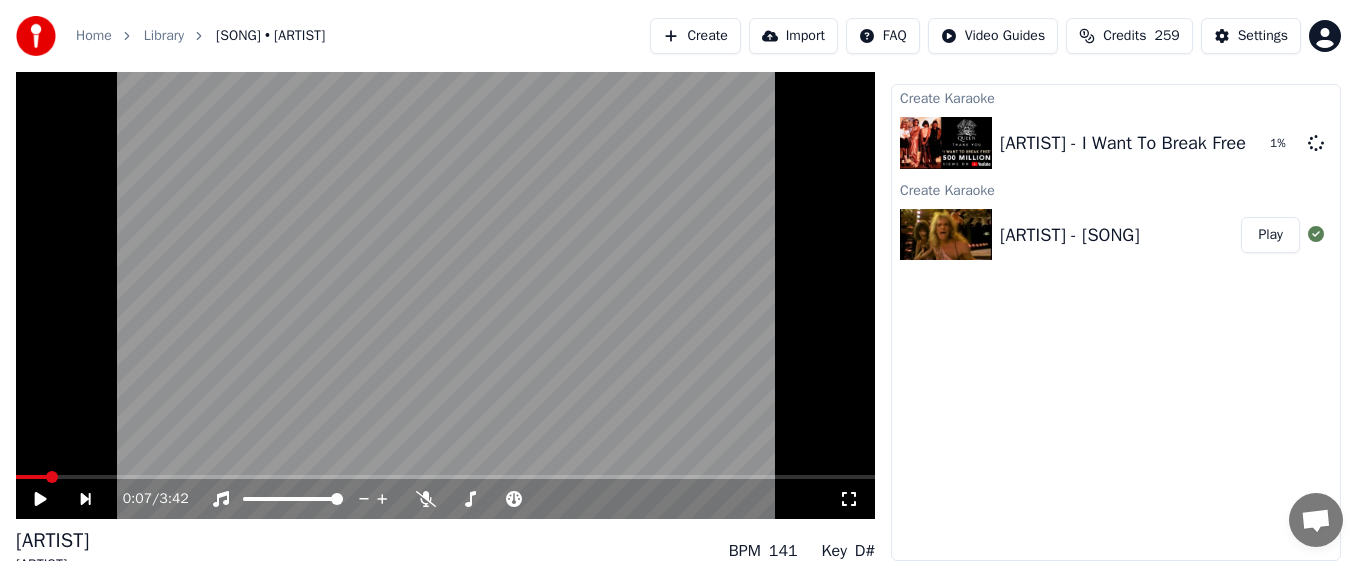 click on "0:07  /  3:42" at bounding box center [445, 499] 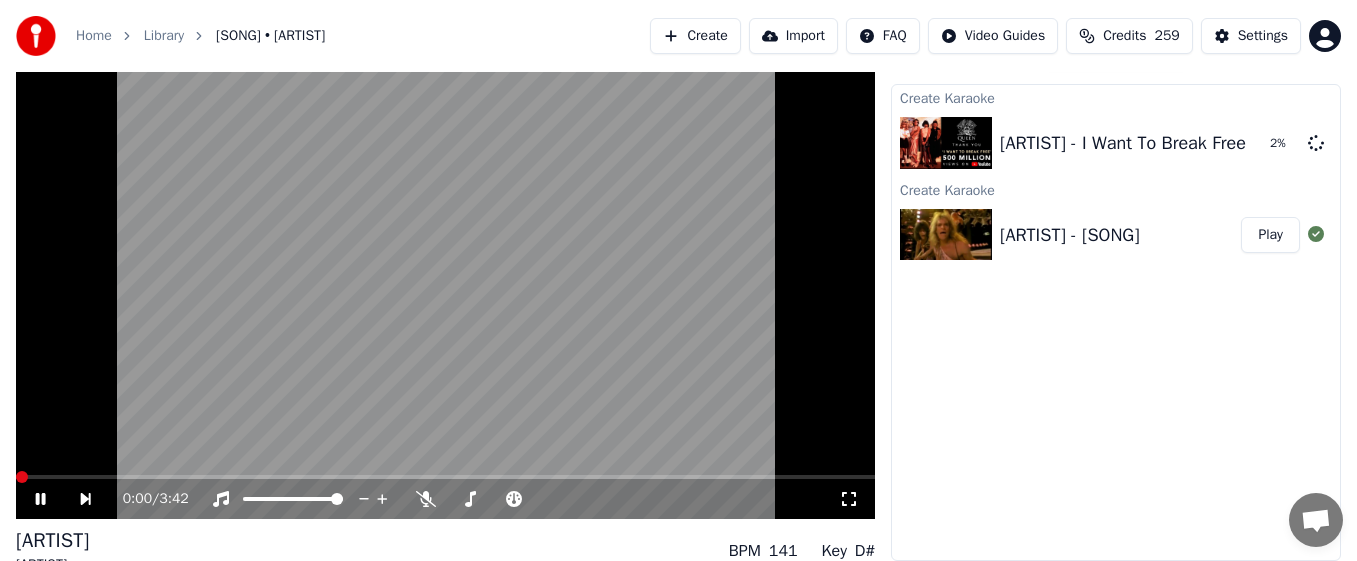 click at bounding box center [22, 477] 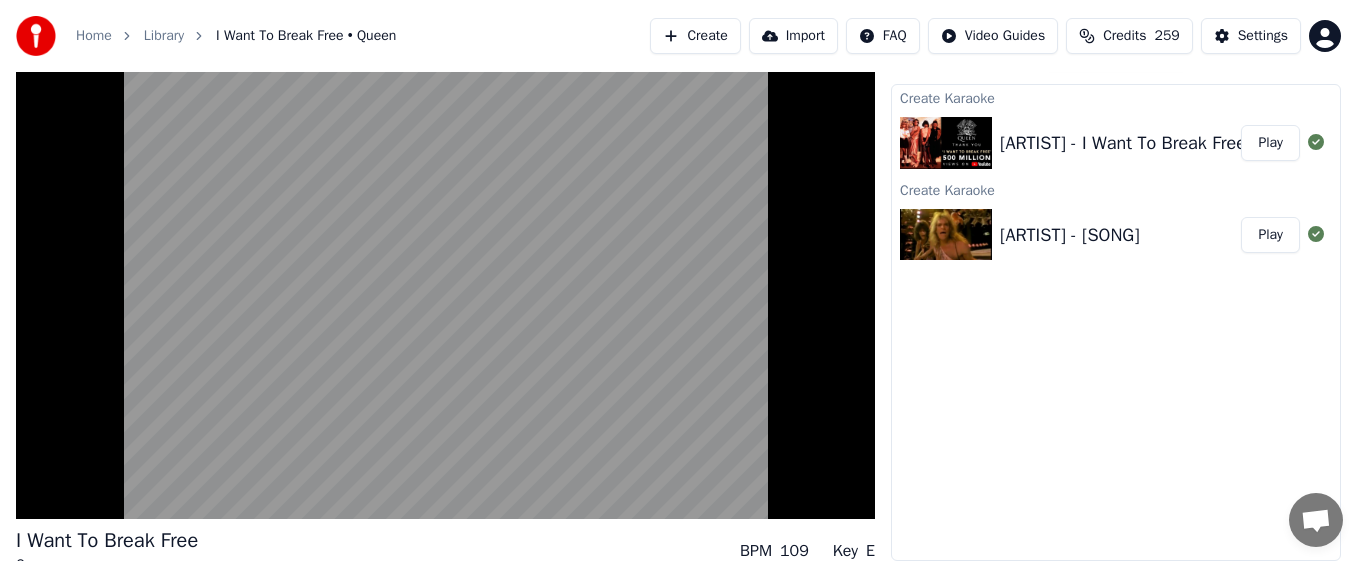 click on "Play" at bounding box center [1270, 143] 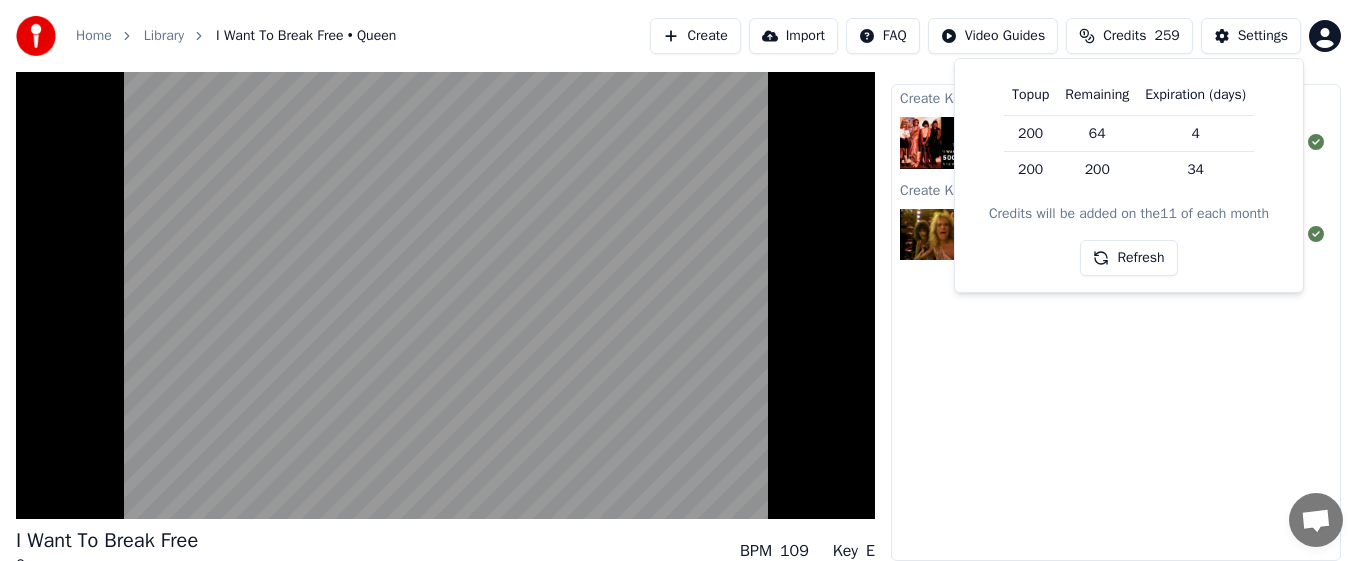 click on "Refresh" at bounding box center (1128, 258) 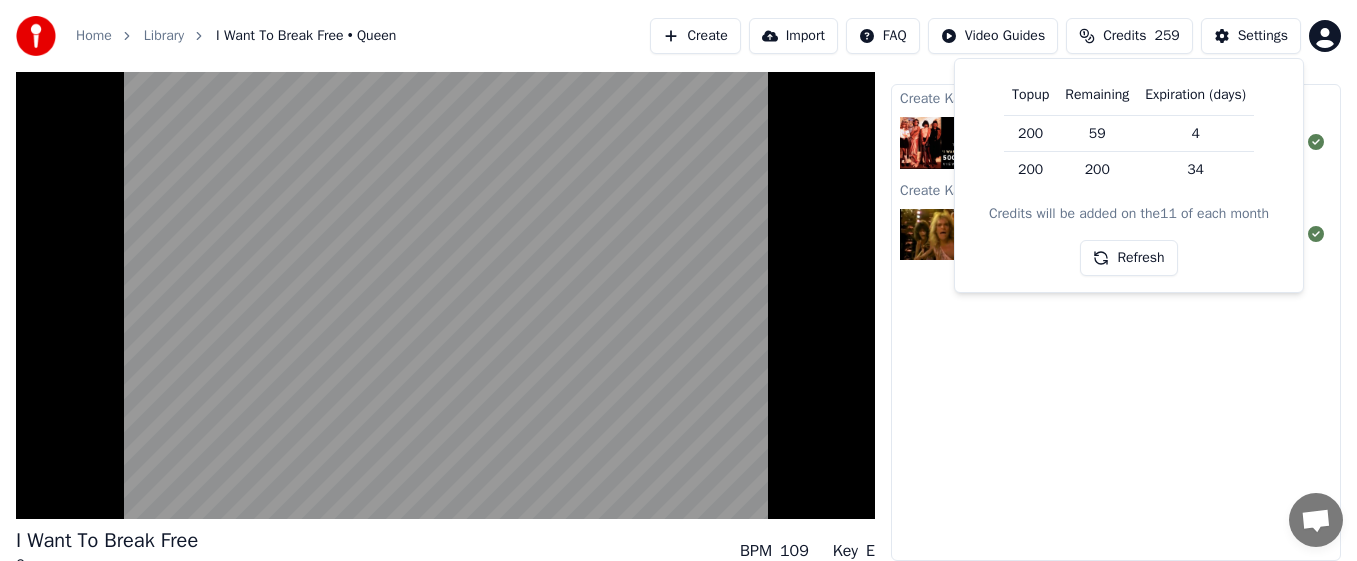 click on "Refresh" at bounding box center (1128, 258) 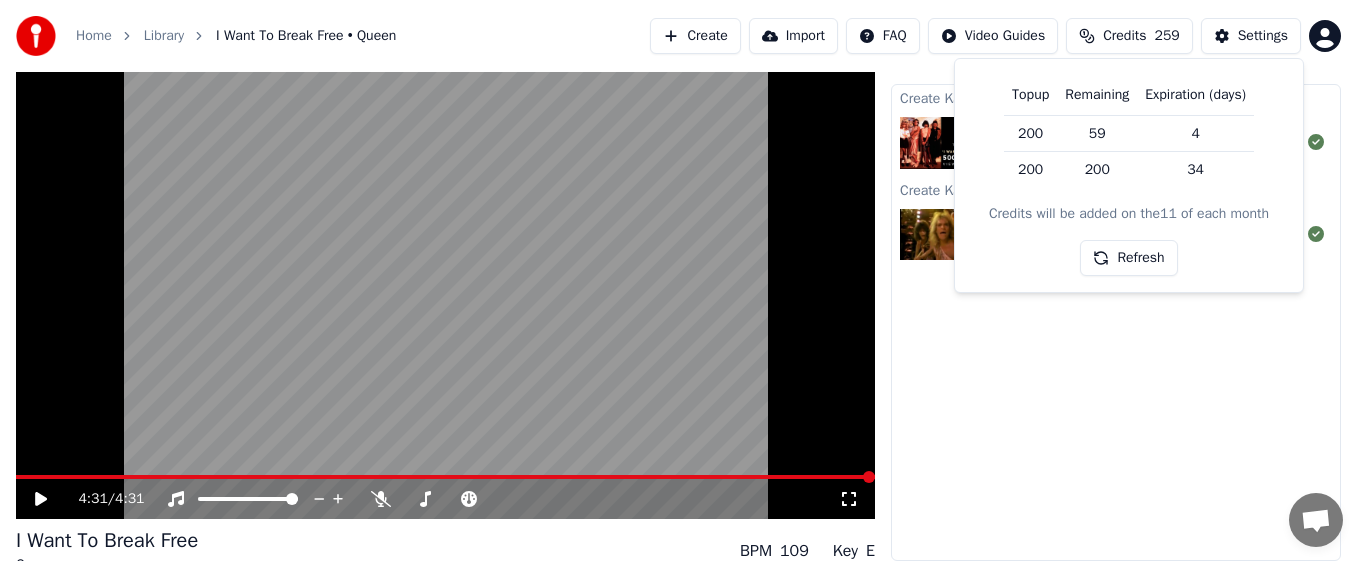 click on "Create" at bounding box center [695, 36] 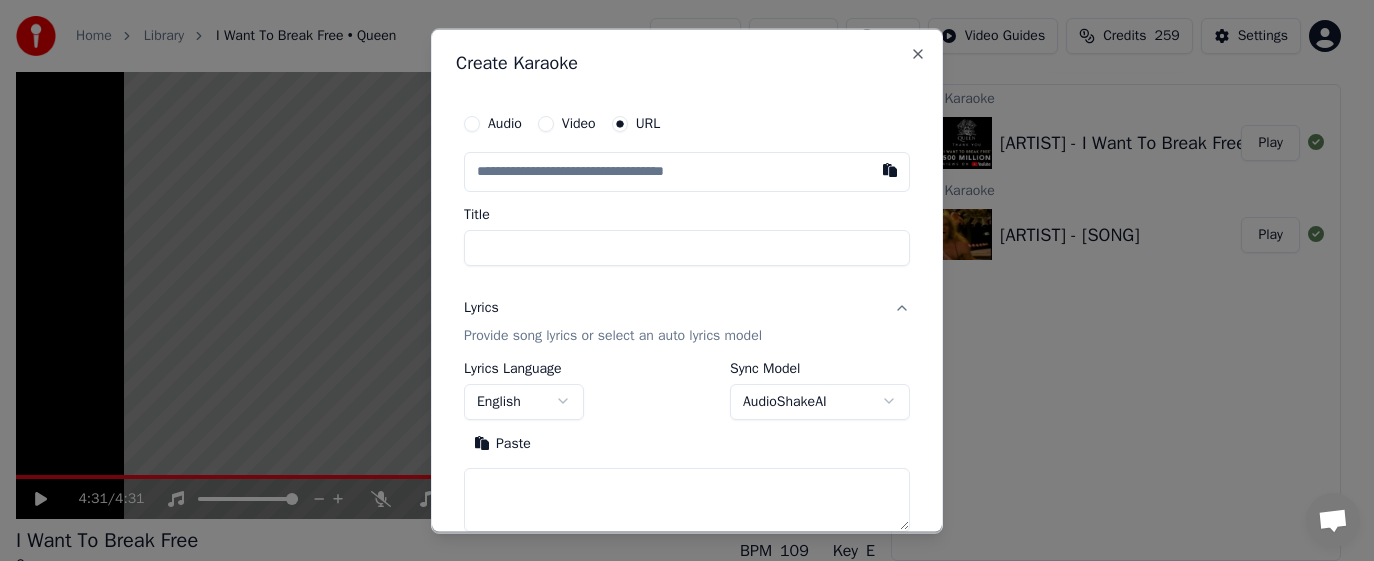 type on "**********" 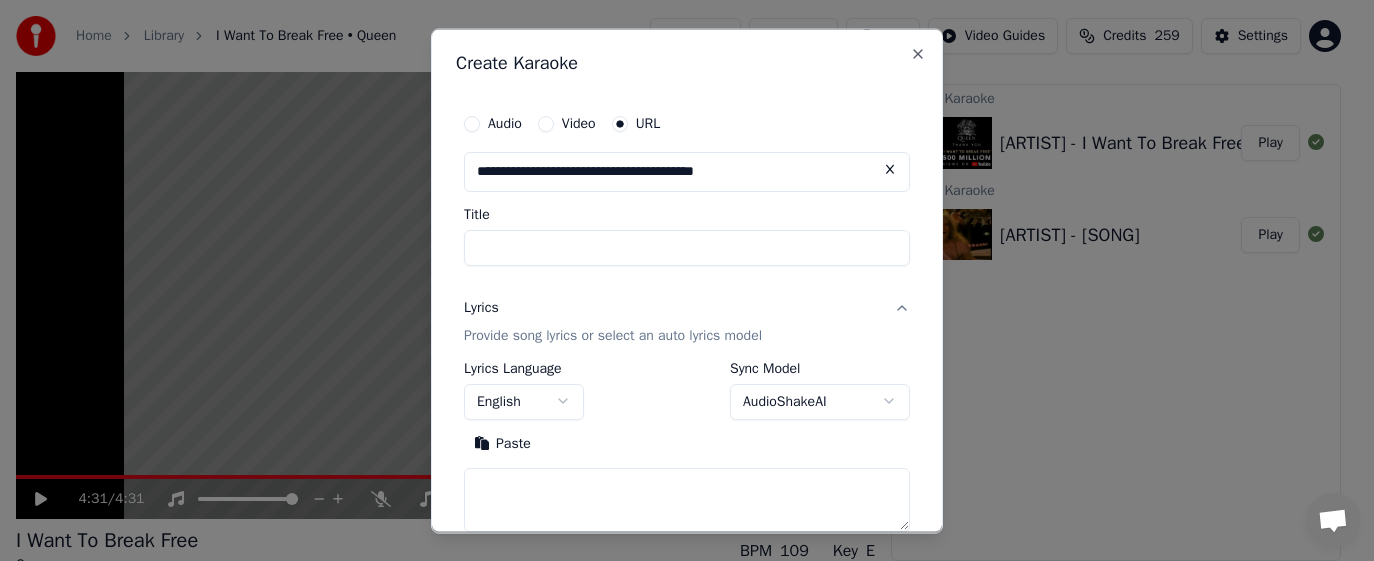 type on "**********" 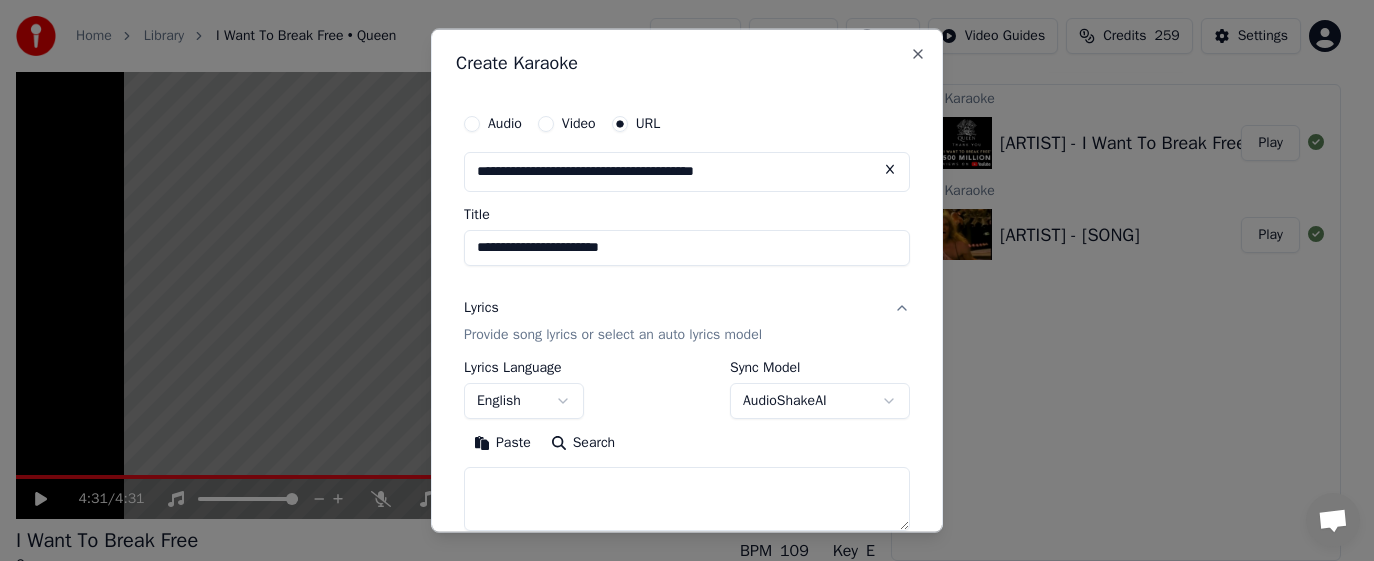 type on "**********" 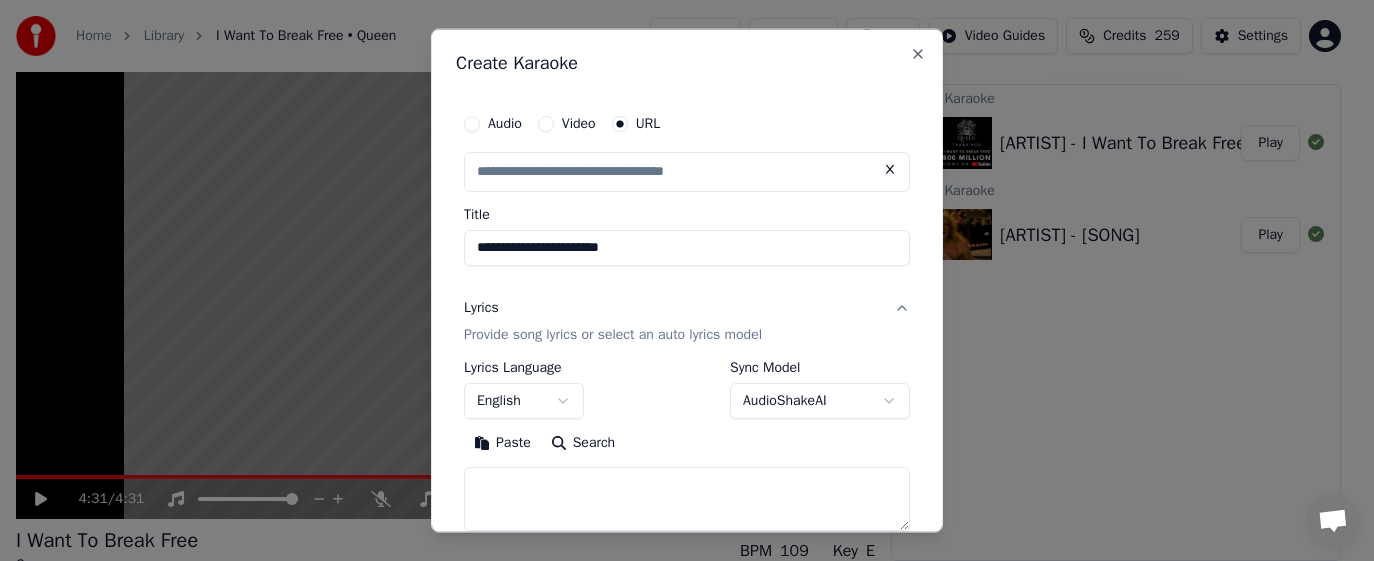 click on "Provide song lyrics or select an auto lyrics model" at bounding box center (613, 335) 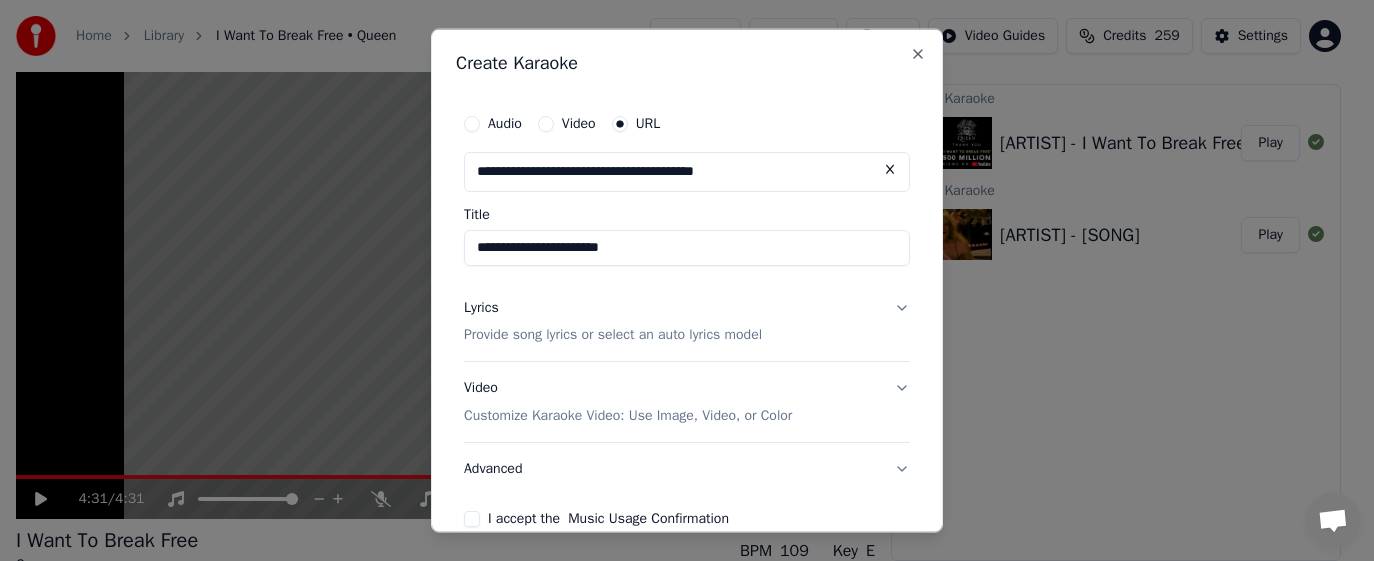 click on "Provide song lyrics or select an auto lyrics model" at bounding box center [613, 335] 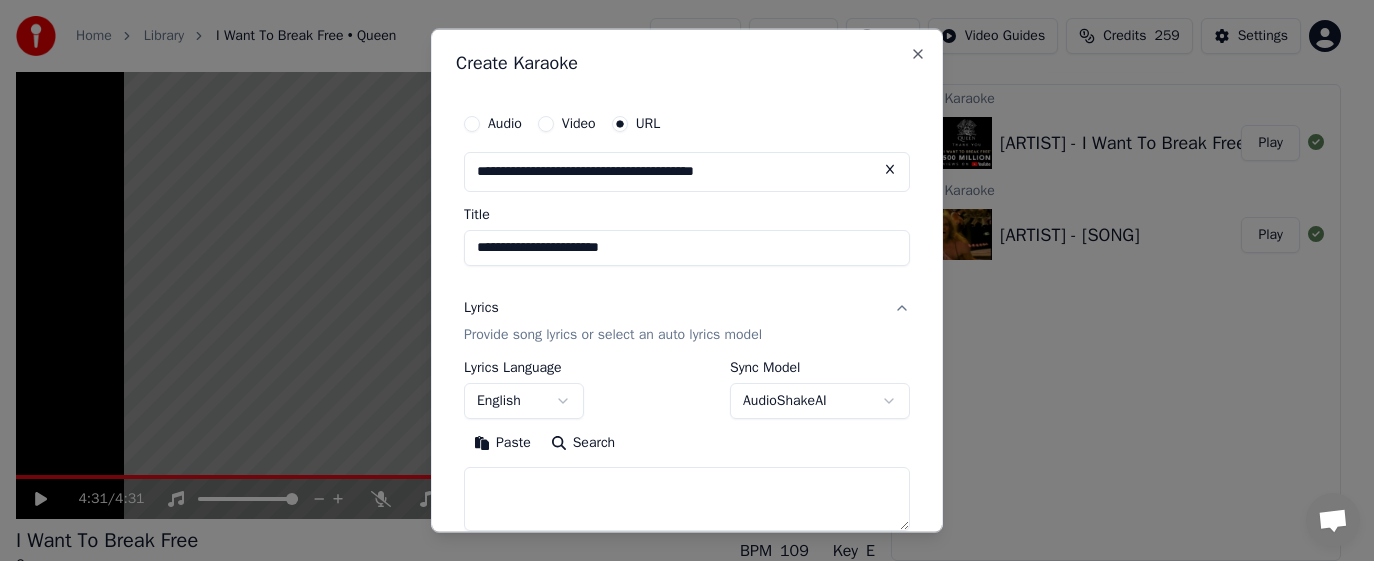 click at bounding box center (687, 499) 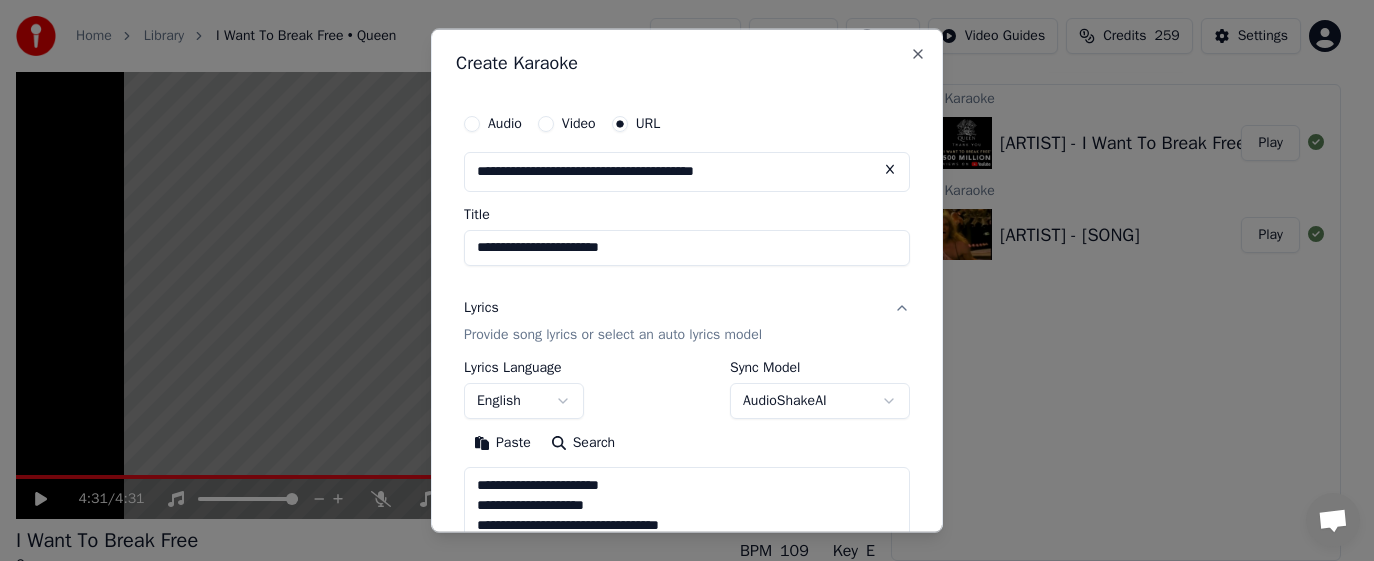 scroll, scrollTop: 585, scrollLeft: 0, axis: vertical 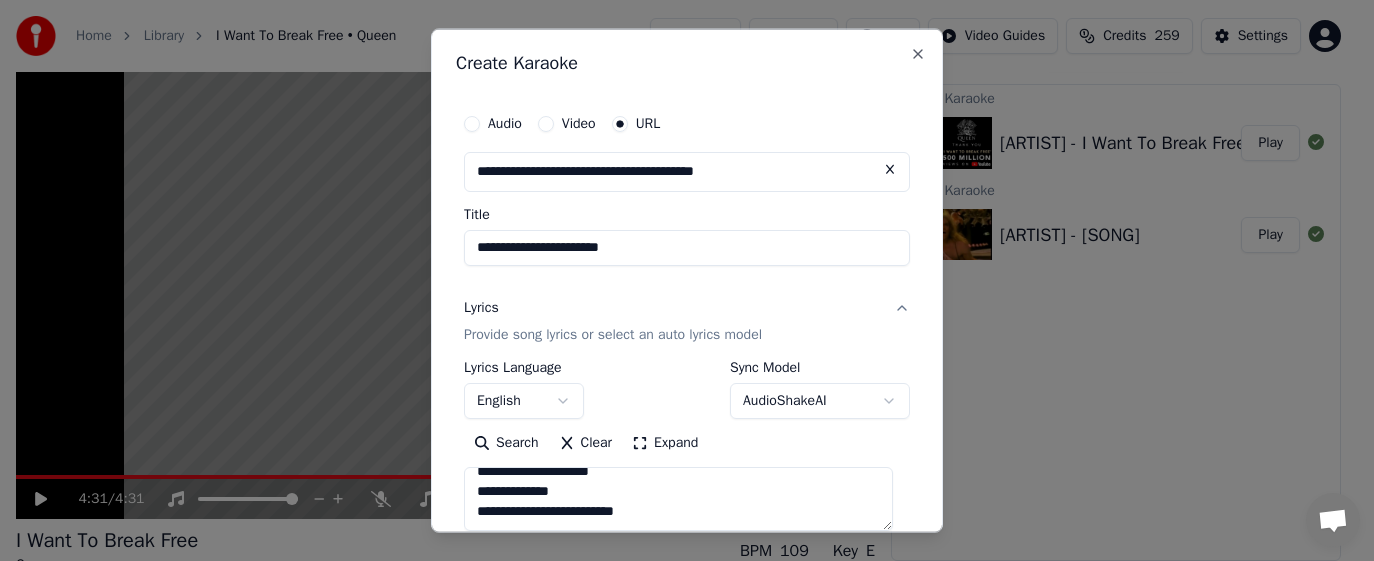 type on "**********" 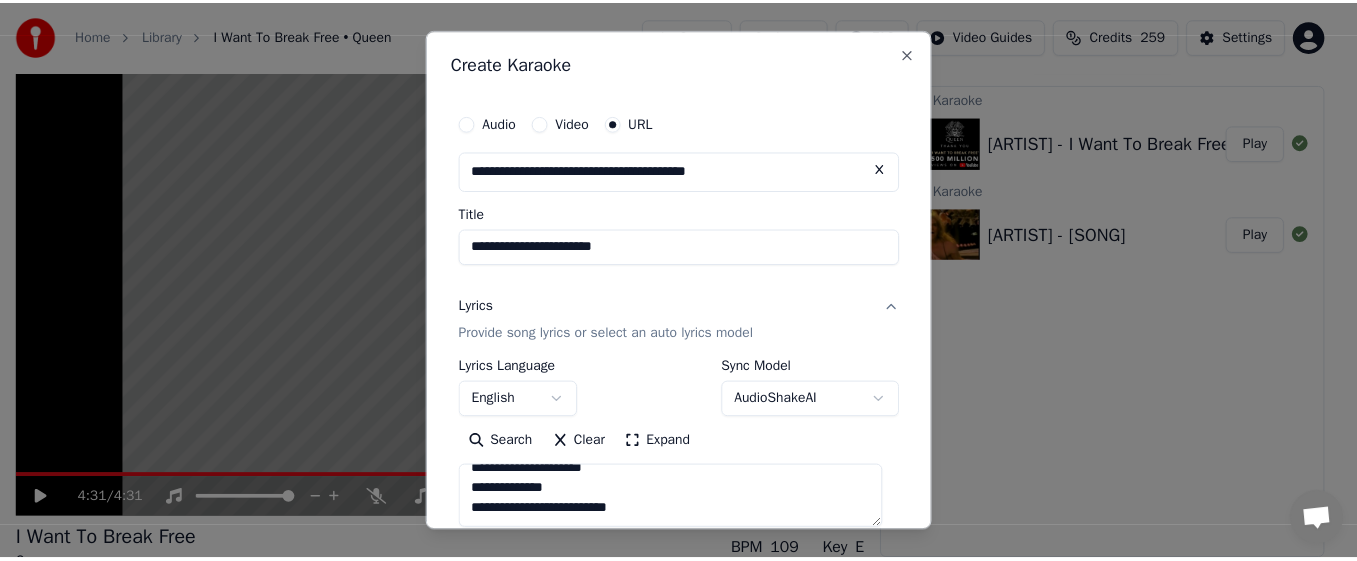 scroll, scrollTop: 289, scrollLeft: 0, axis: vertical 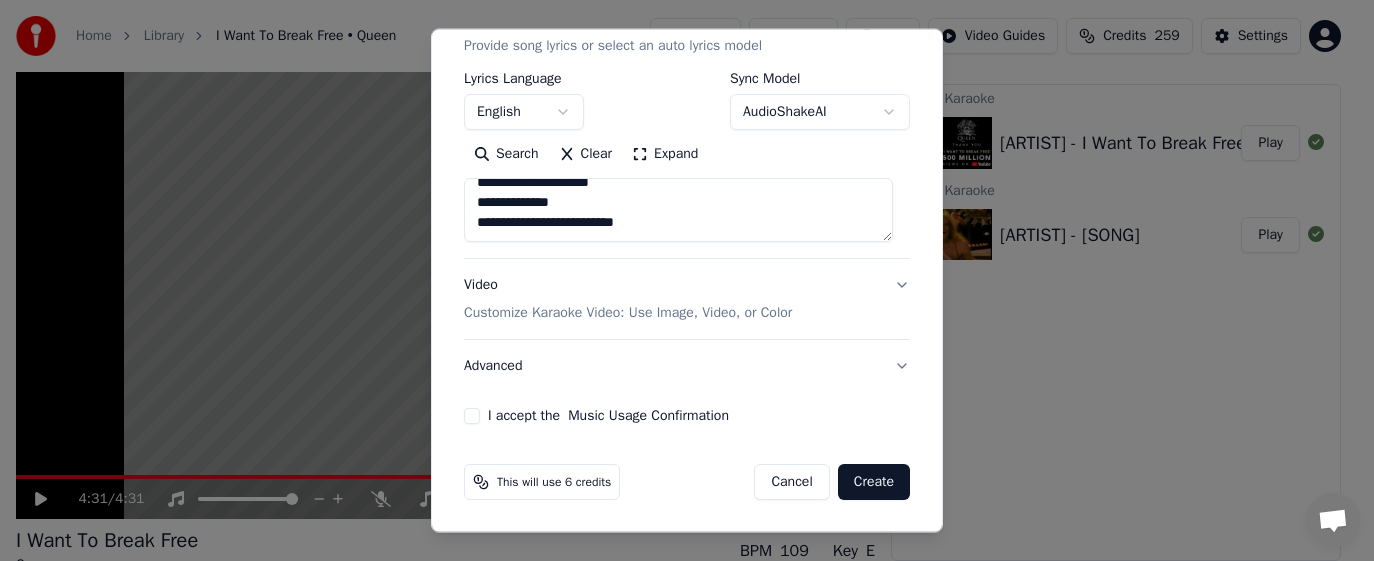 click on "I accept the   Music Usage Confirmation" at bounding box center [472, 416] 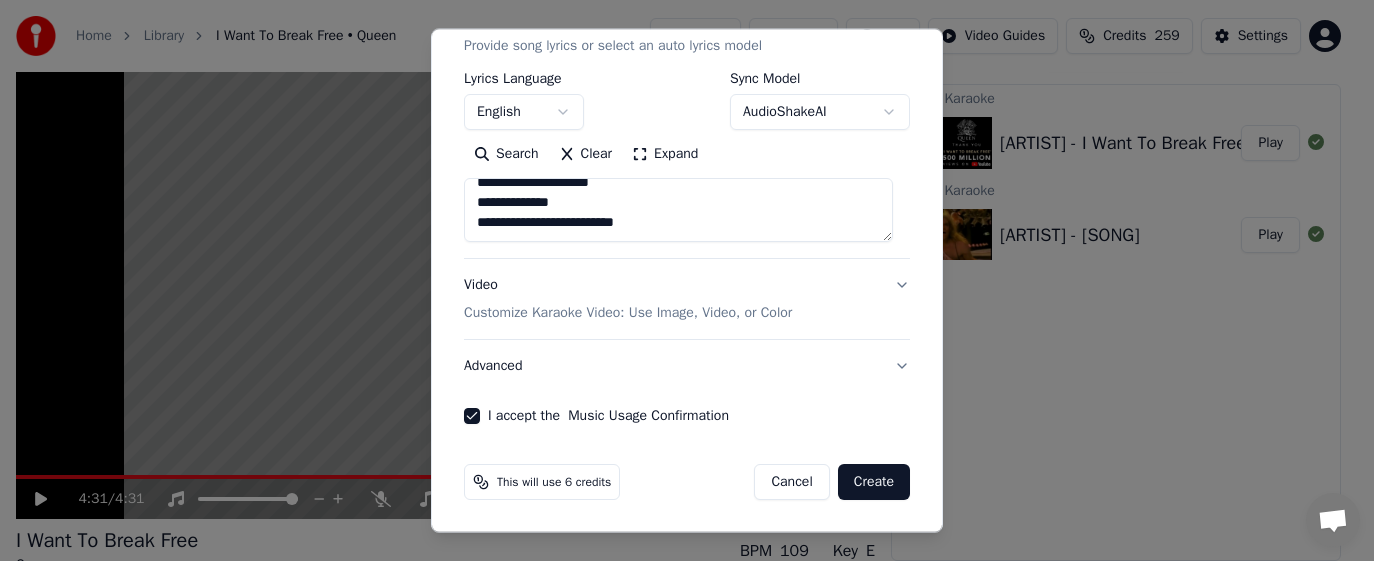 click on "This will use 6 credits Cancel Create" at bounding box center (687, 482) 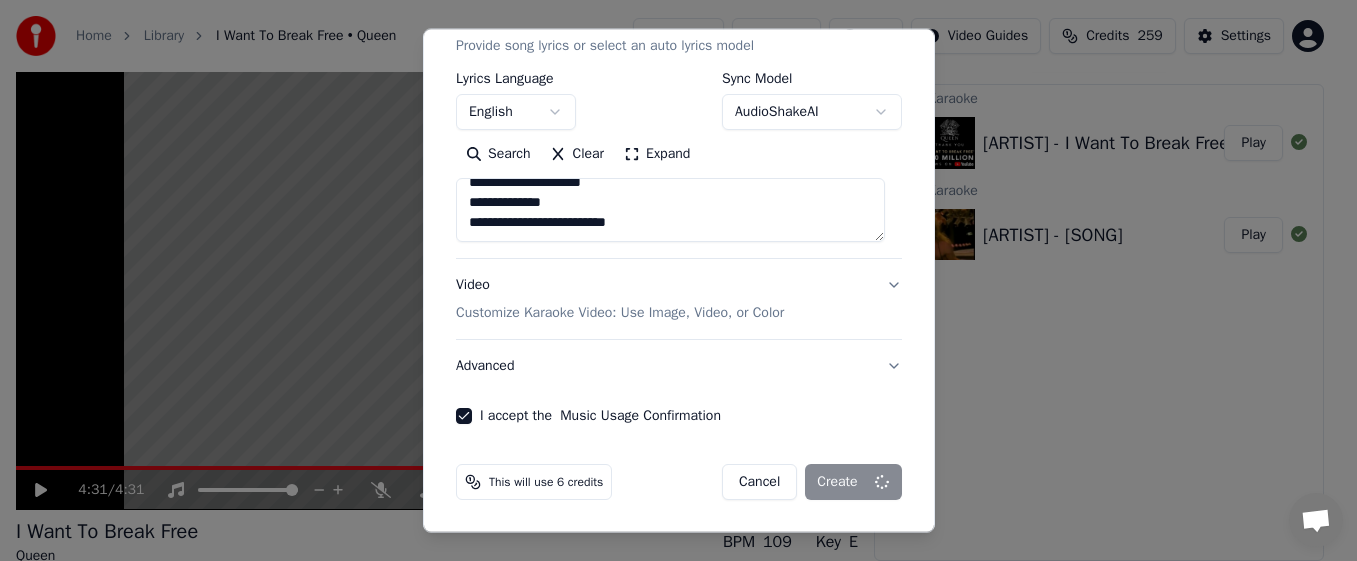 type 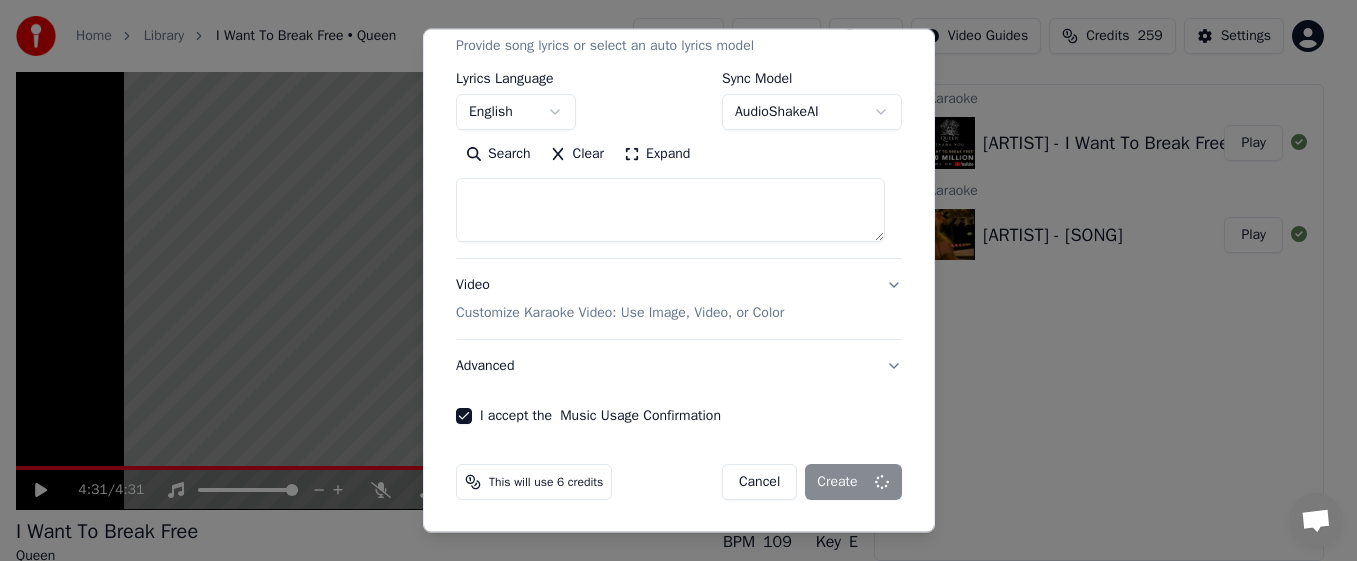 select 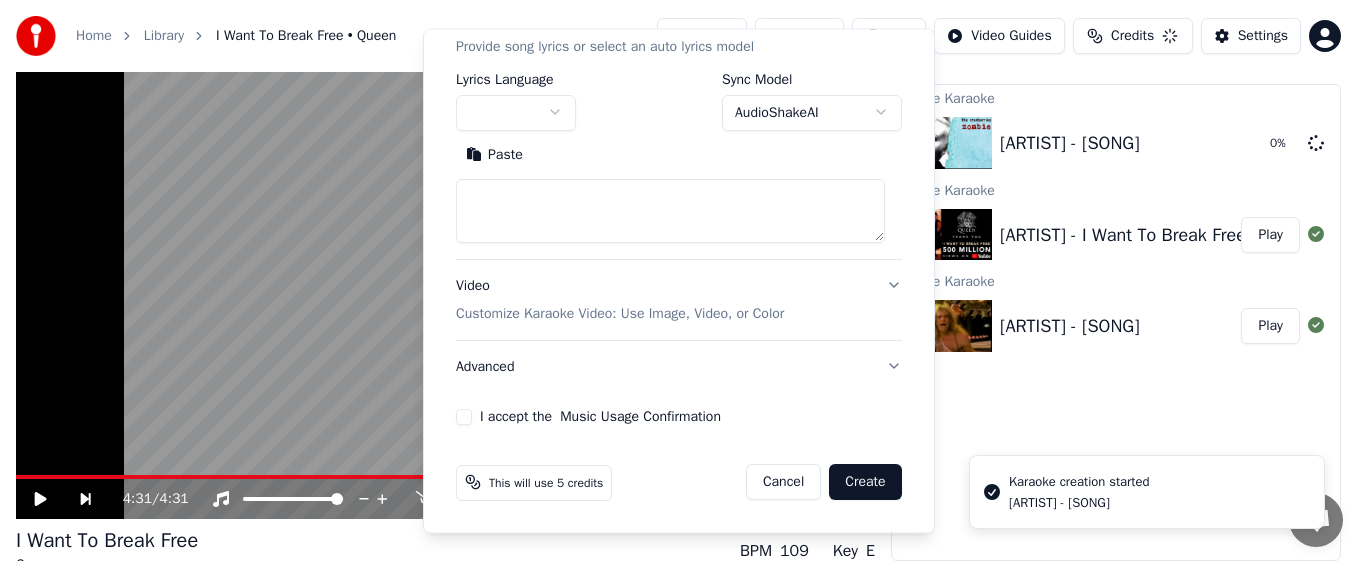 scroll, scrollTop: 0, scrollLeft: 0, axis: both 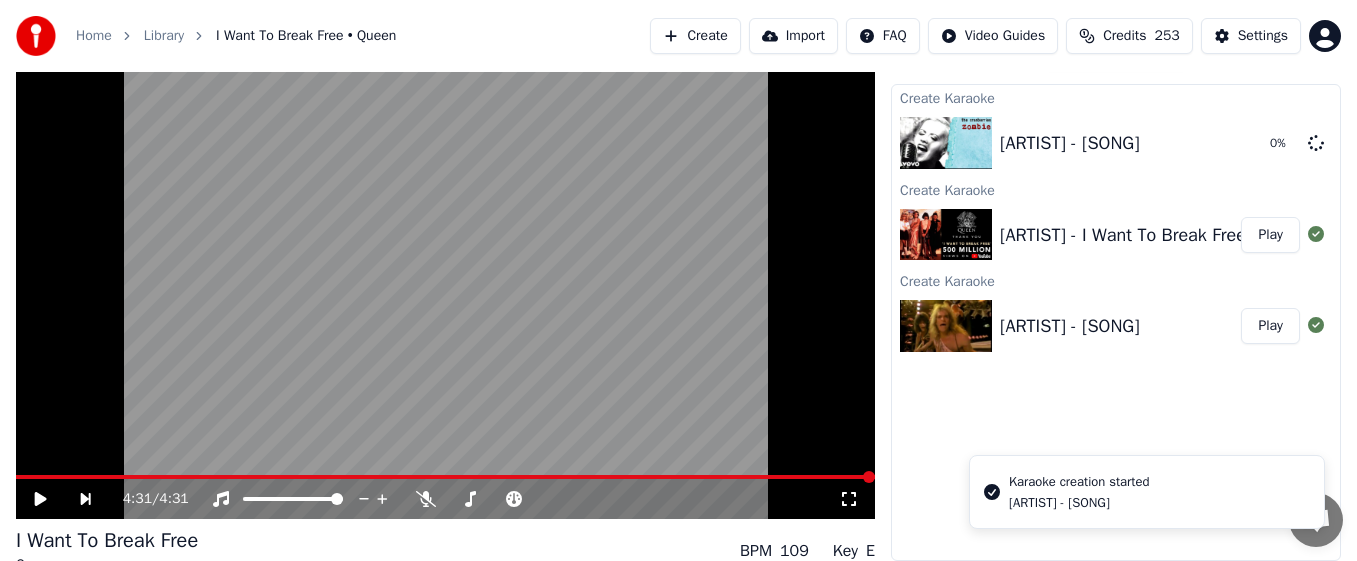 click on "253" at bounding box center (1166, 36) 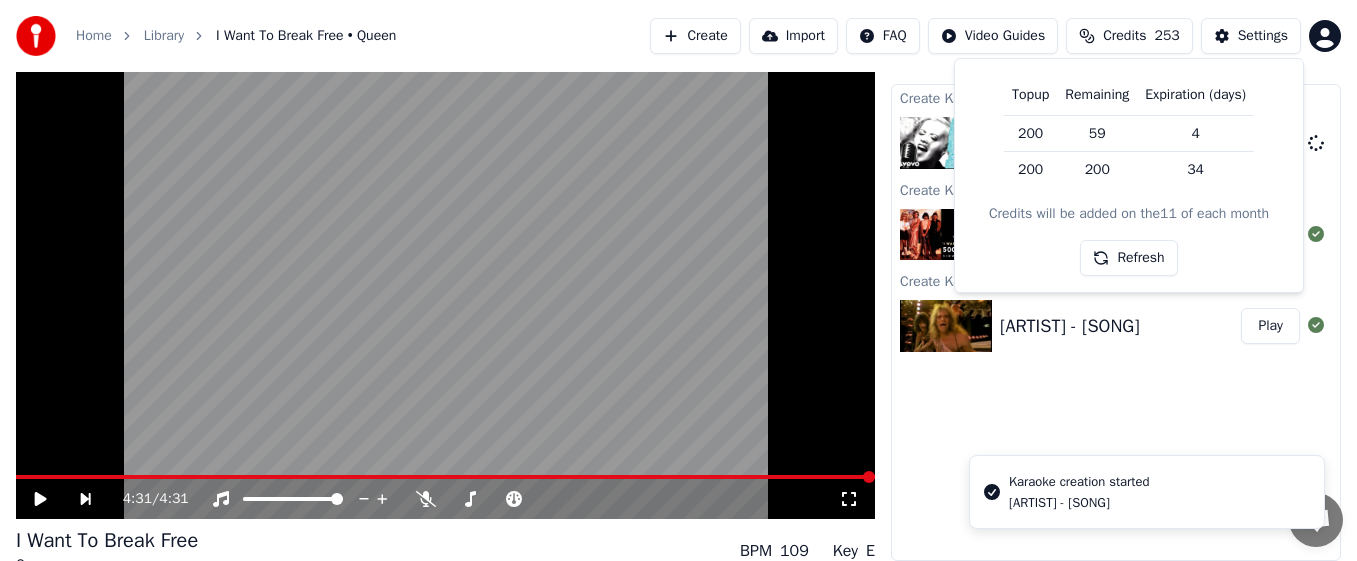 click on "Refresh" at bounding box center (1128, 258) 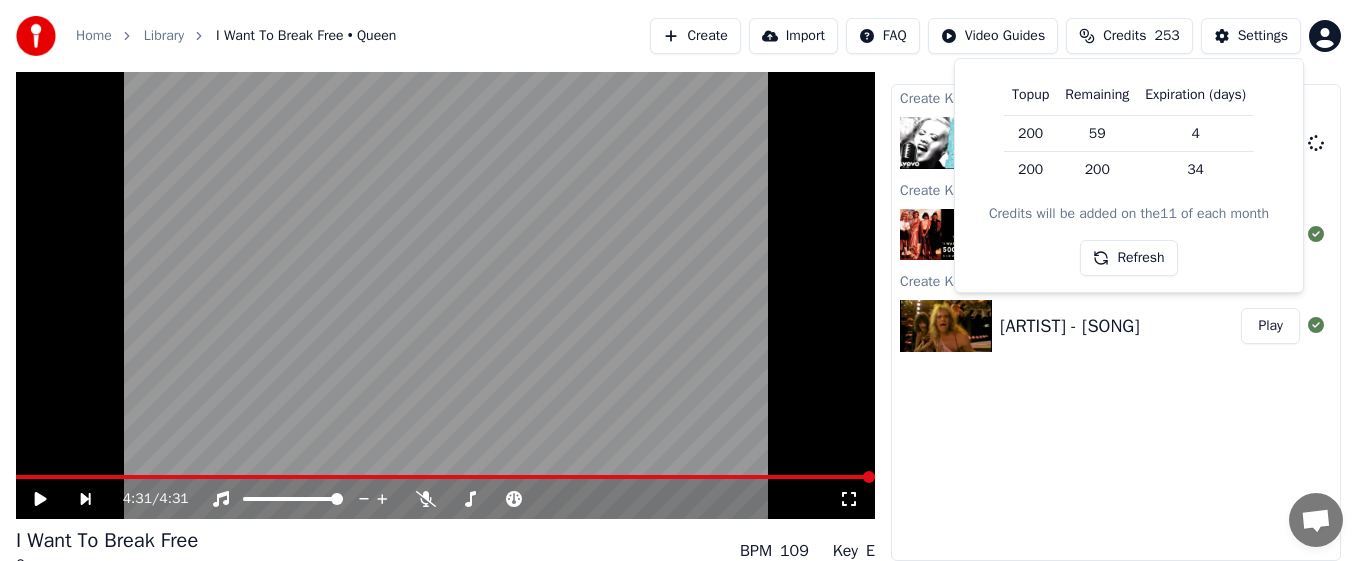 click on "Home Library [SONG] • [ARTIST] Create Import FAQ Video Guides Credits 253 Settings" at bounding box center [678, 36] 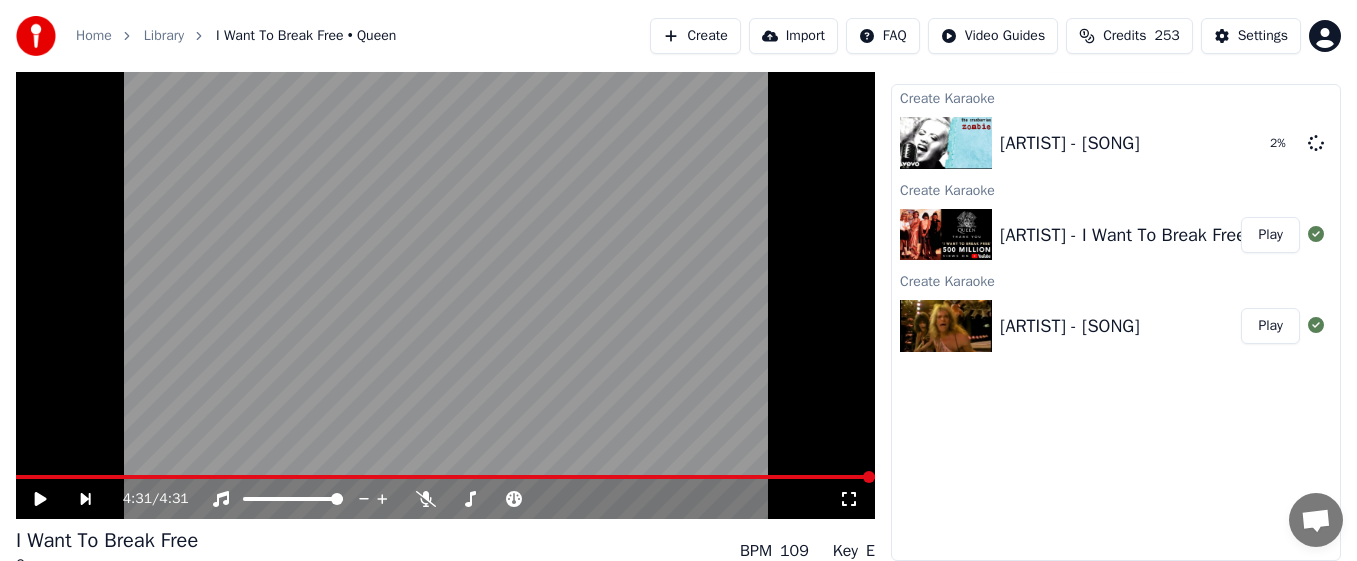 click on "Library" at bounding box center [164, 36] 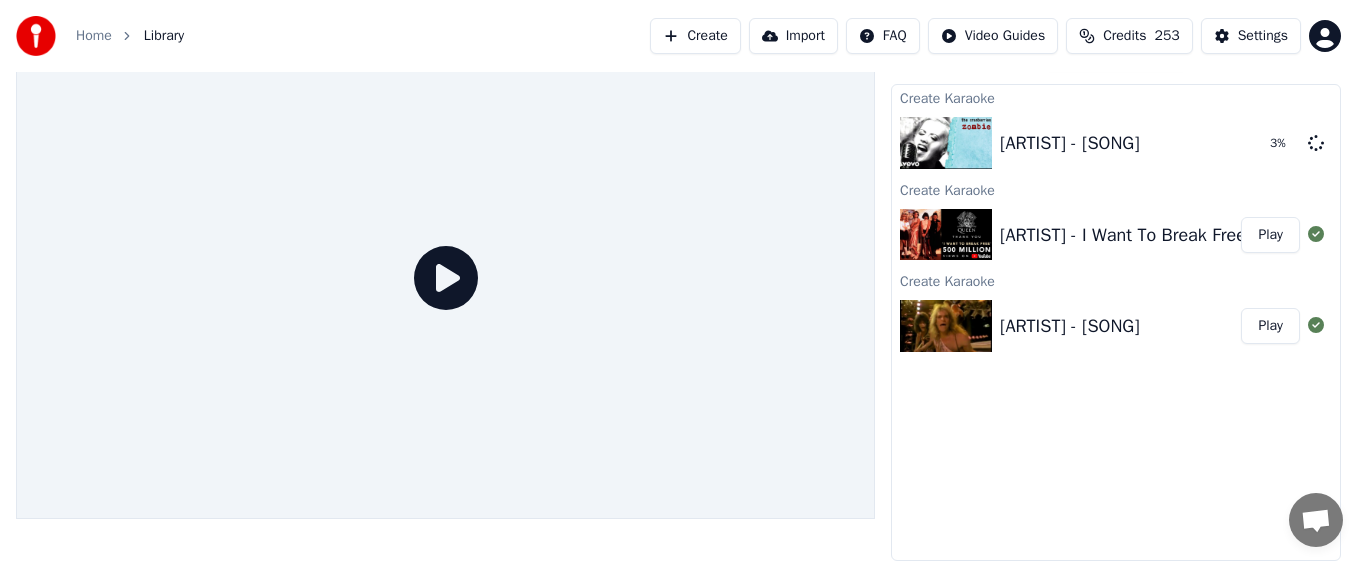 click on "Home" at bounding box center (94, 36) 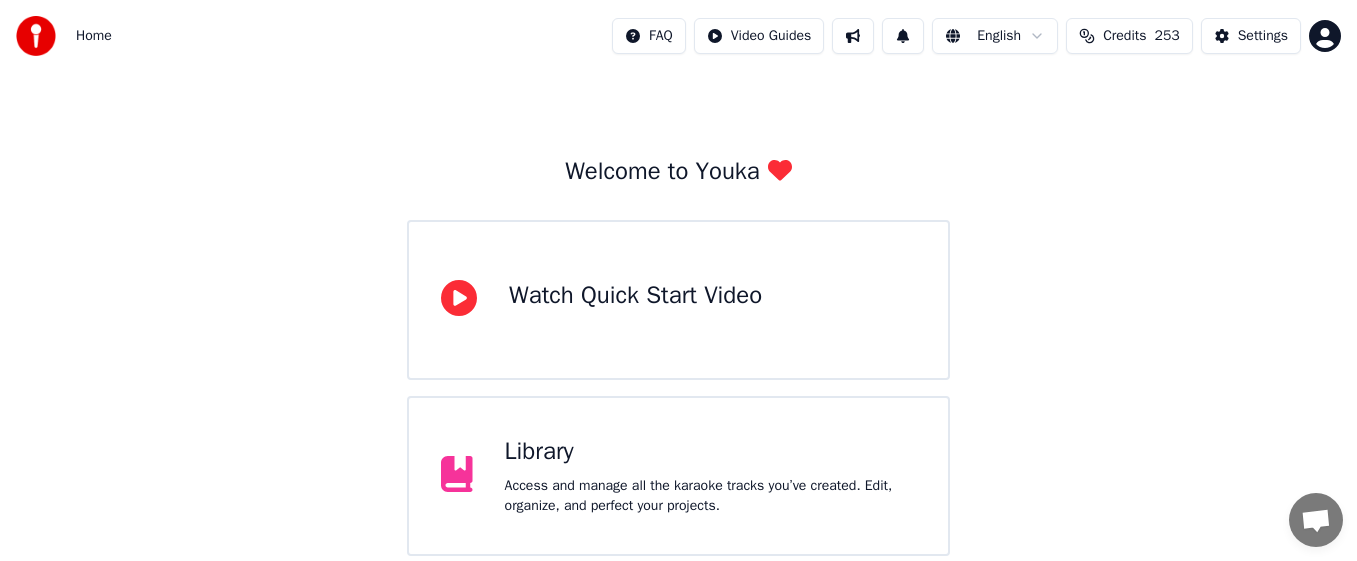 click on "Library" at bounding box center [710, 452] 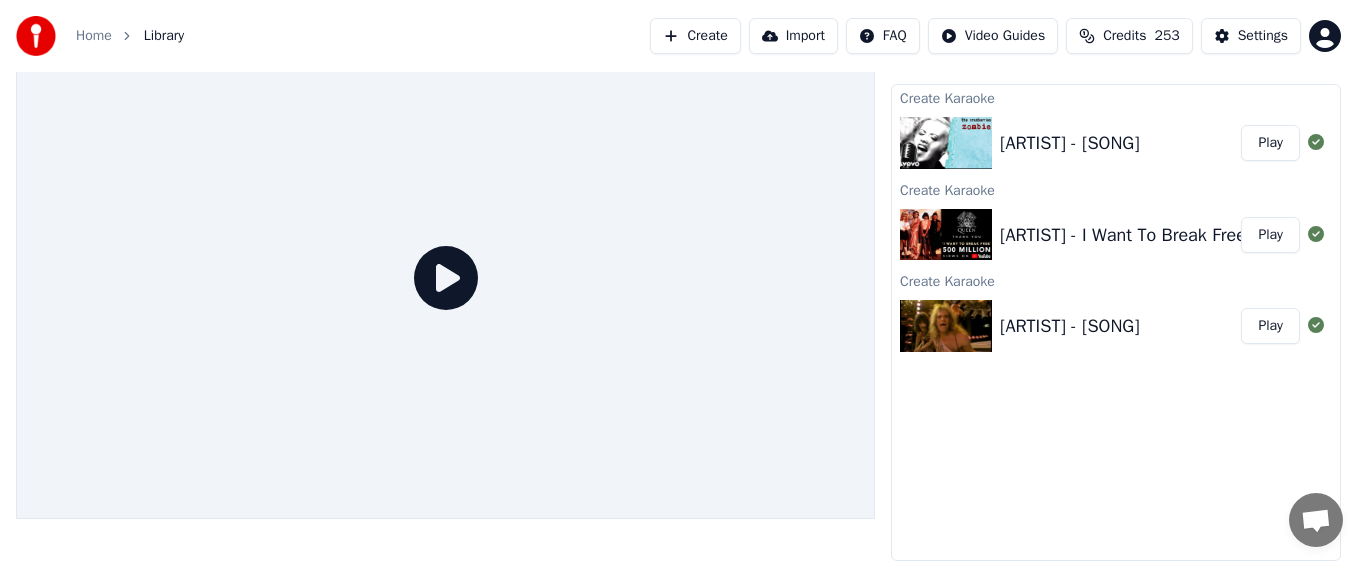 click on "Credits" at bounding box center [1124, 36] 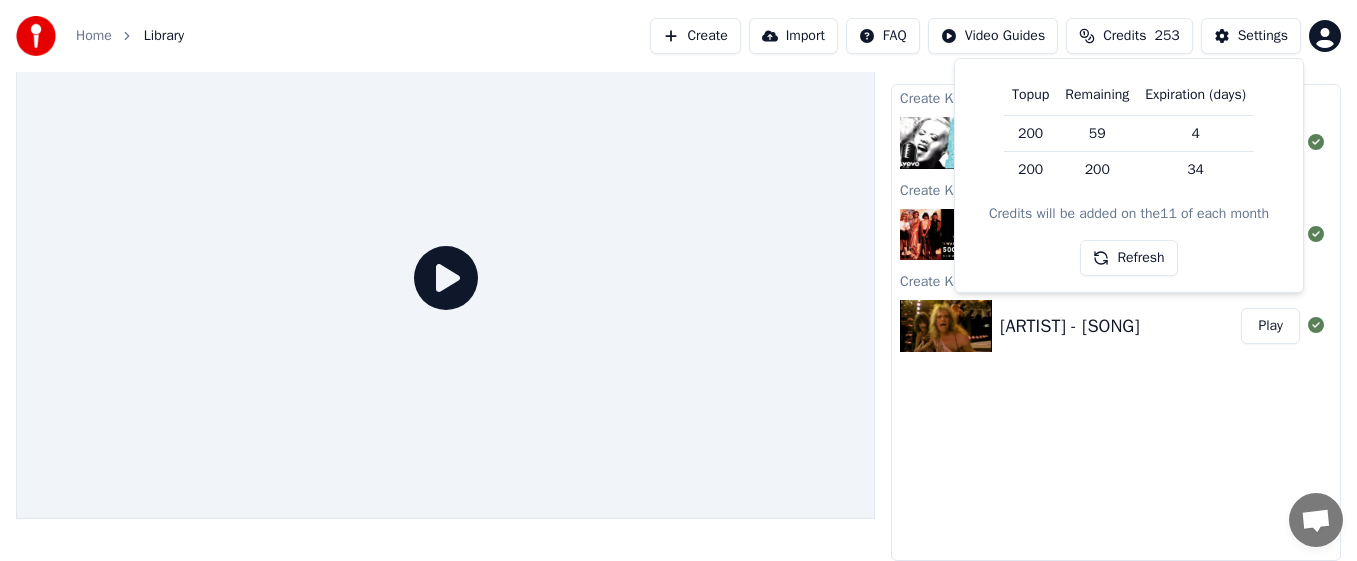 click on "Refresh" at bounding box center (1128, 258) 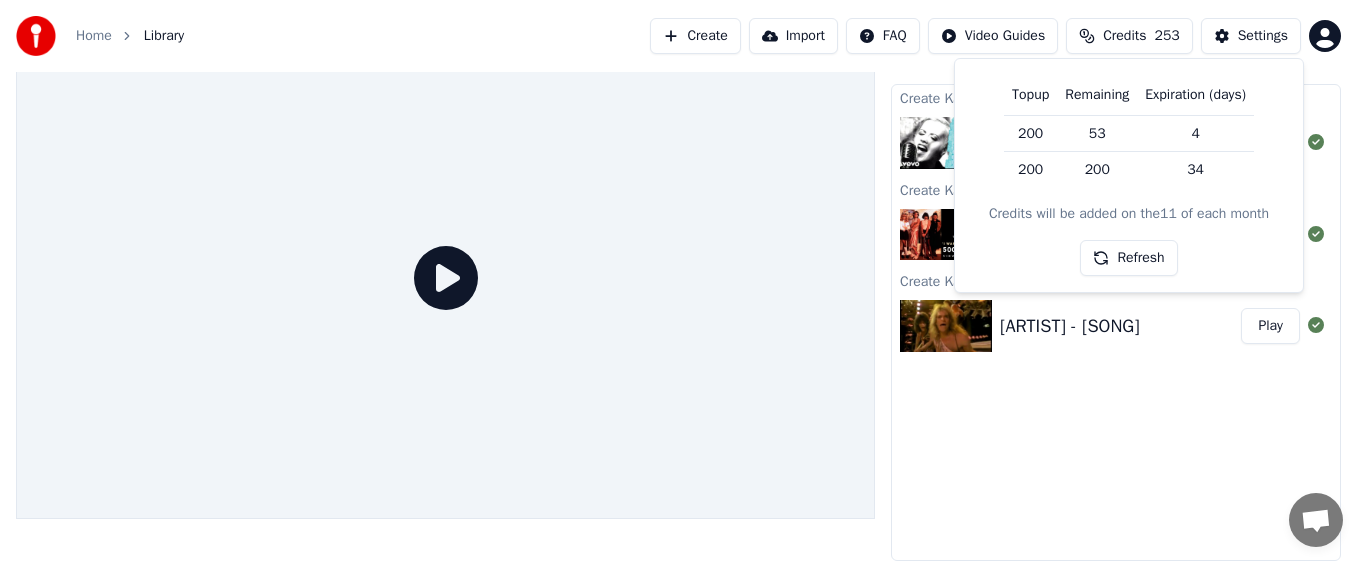 click on "Create Karaoke" at bounding box center (1116, 97) 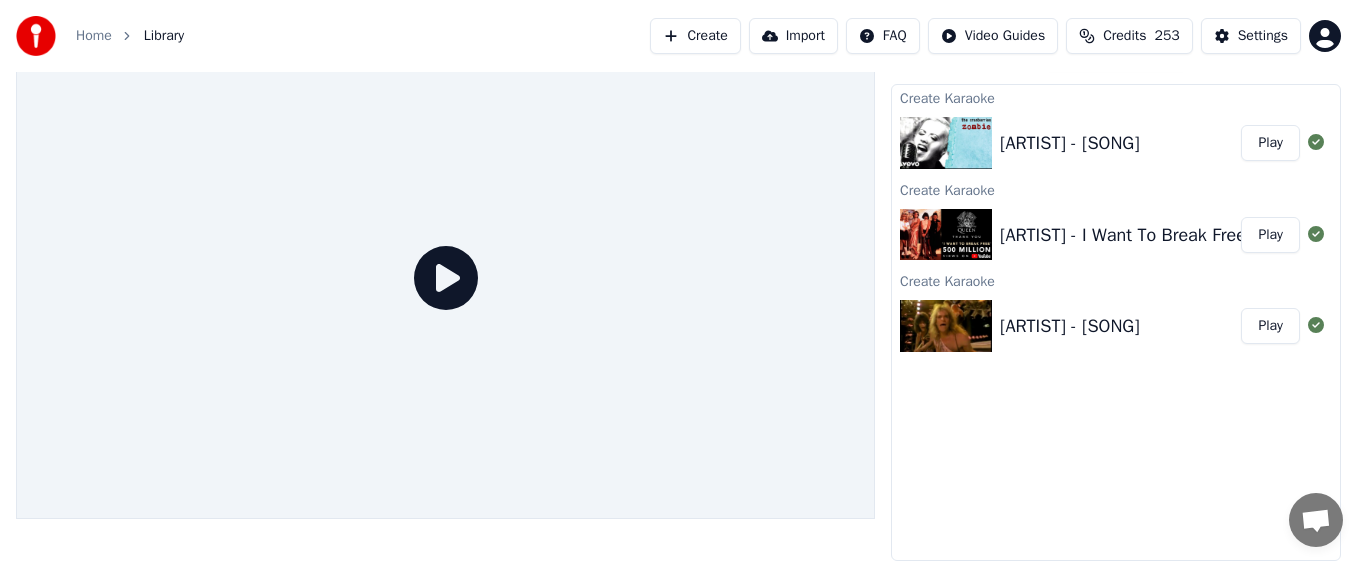 click on "Credits 253" at bounding box center (1129, 36) 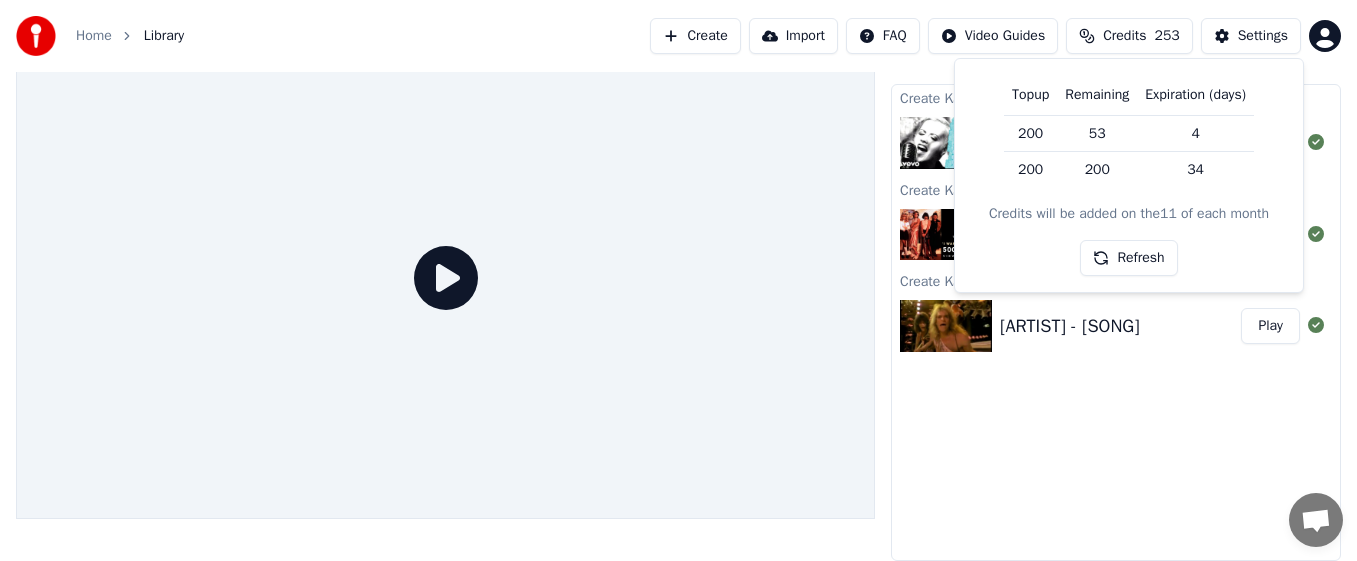 click on "Refresh" at bounding box center (1128, 258) 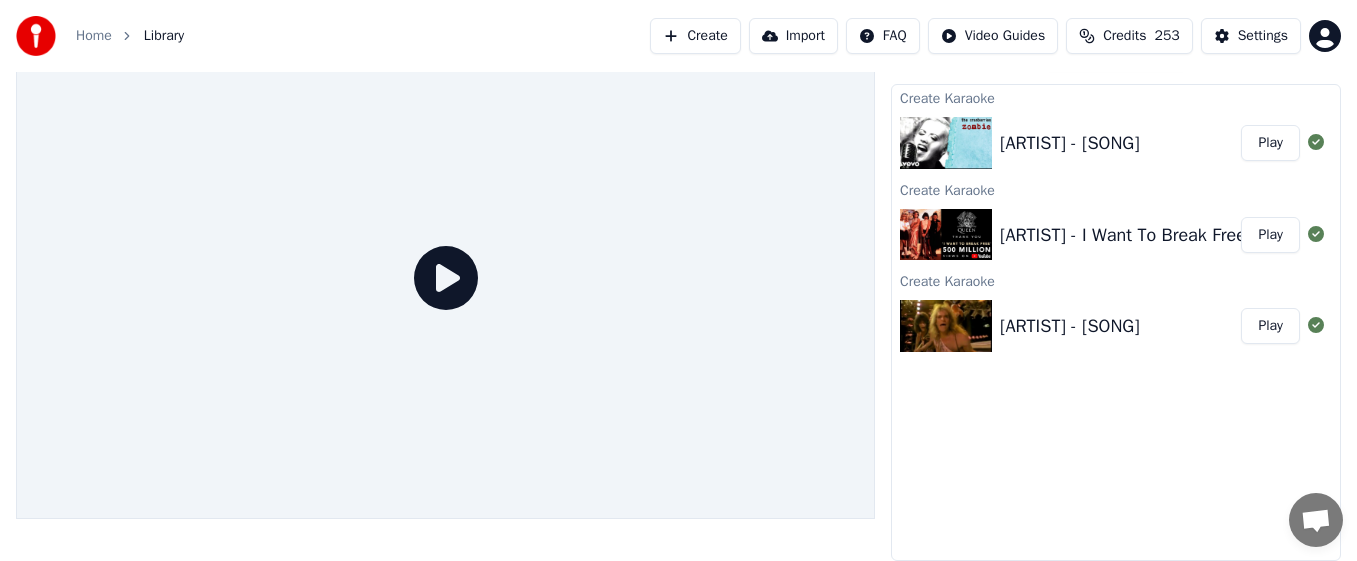 click on "Play" at bounding box center [1270, 143] 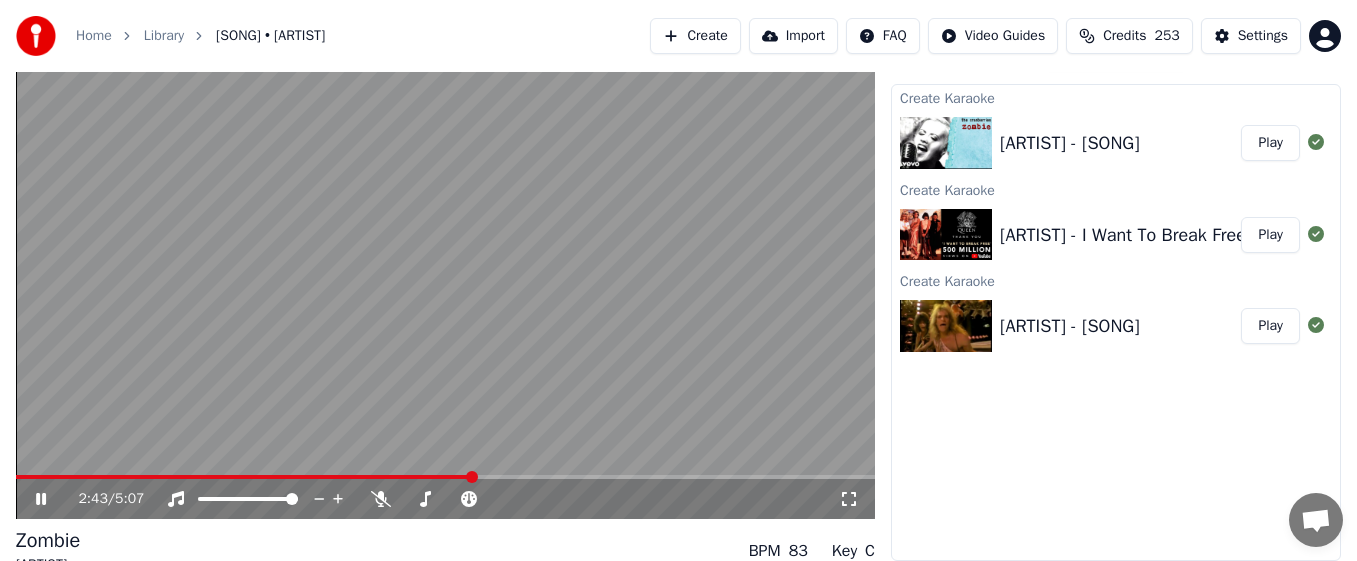 click on "Credits" at bounding box center (1124, 36) 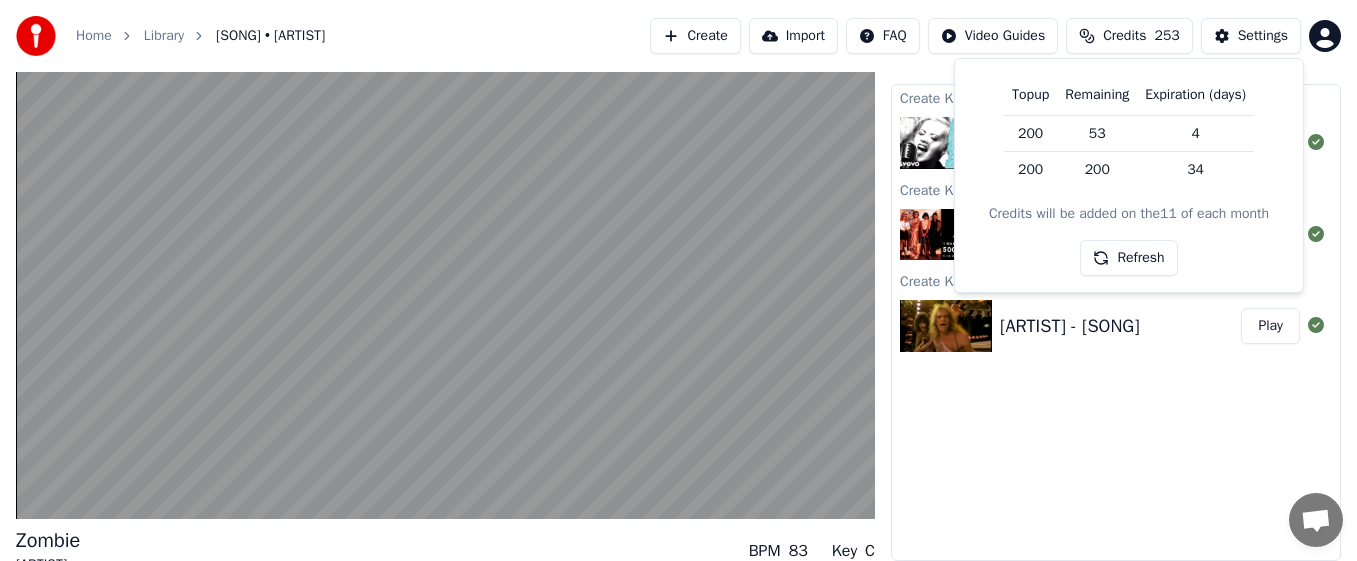 click on "Refresh" at bounding box center [1128, 258] 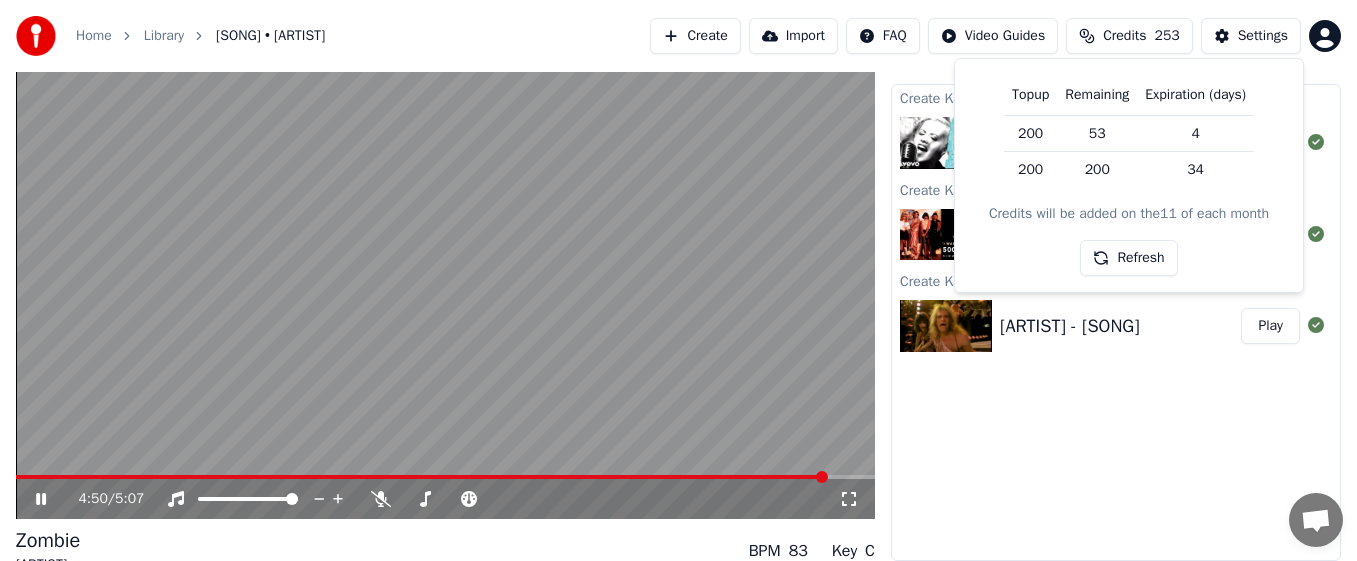 click at bounding box center [445, 477] 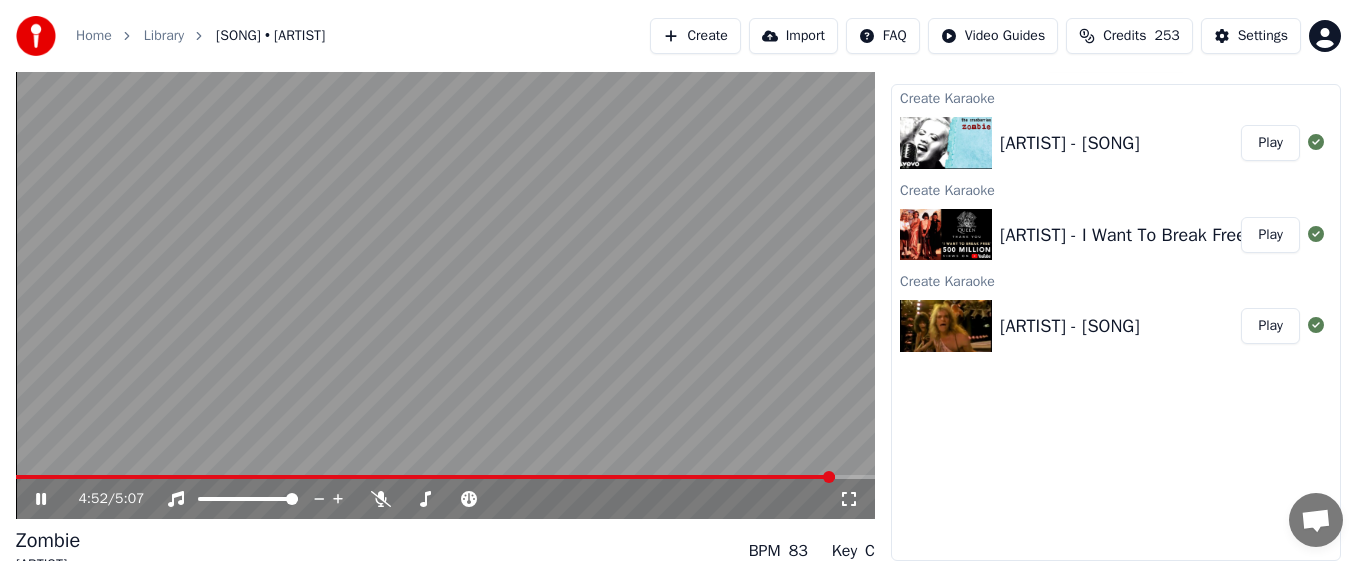 click on "4:52  /  5:07" at bounding box center [445, 499] 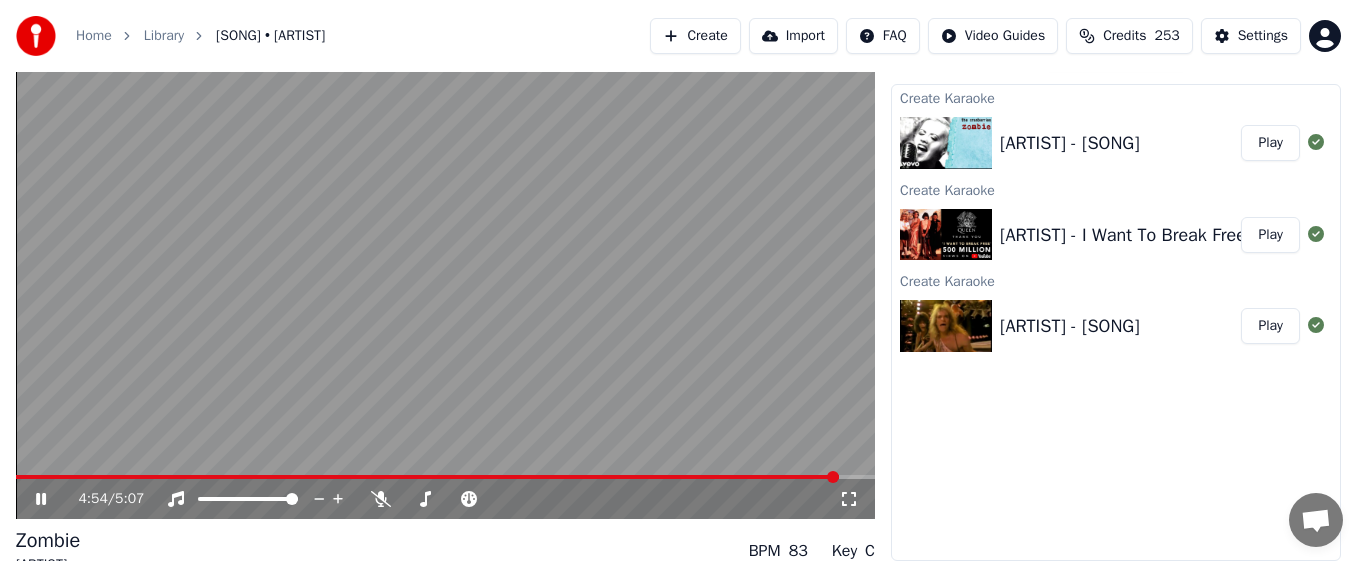 click 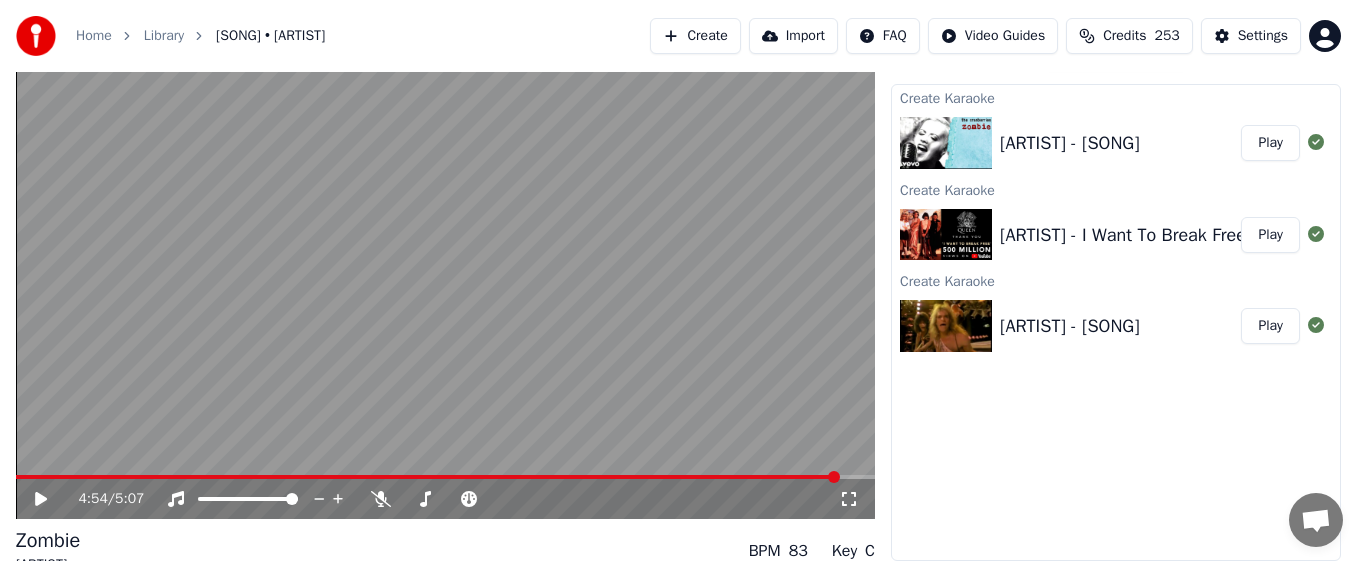 click on "Library" at bounding box center [164, 36] 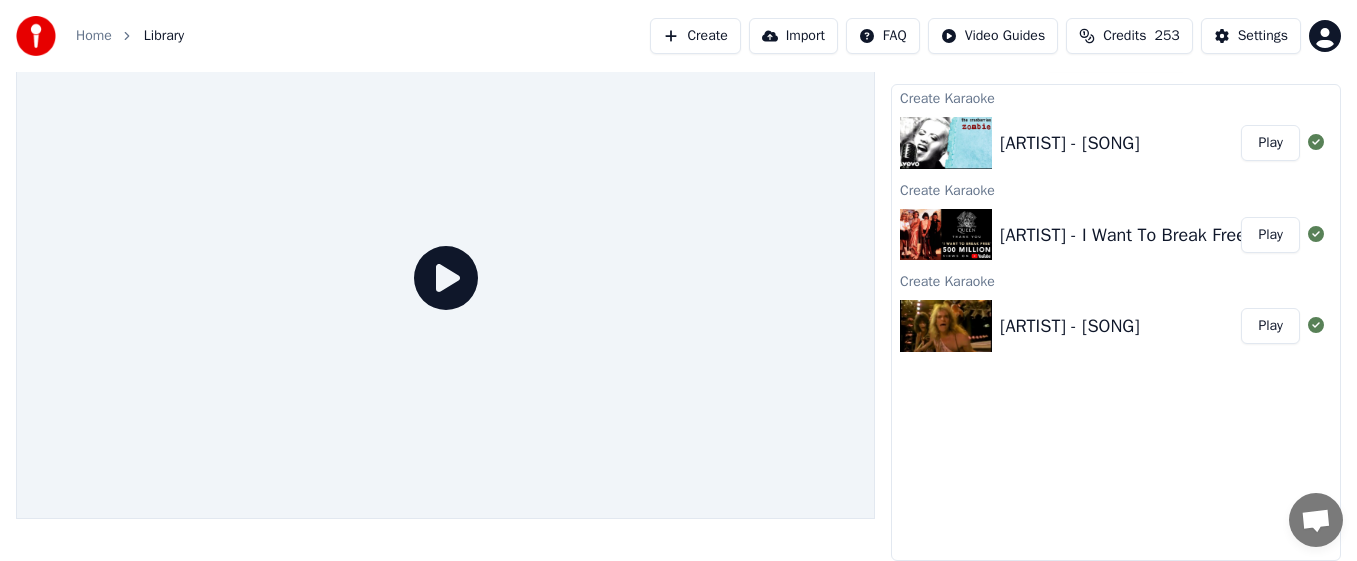 click on "Home" at bounding box center (94, 36) 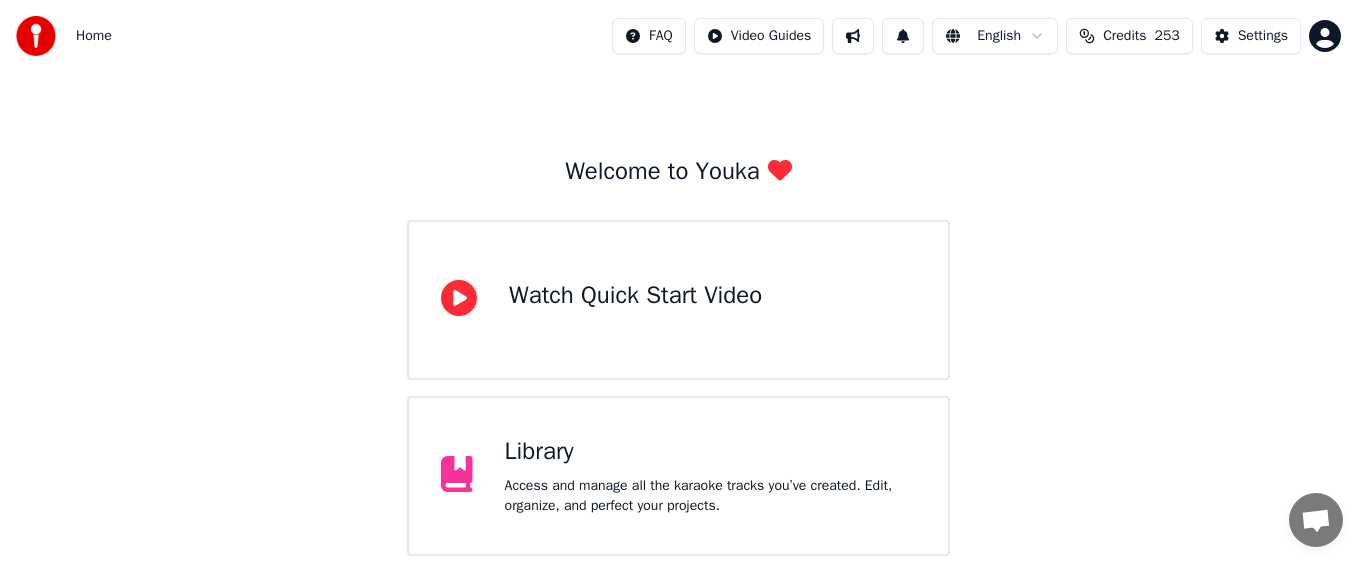 click on "Library" at bounding box center [710, 452] 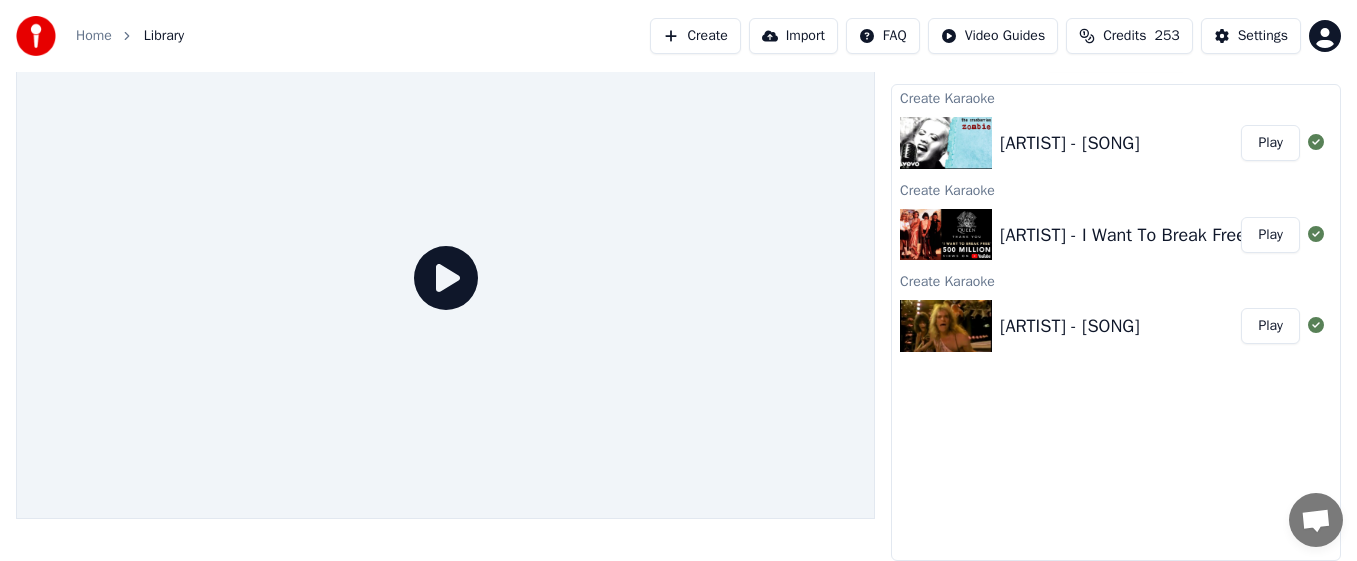 click on "Home" at bounding box center (94, 36) 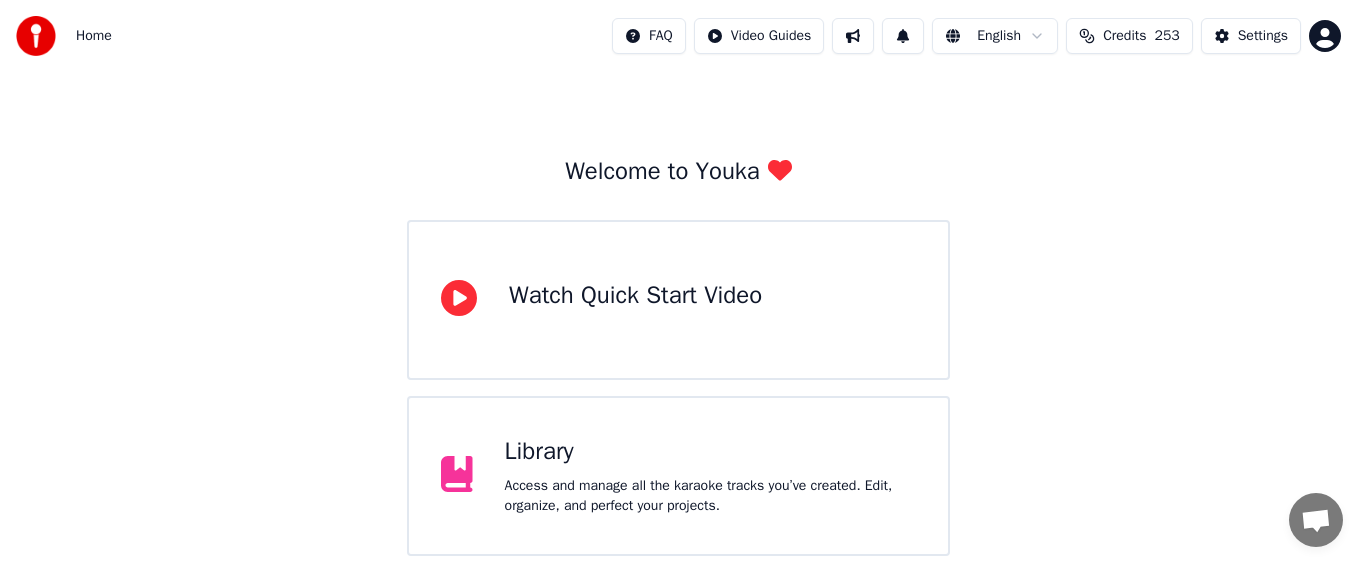 click on "Home" at bounding box center [94, 36] 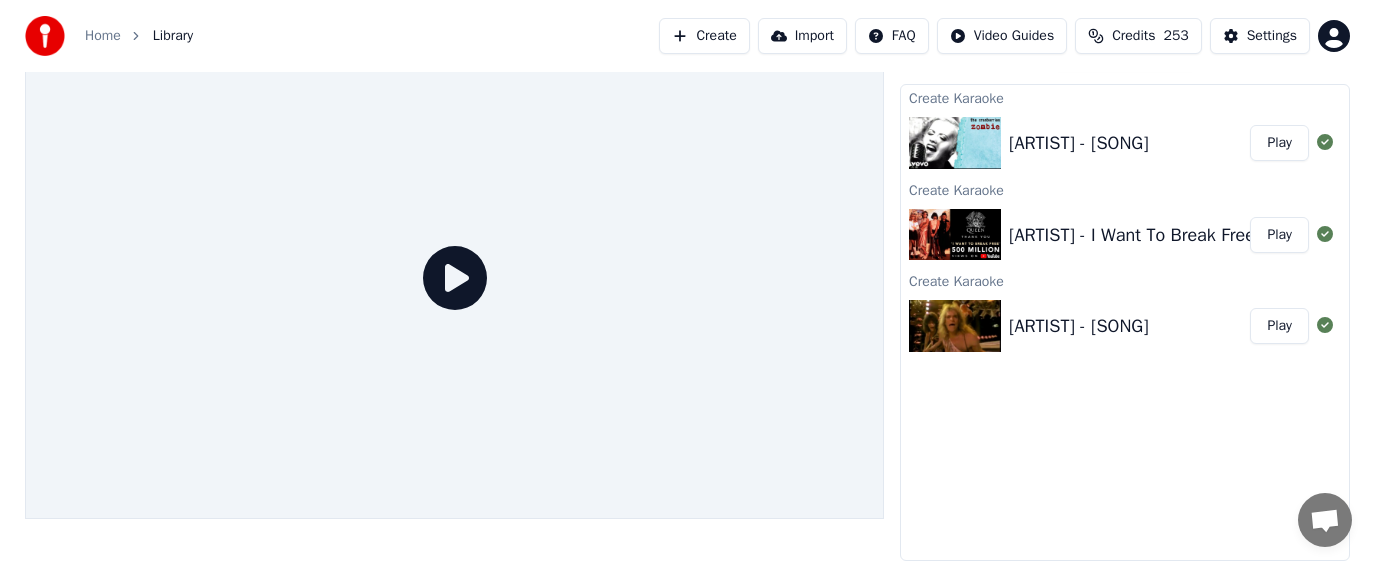scroll, scrollTop: 0, scrollLeft: 0, axis: both 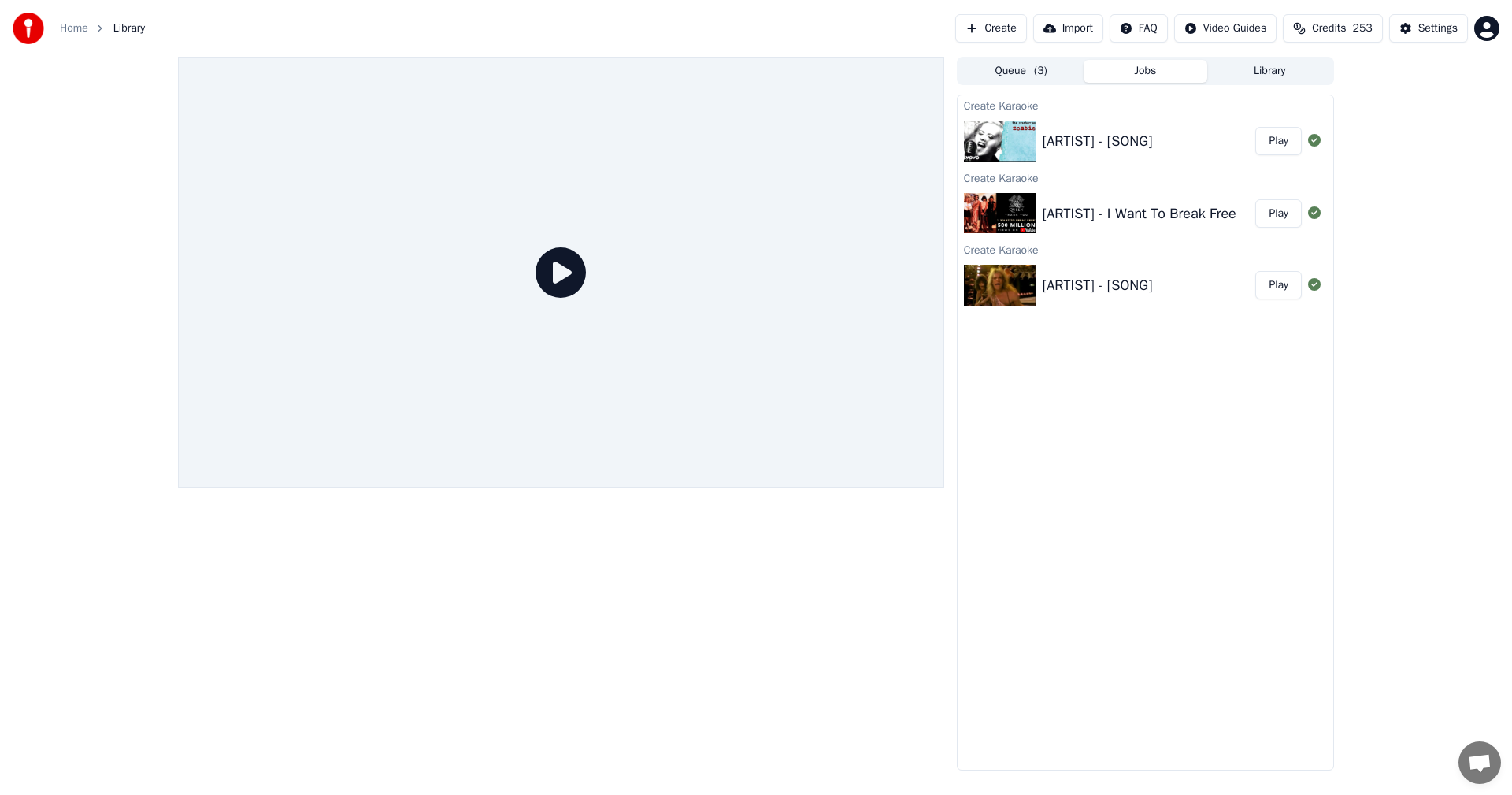 click on "Library" at bounding box center (1269, 71) 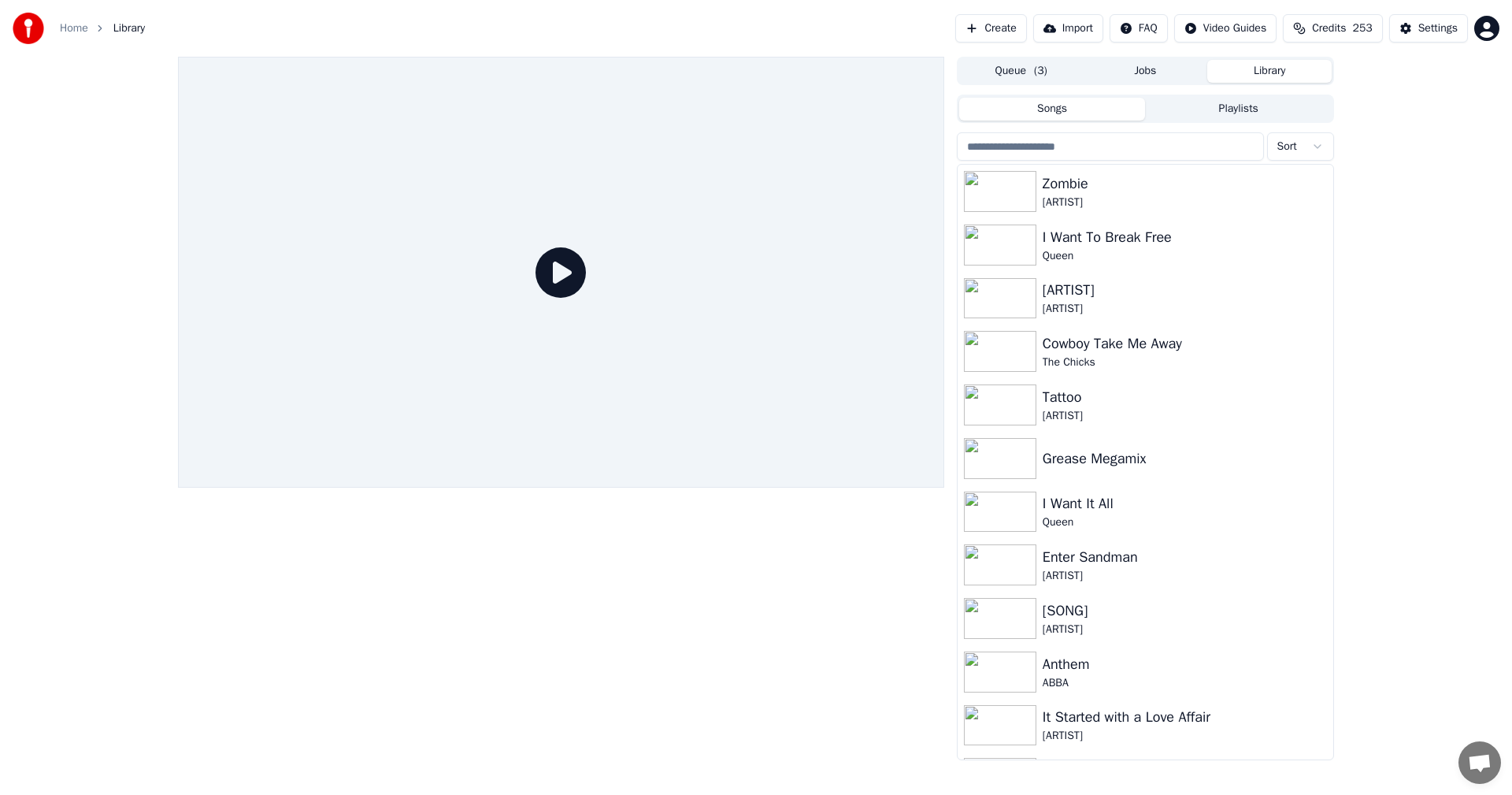click at bounding box center [1110, 147] 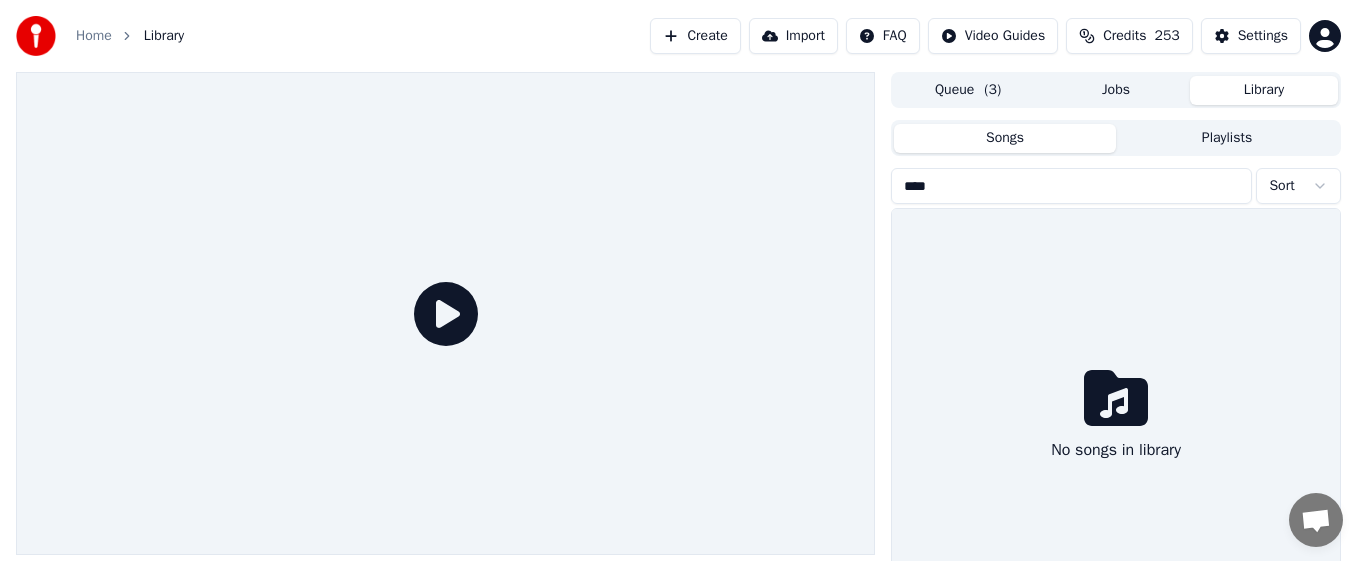 type on "****" 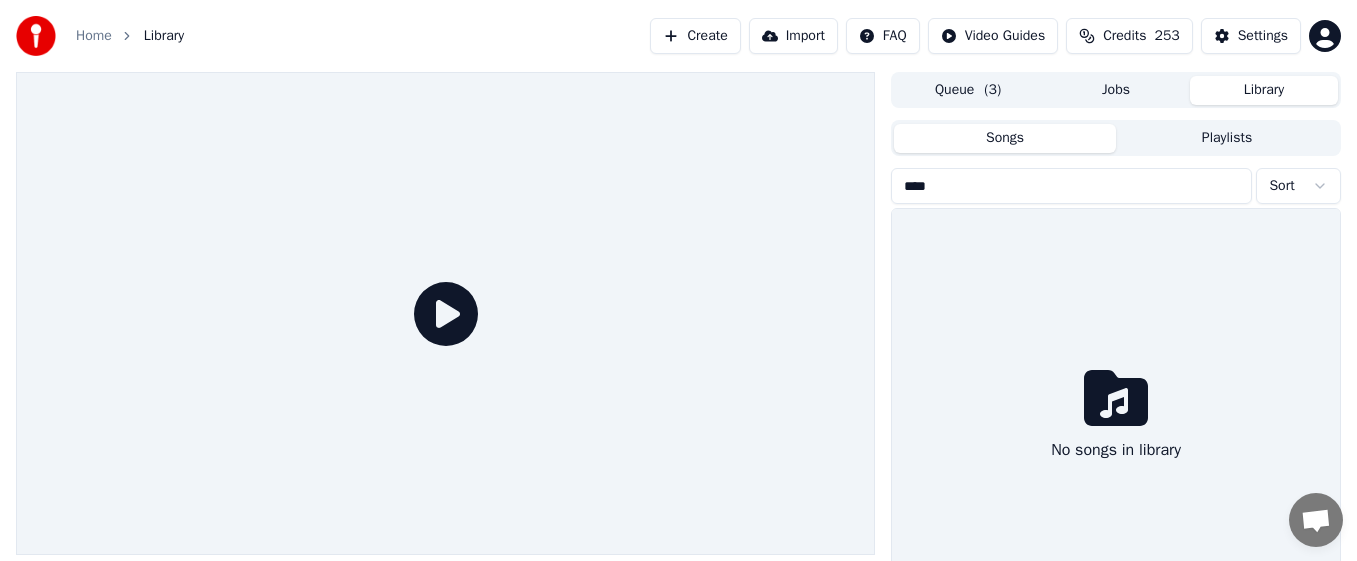 click on "Library" at bounding box center [1264, 90] 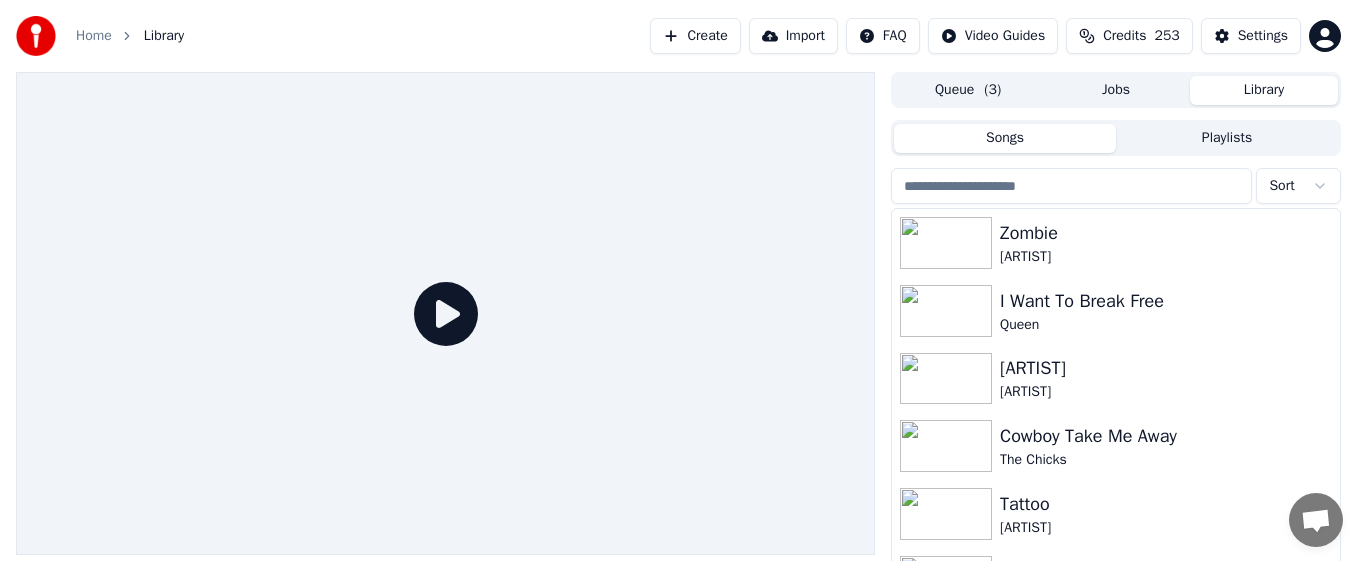 click at bounding box center [1071, 186] 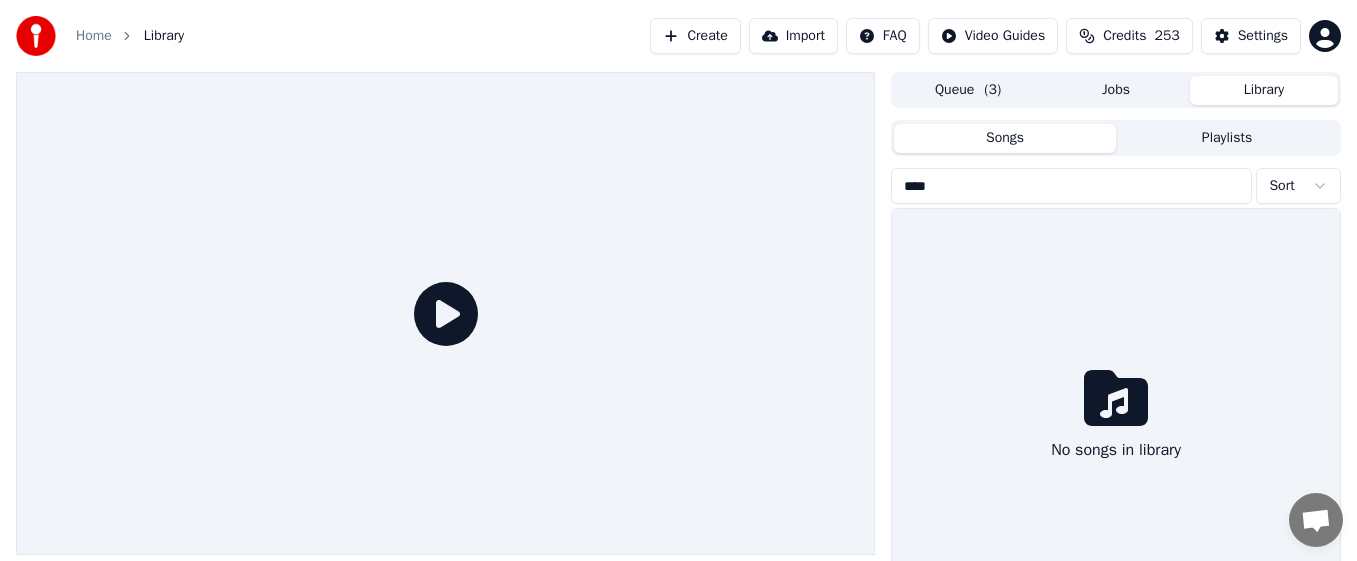 type on "****" 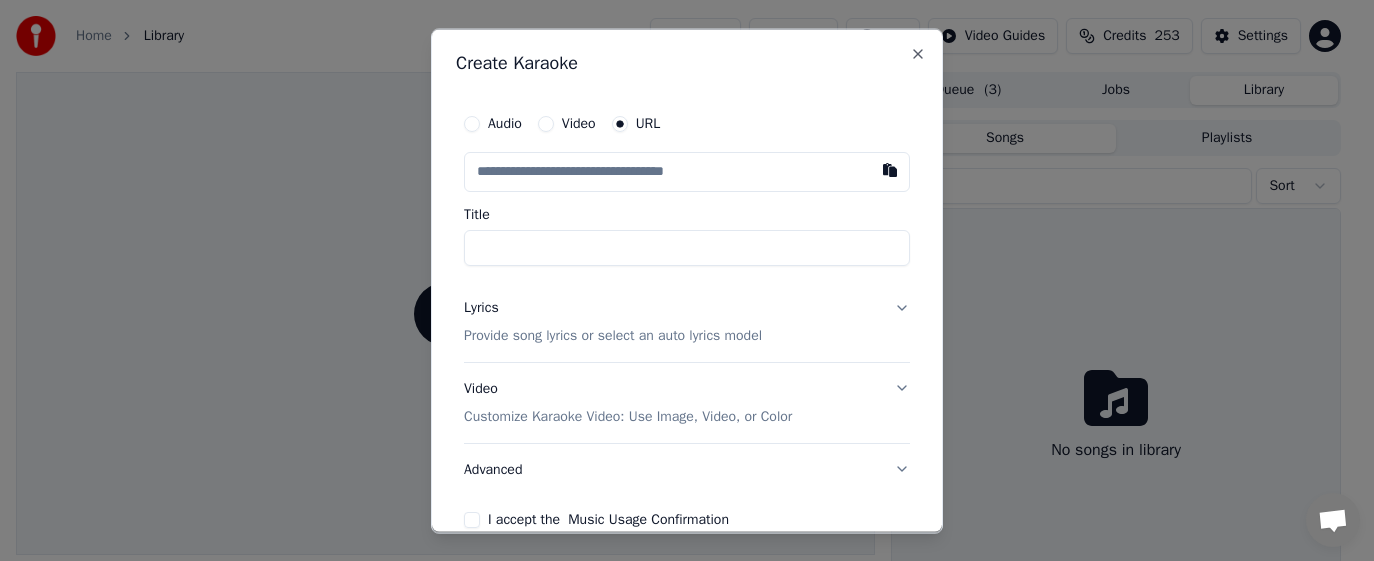 type on "**********" 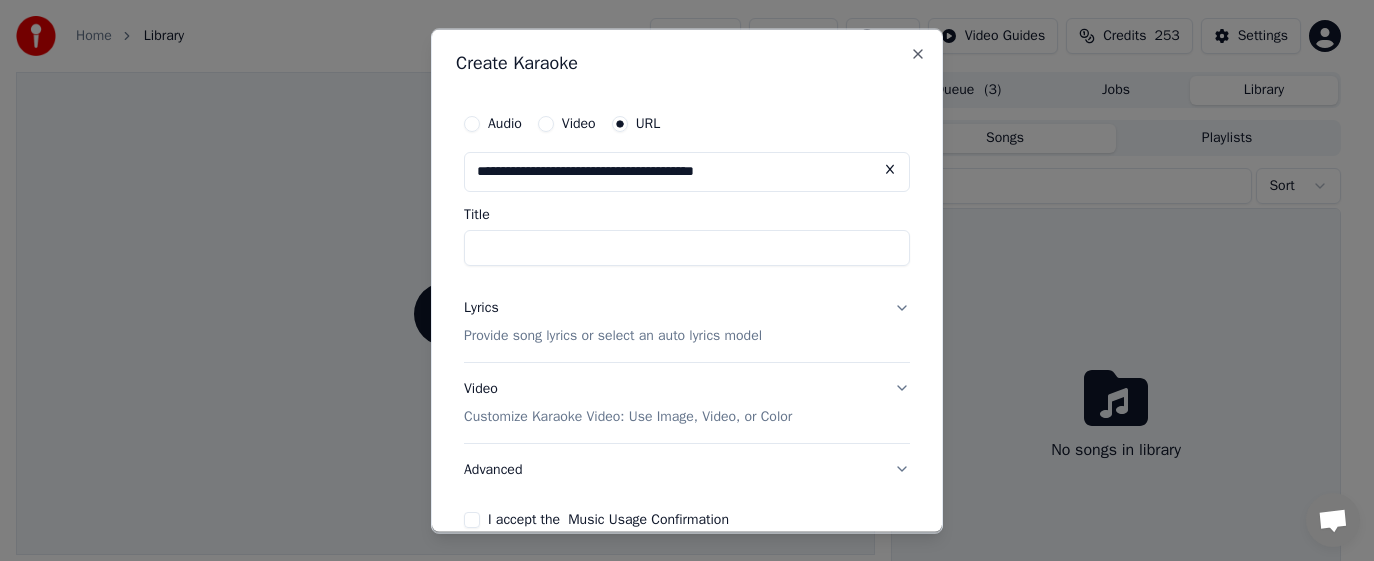 type on "*********" 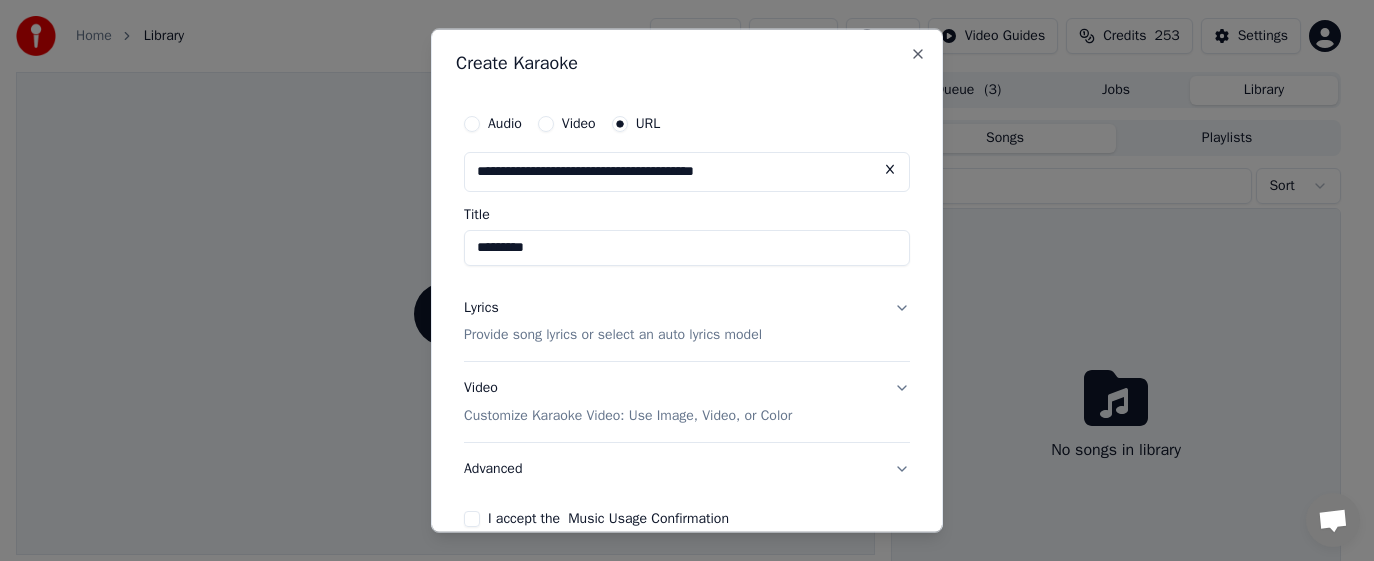 type on "**********" 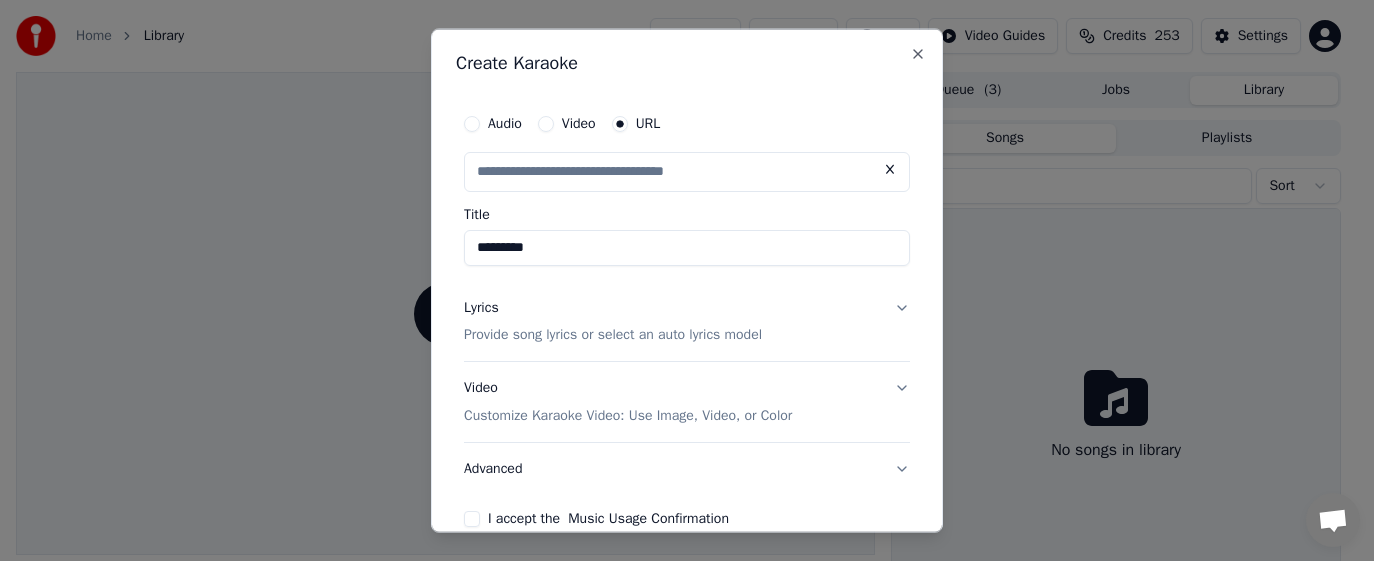 click on "Lyrics" at bounding box center [481, 307] 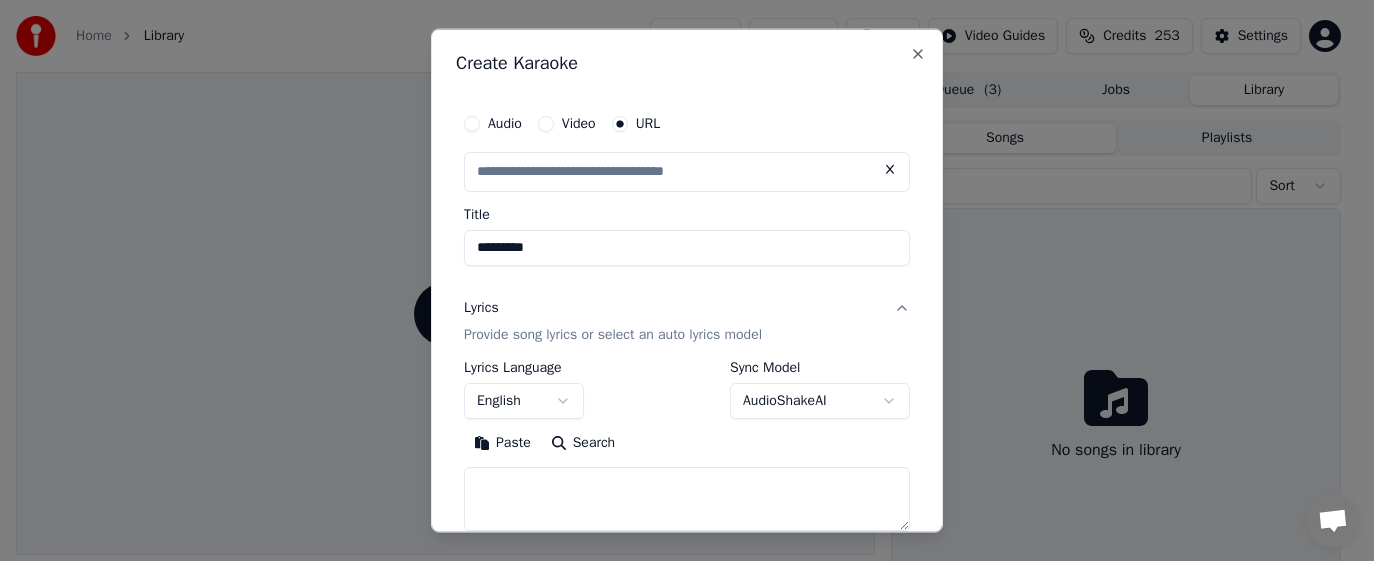type on "**********" 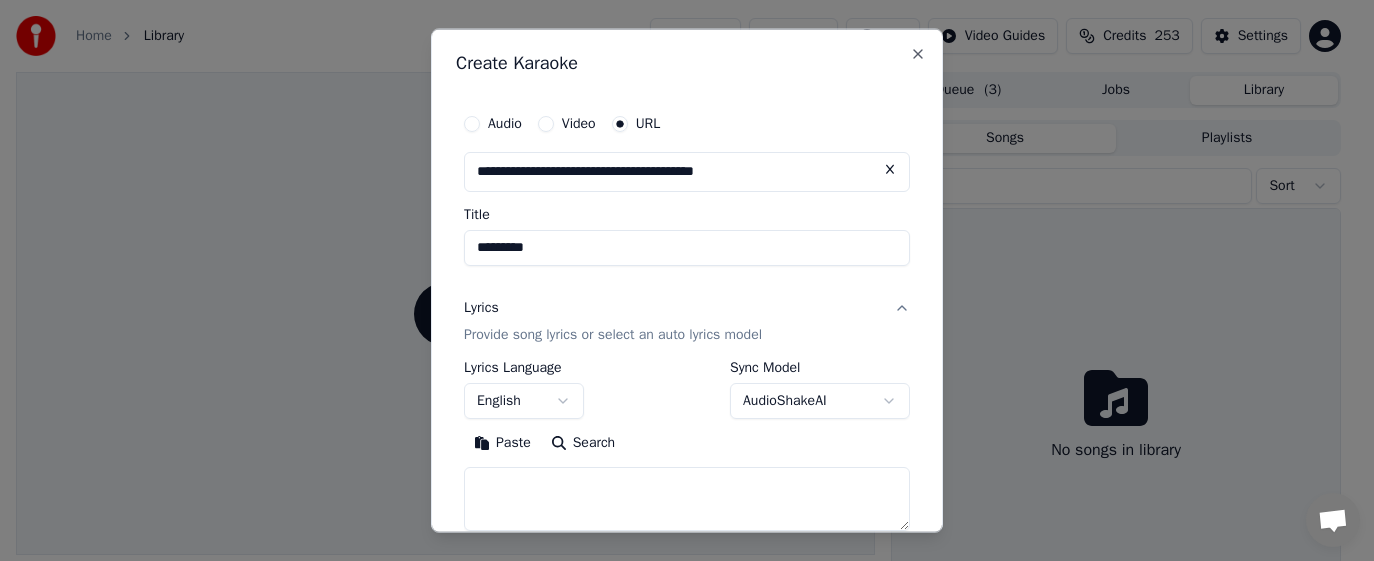 click on "English" at bounding box center (524, 401) 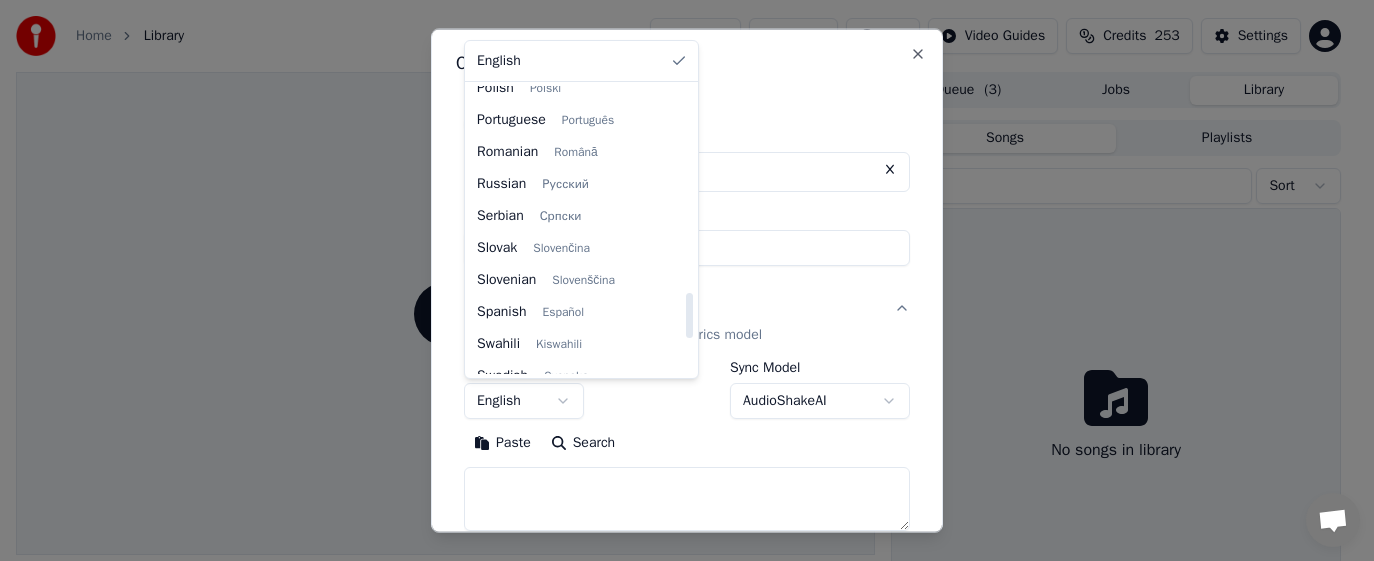 scroll, scrollTop: 1319, scrollLeft: 0, axis: vertical 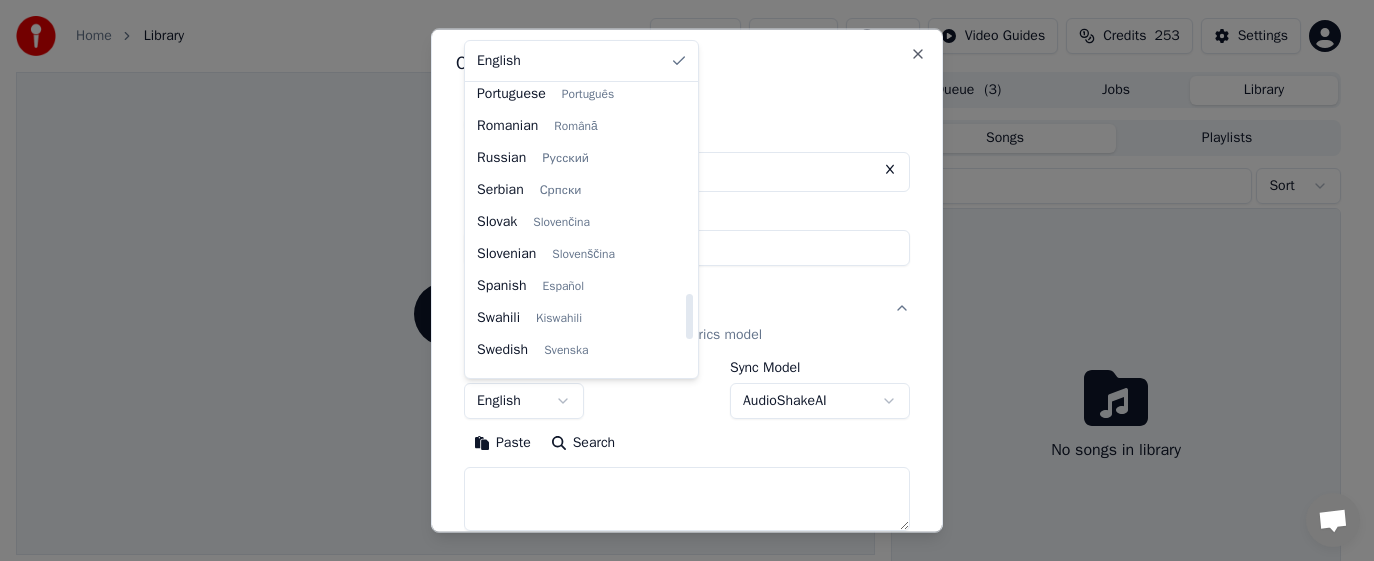 drag, startPoint x: 687, startPoint y: 121, endPoint x: 693, endPoint y: 328, distance: 207.08694 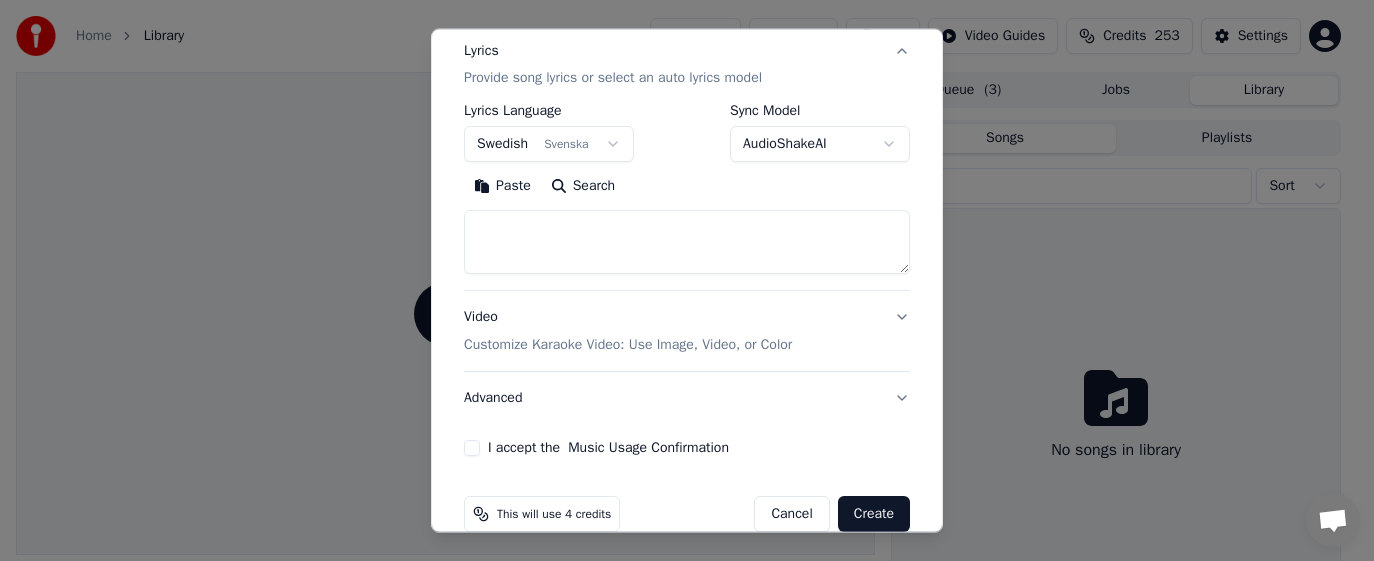 scroll, scrollTop: 289, scrollLeft: 0, axis: vertical 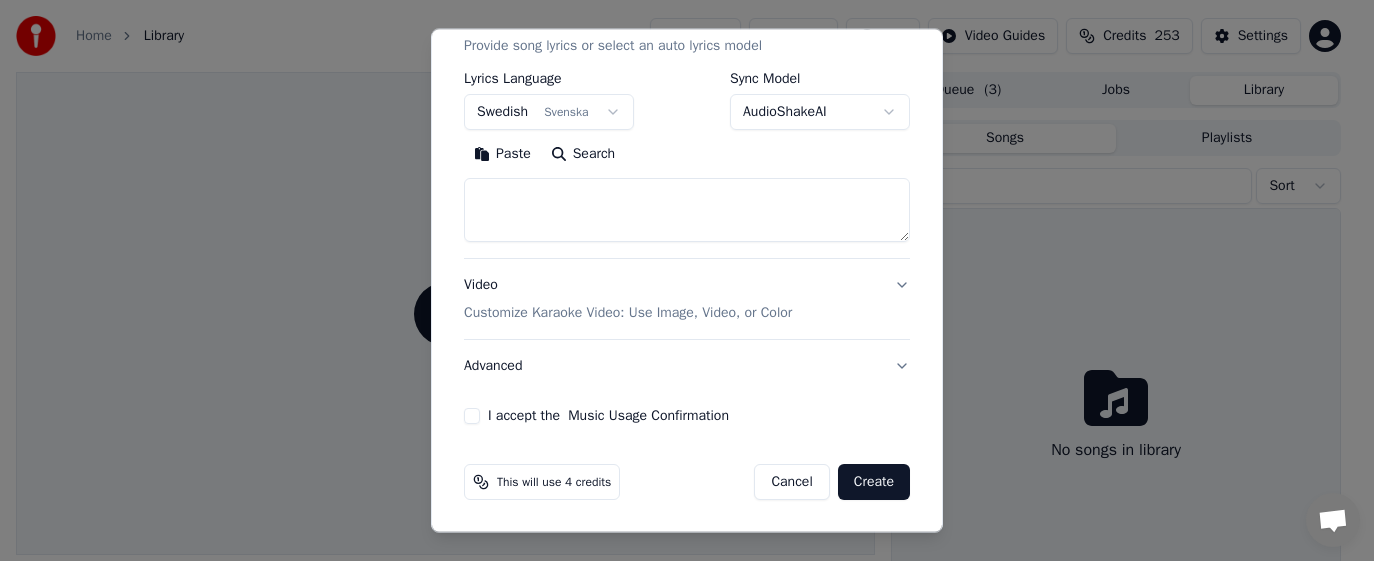 click at bounding box center [687, 210] 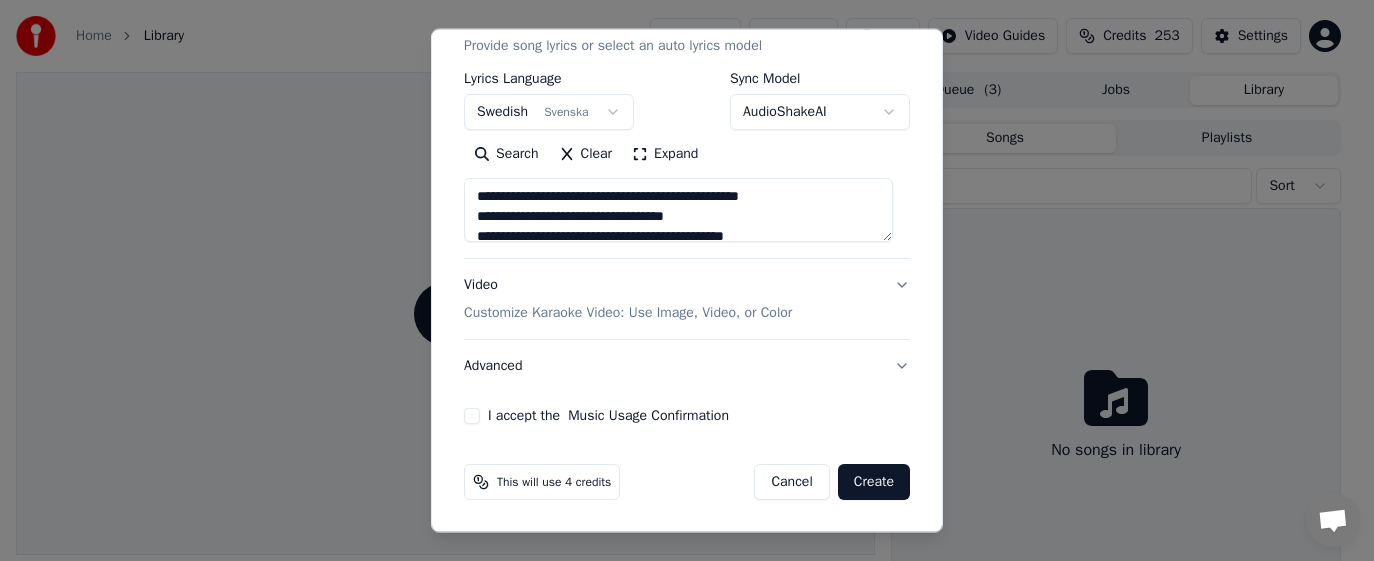 scroll, scrollTop: 745, scrollLeft: 0, axis: vertical 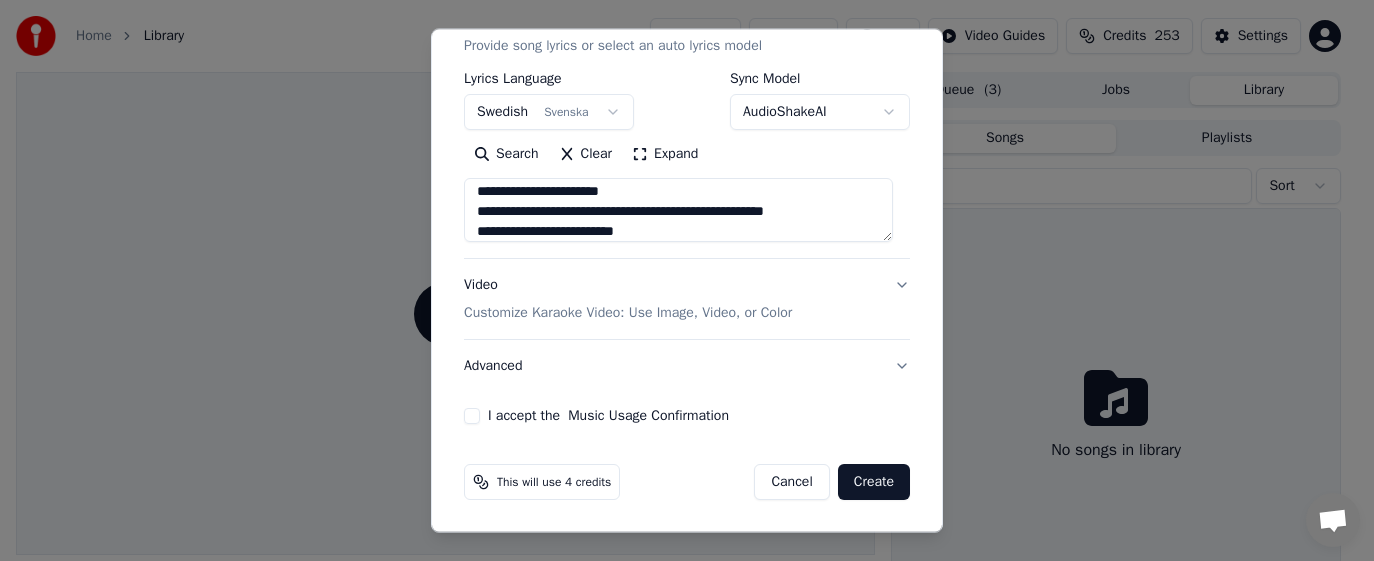 type on "**********" 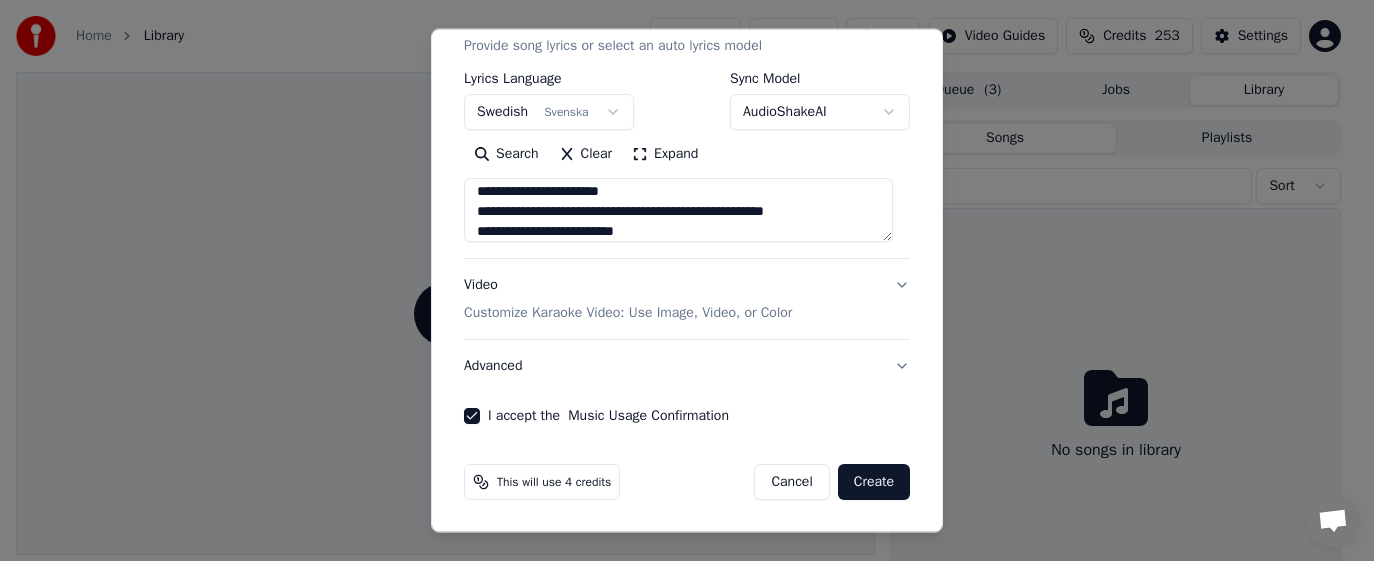 scroll, scrollTop: 0, scrollLeft: 0, axis: both 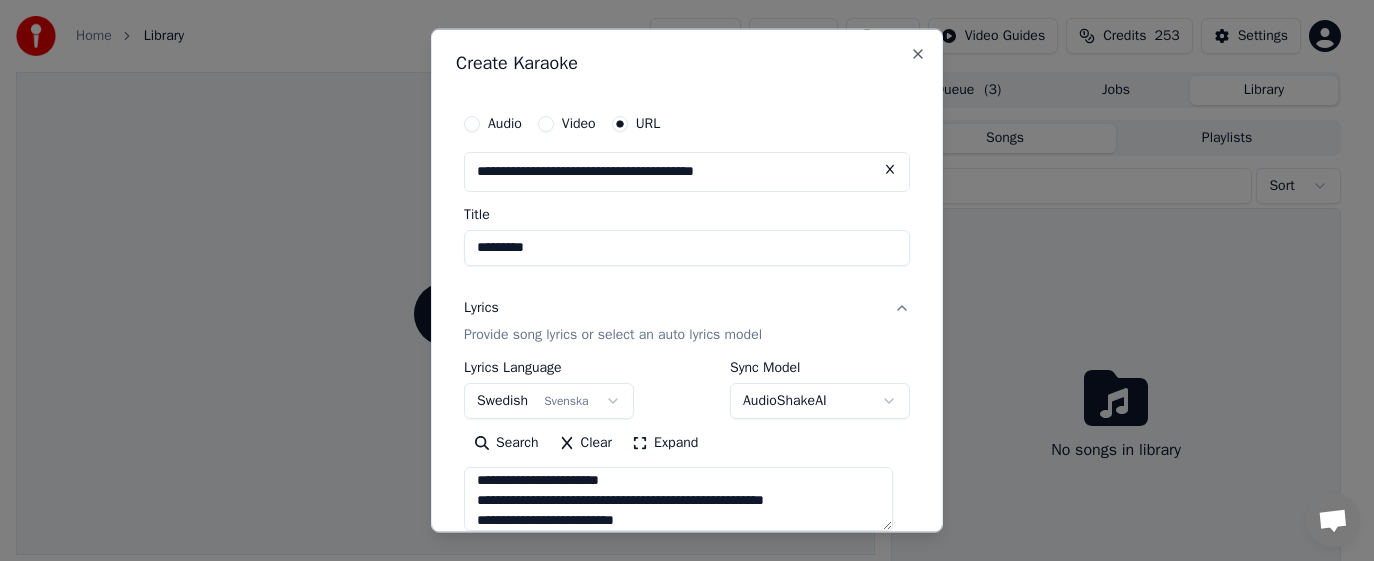 click on "*********" at bounding box center [687, 247] 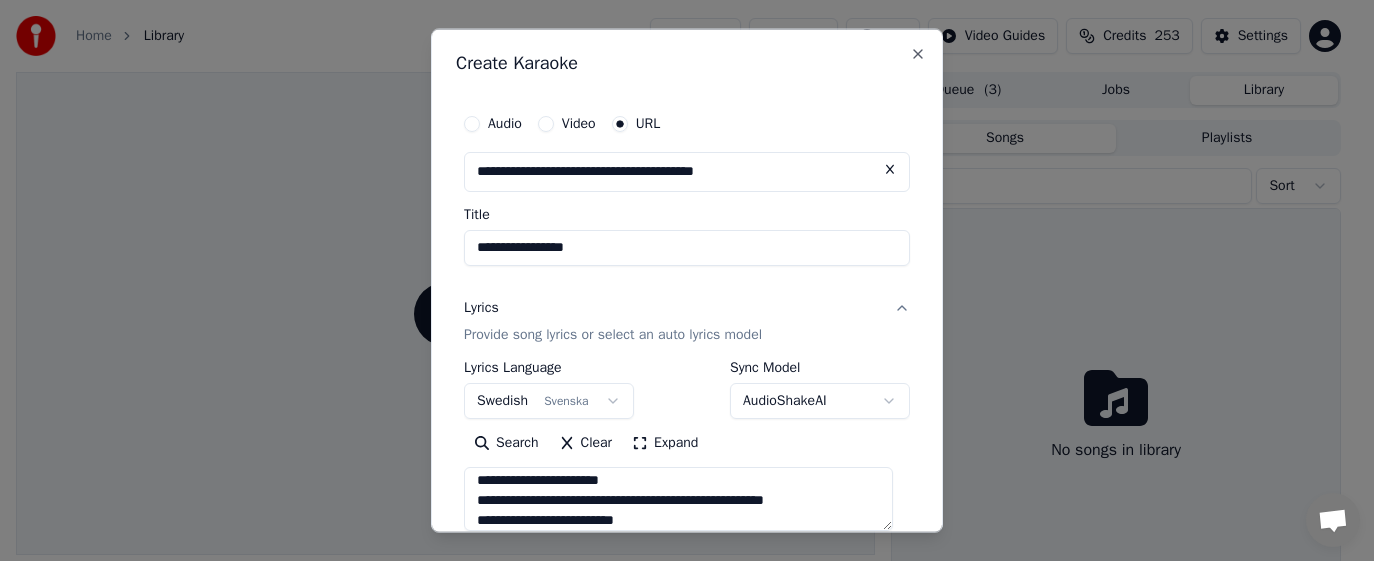 type on "**********" 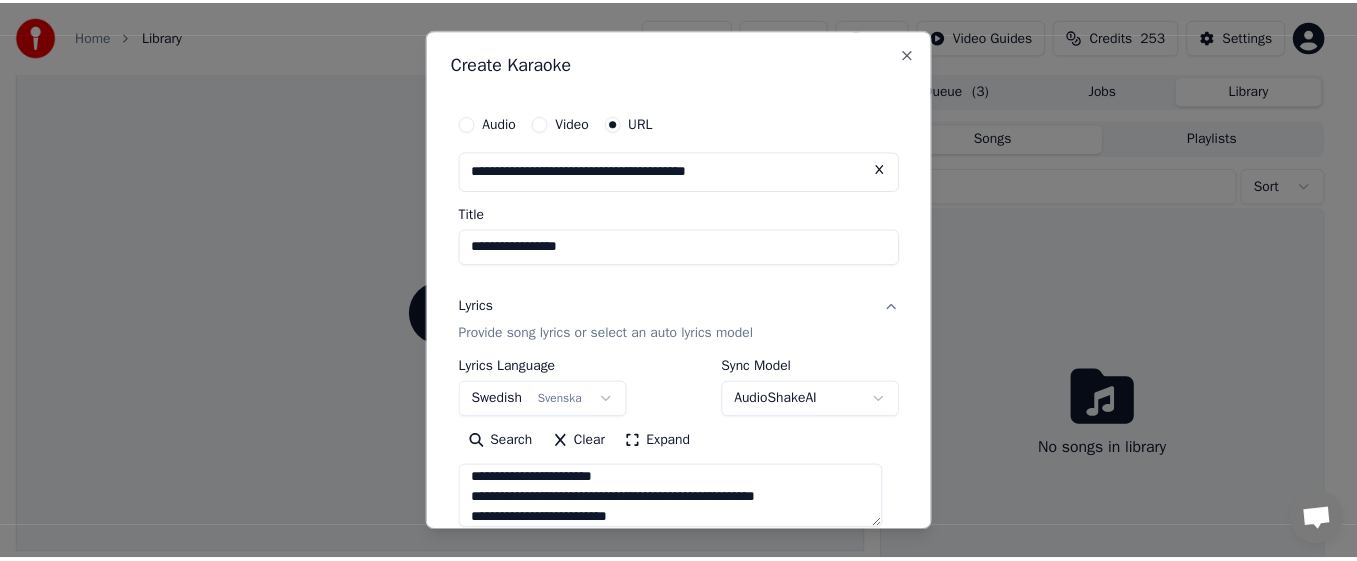 scroll, scrollTop: 289, scrollLeft: 0, axis: vertical 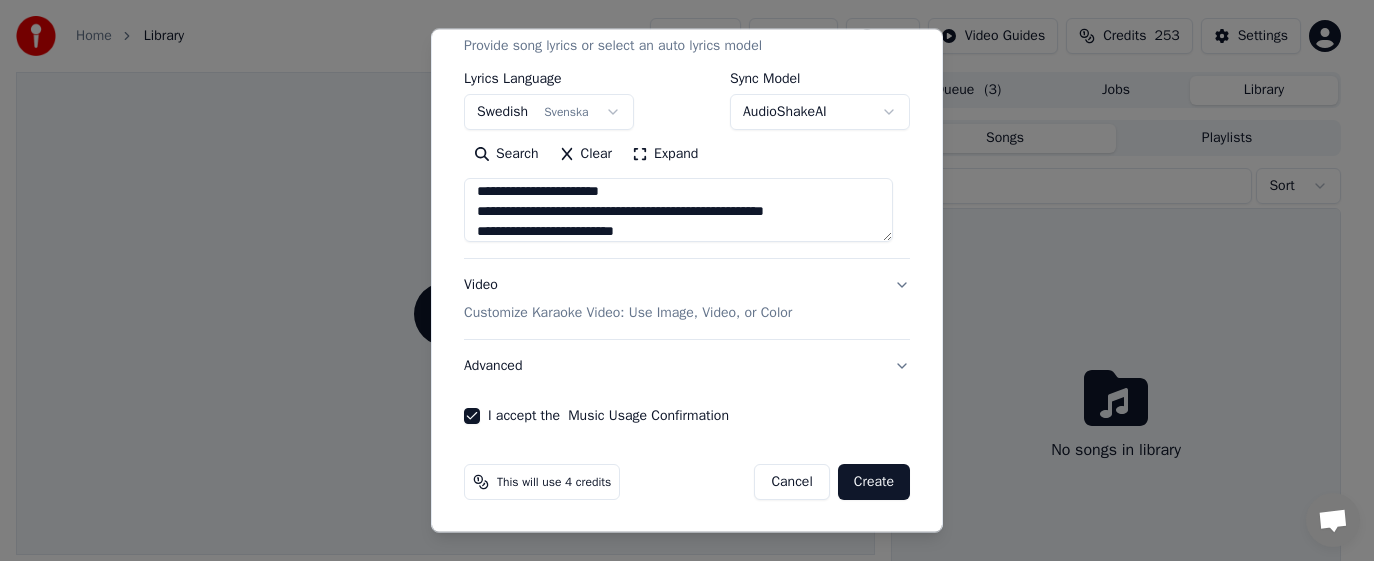 click on "Create" at bounding box center [874, 482] 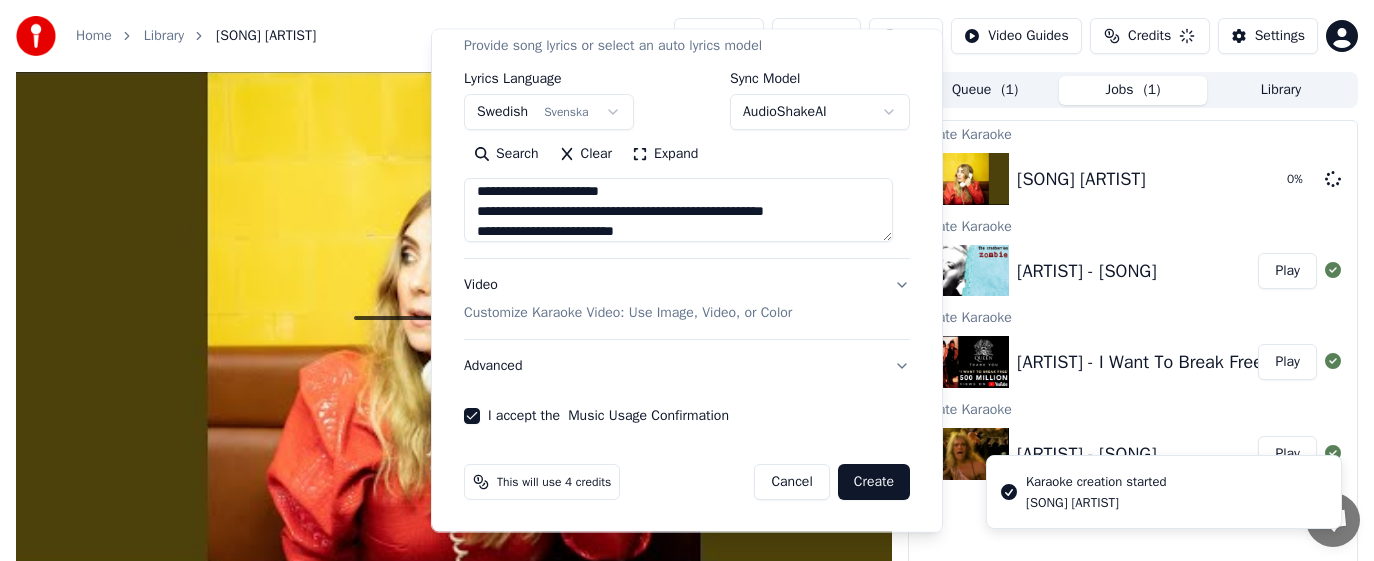 type 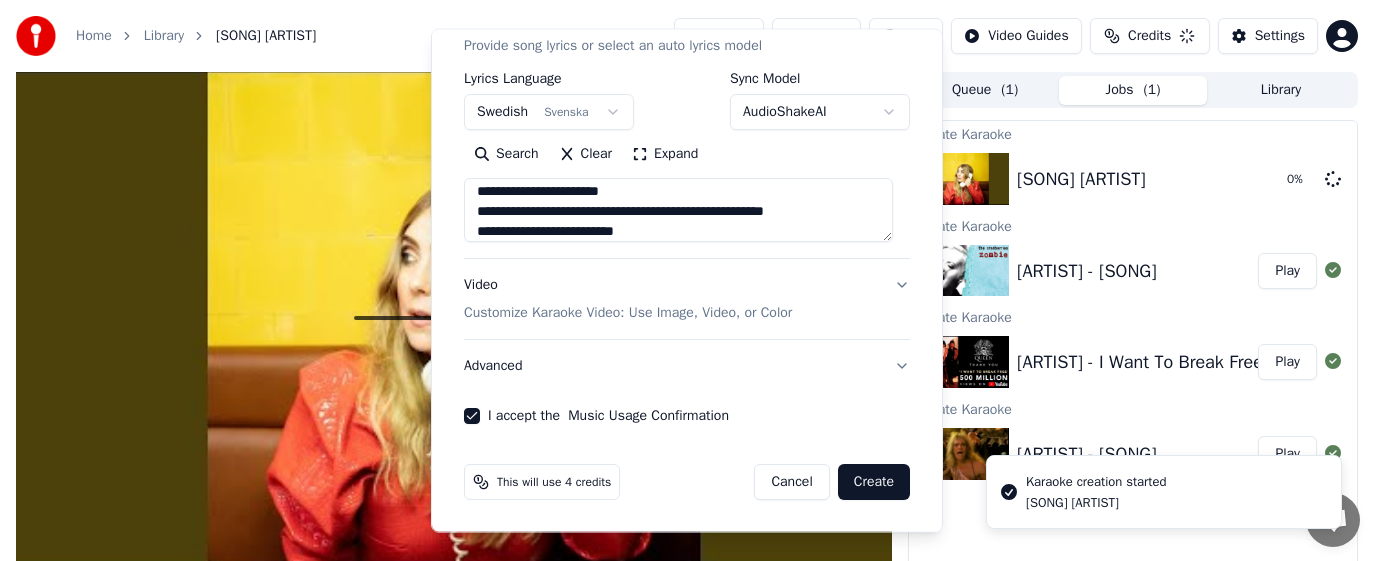 type 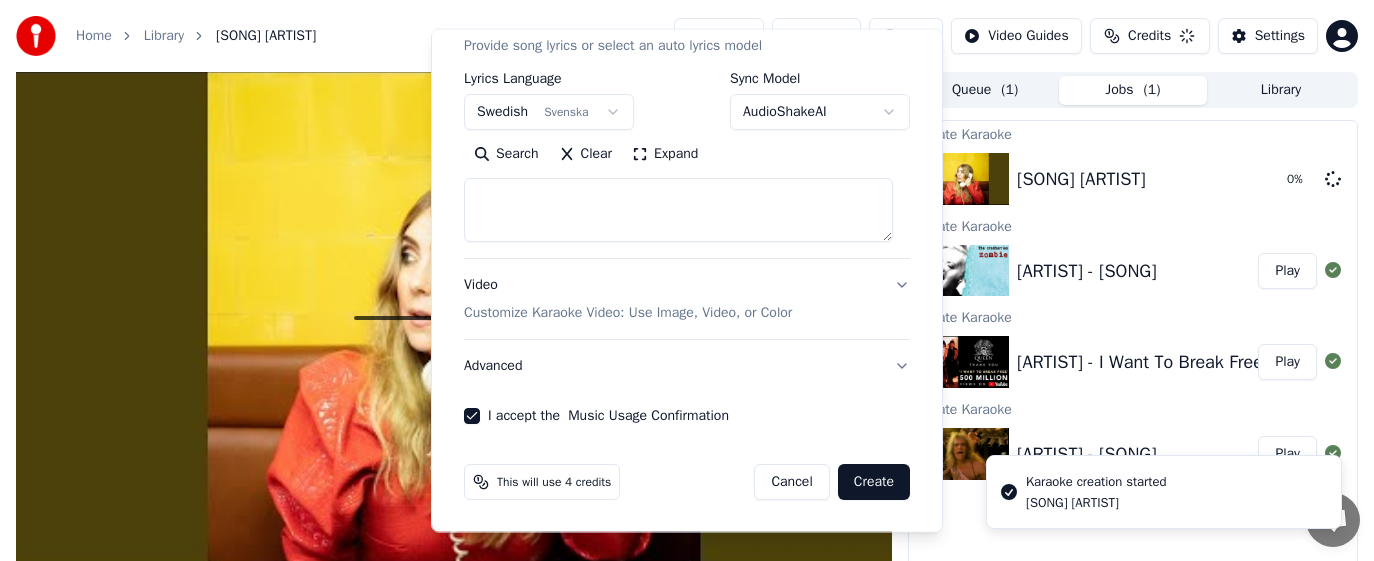 select 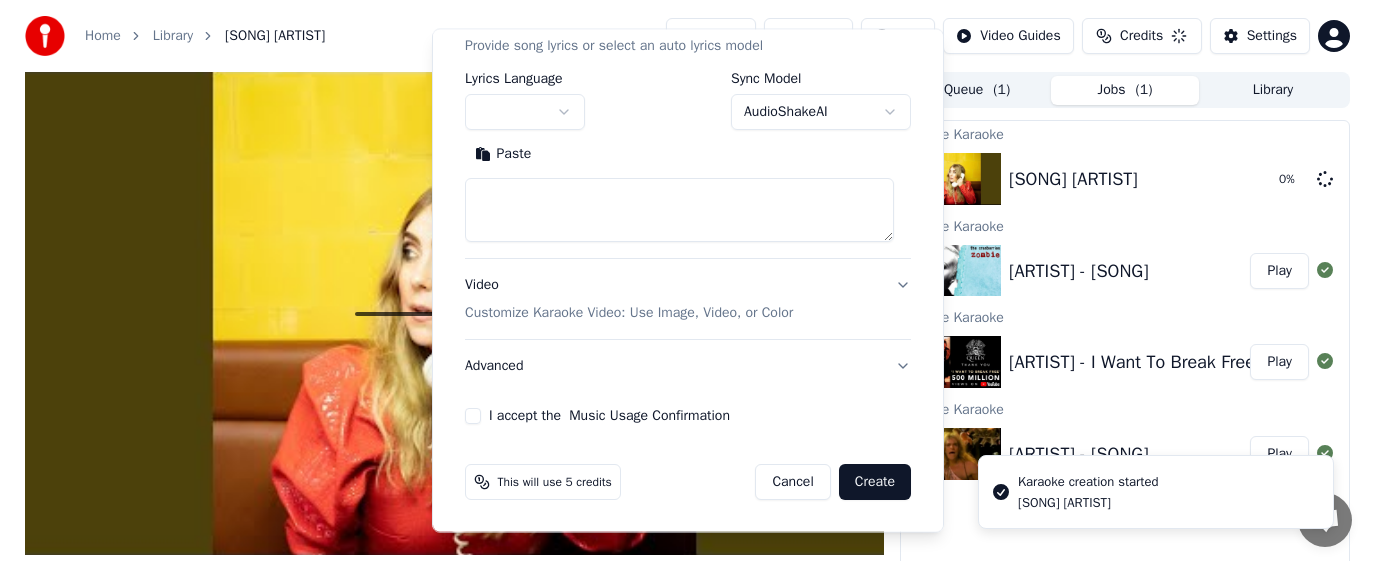 scroll, scrollTop: 0, scrollLeft: 0, axis: both 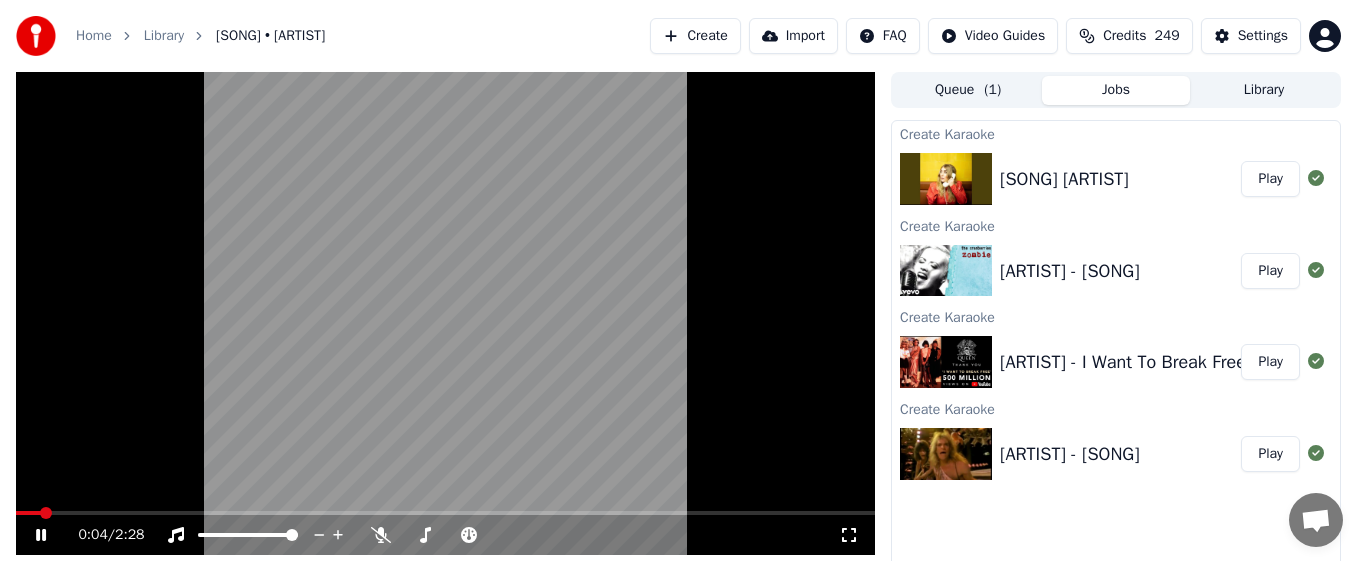 click 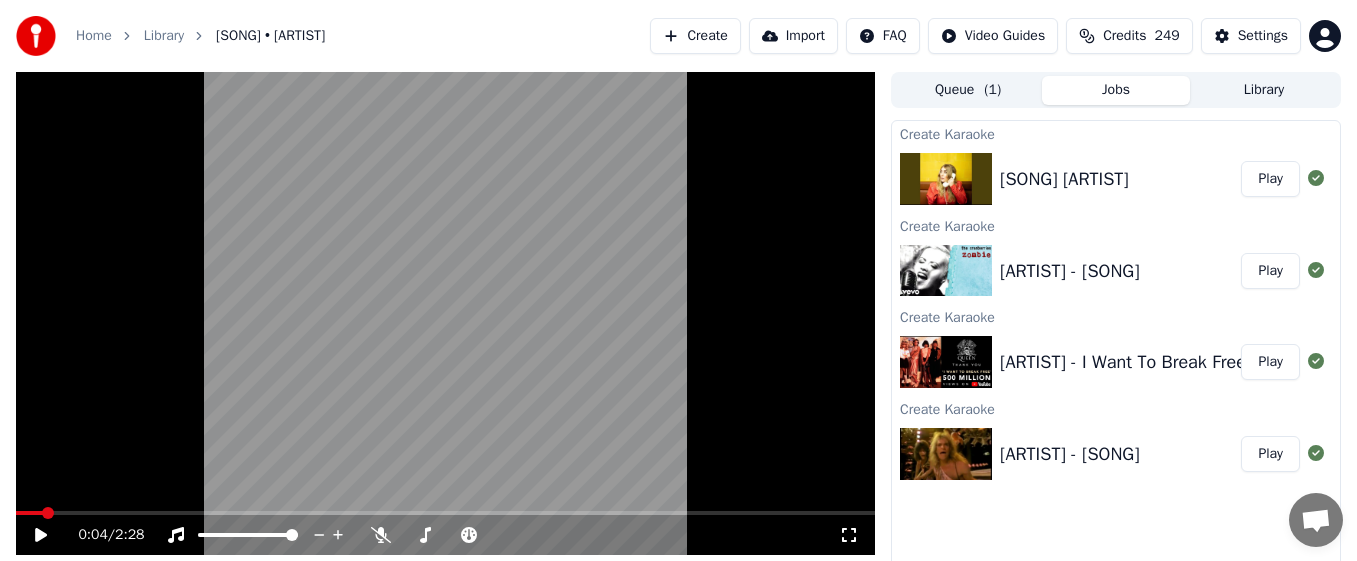 click on "Create" at bounding box center [695, 36] 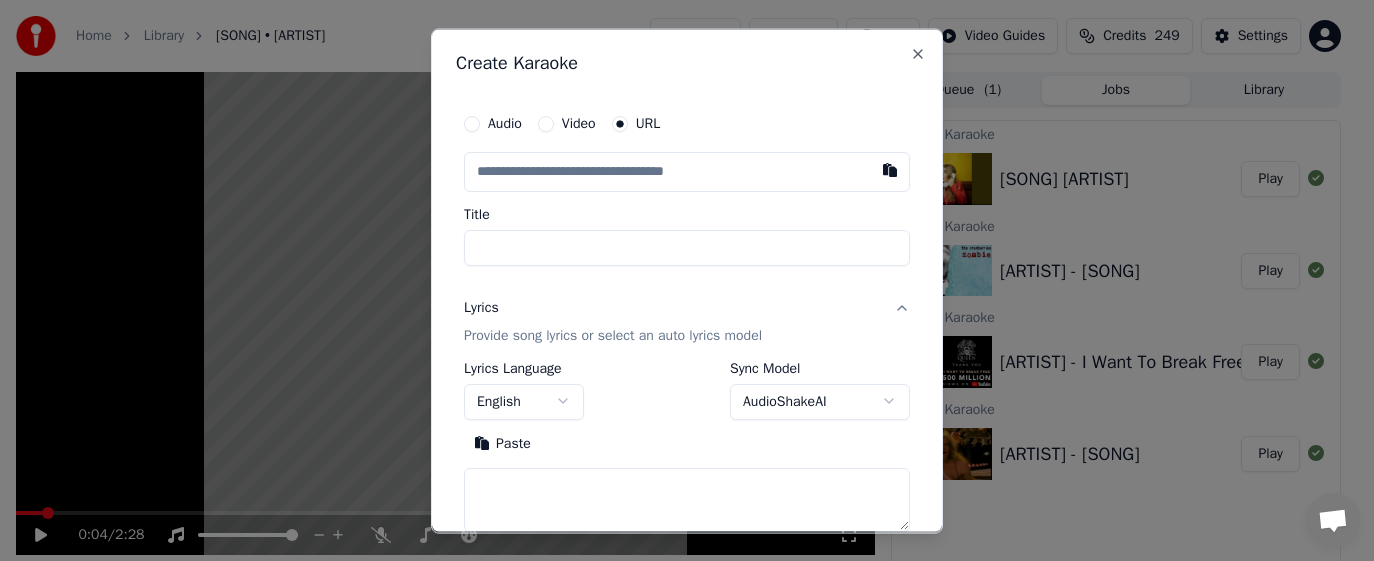 type on "**********" 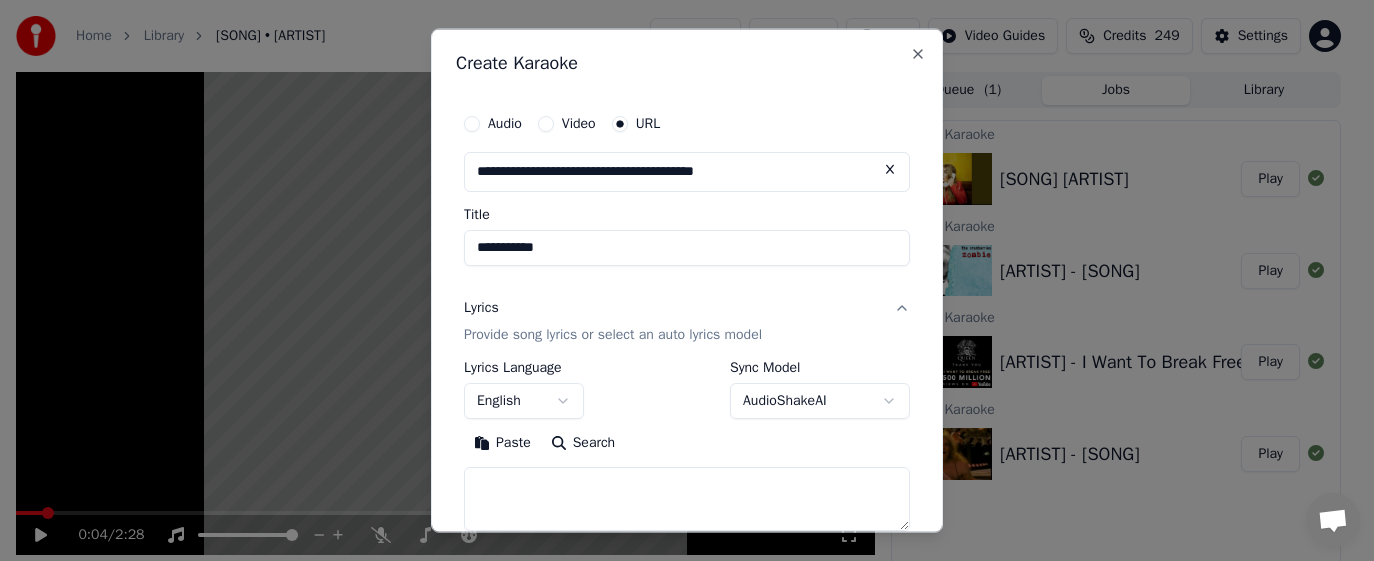 type on "**********" 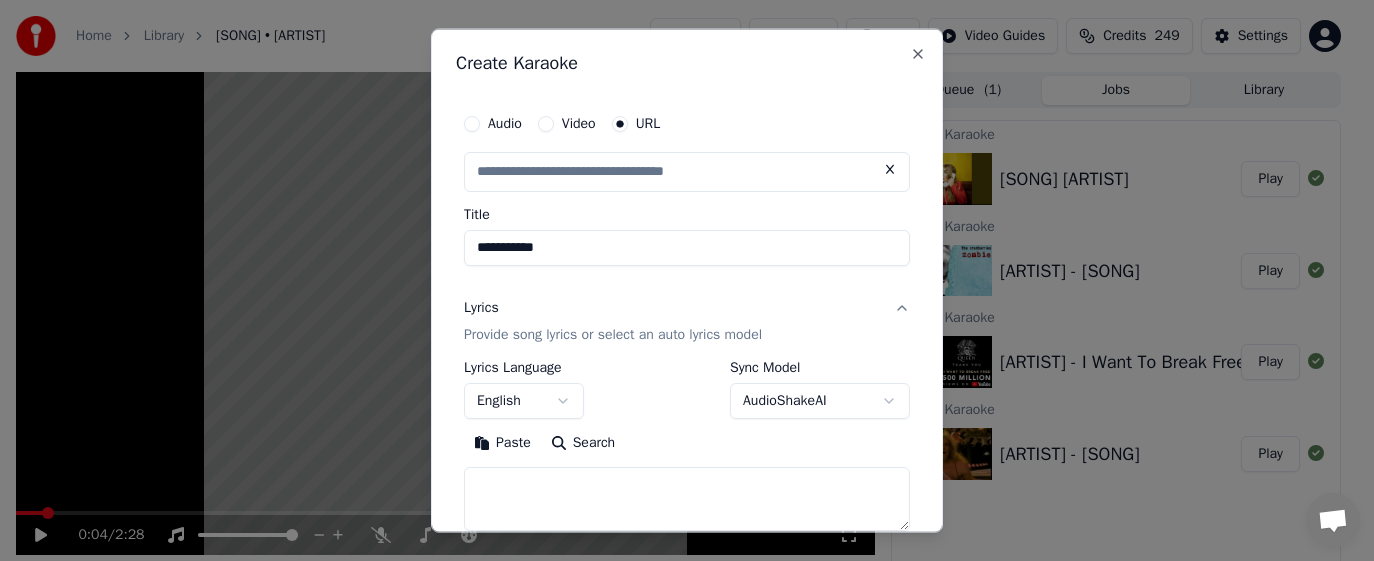 click on "**********" at bounding box center (687, 247) 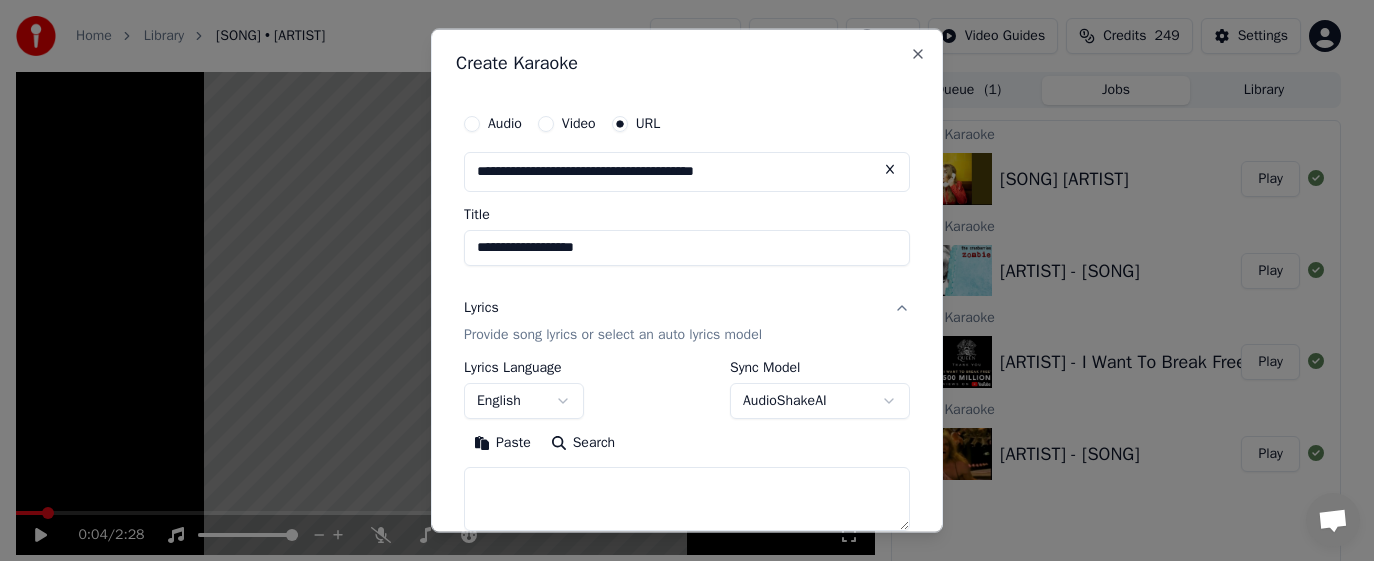 type on "**********" 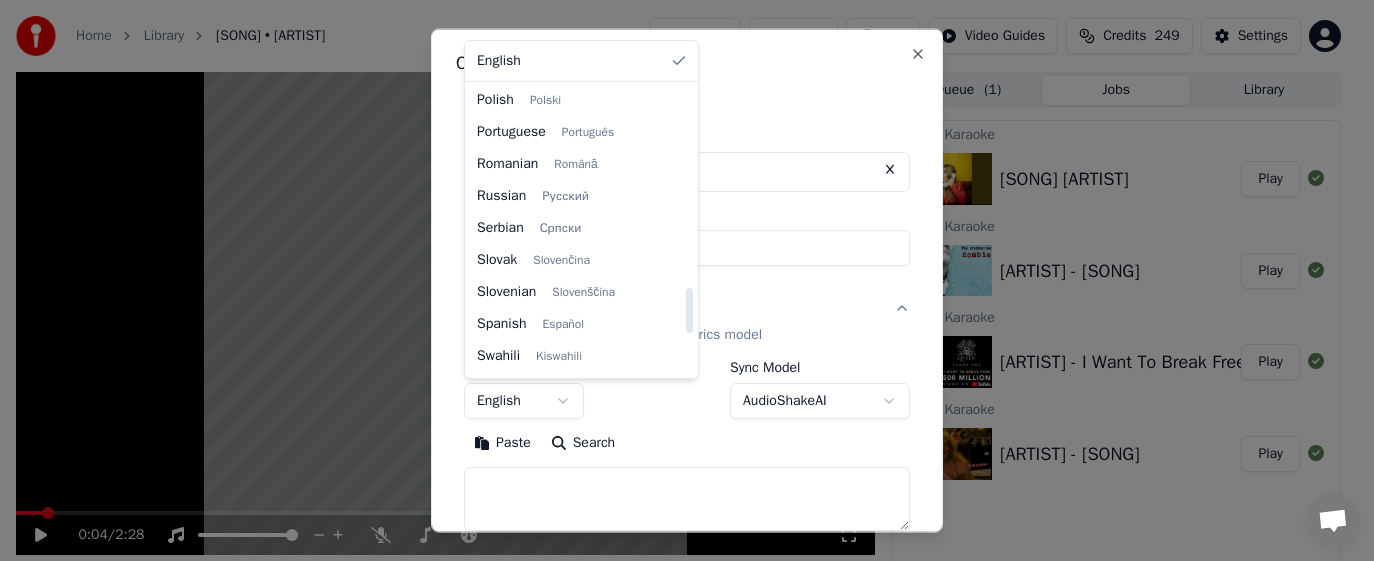 scroll, scrollTop: 1293, scrollLeft: 0, axis: vertical 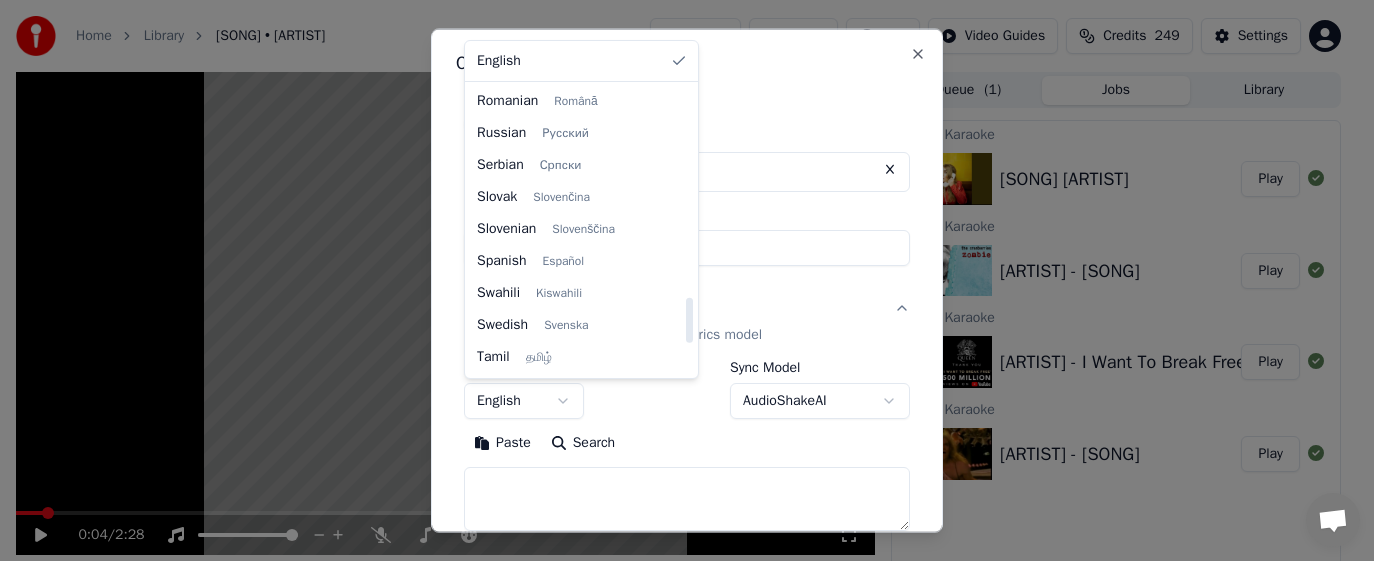 drag, startPoint x: 691, startPoint y: 122, endPoint x: 706, endPoint y: 332, distance: 210.53503 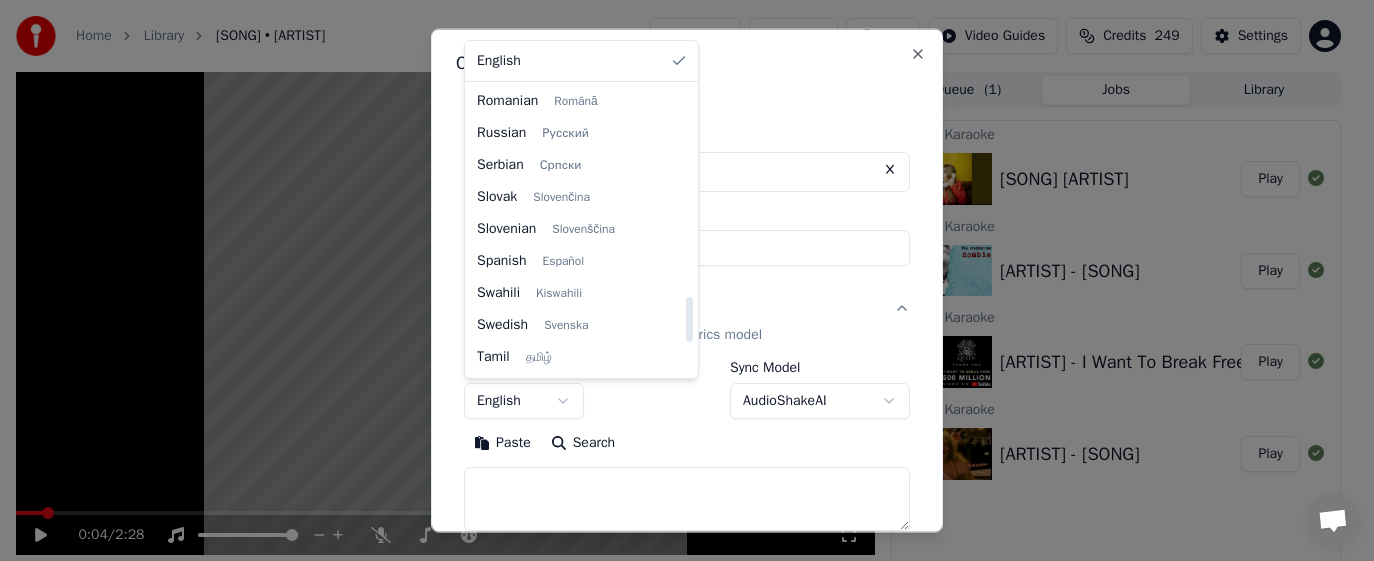 scroll, scrollTop: 1338, scrollLeft: 0, axis: vertical 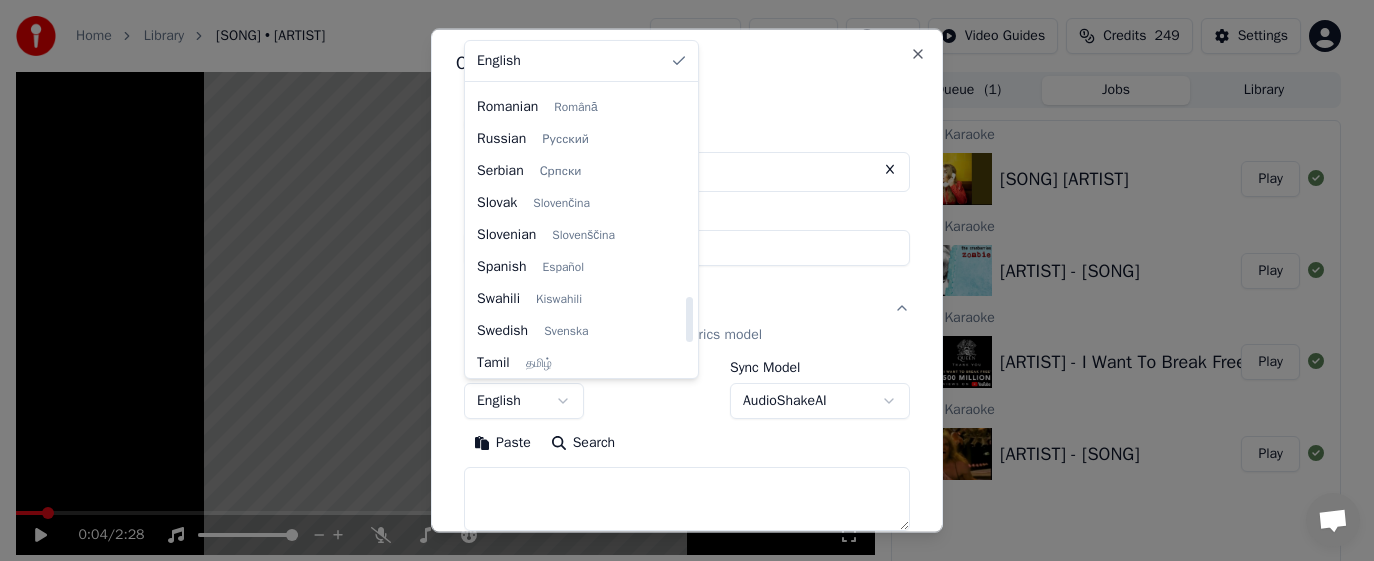 select on "**" 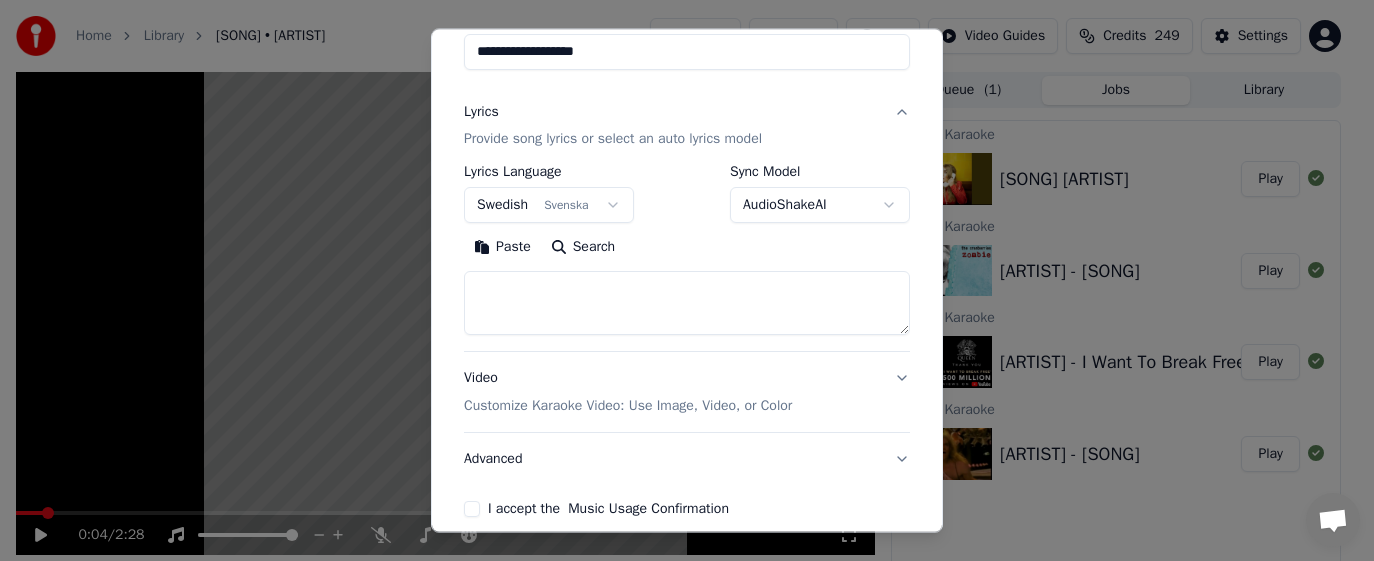 scroll, scrollTop: 198, scrollLeft: 0, axis: vertical 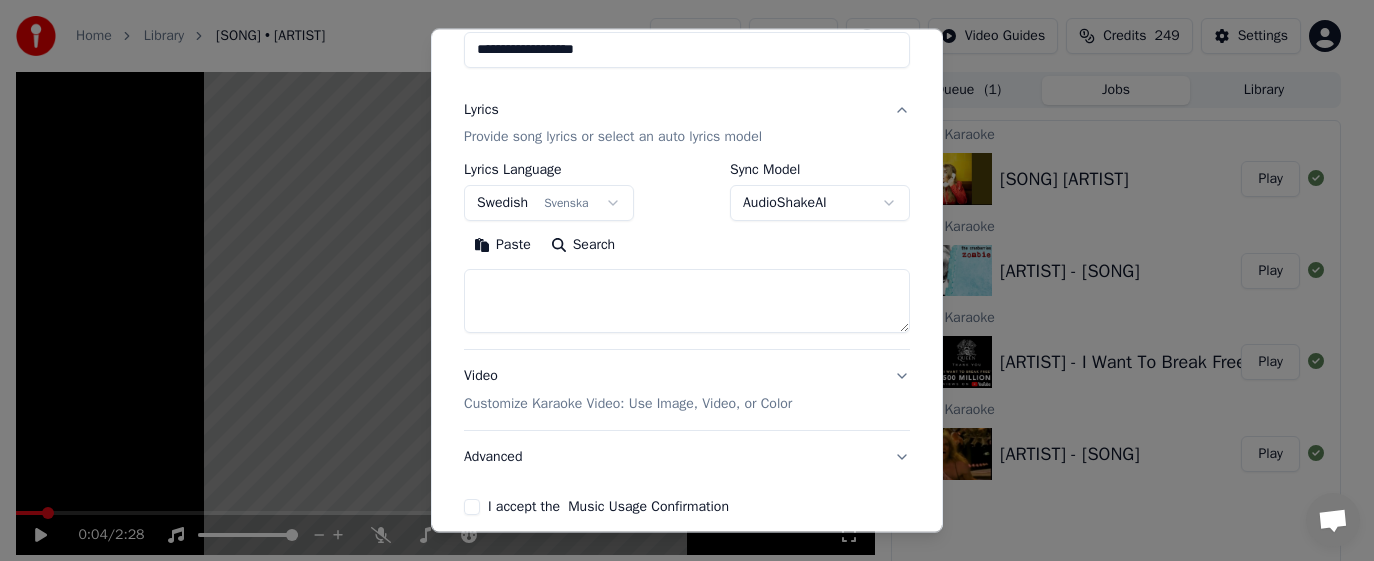 click at bounding box center (687, 301) 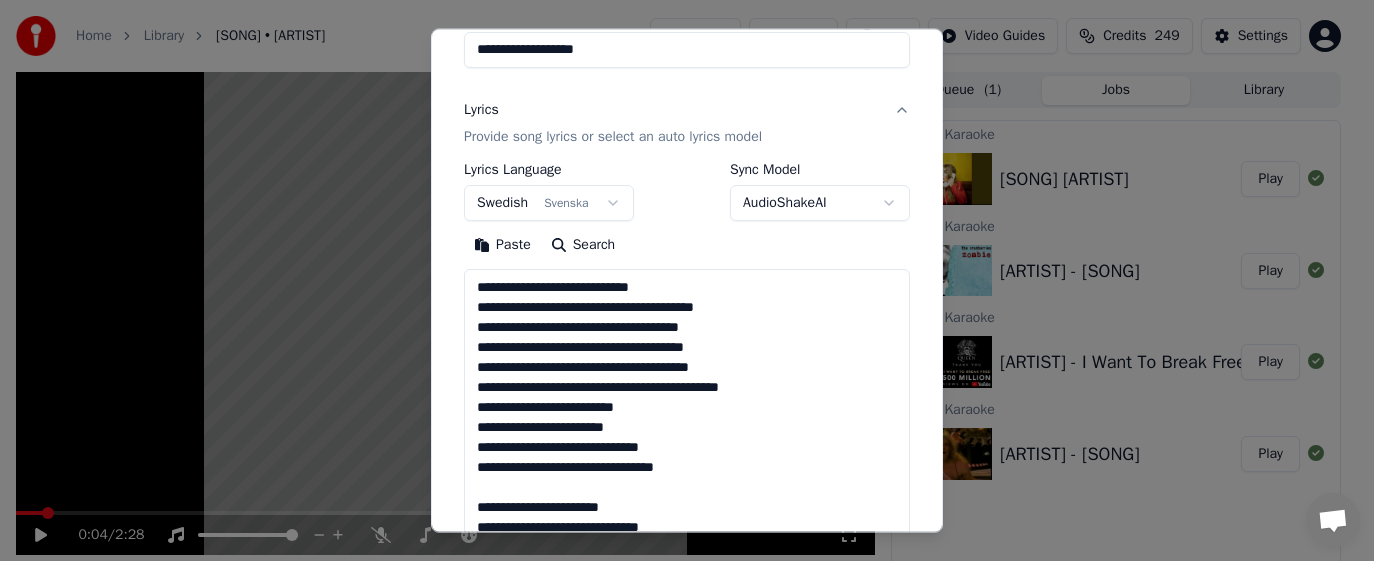 scroll, scrollTop: 1005, scrollLeft: 0, axis: vertical 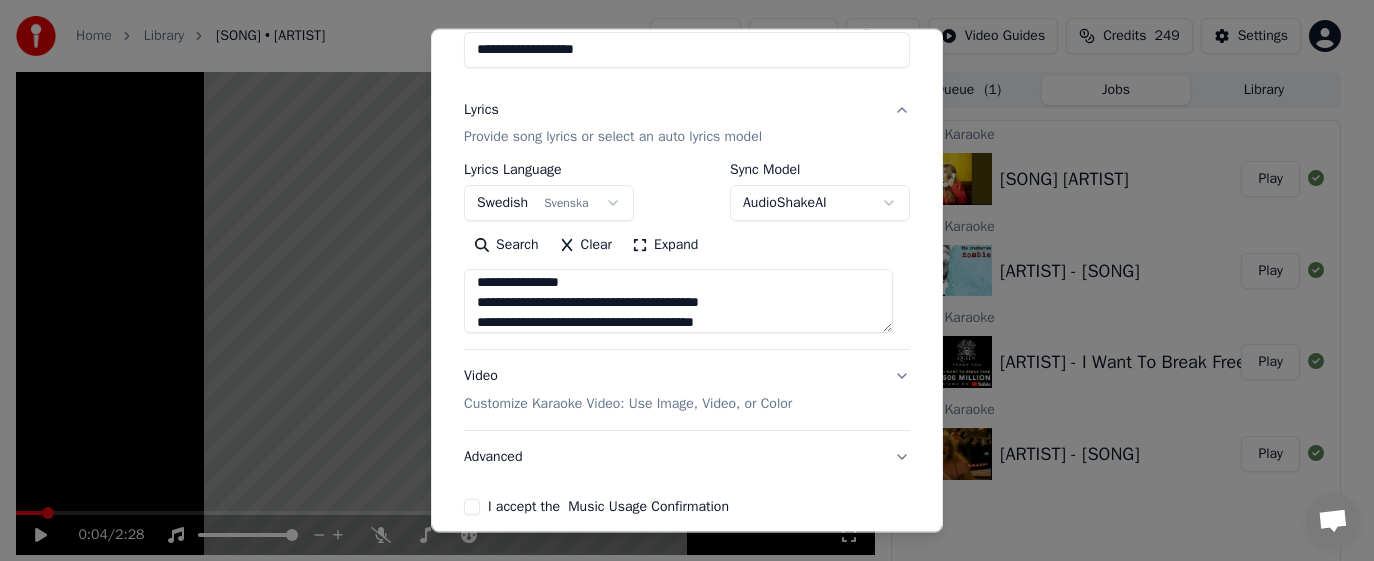 type on "**********" 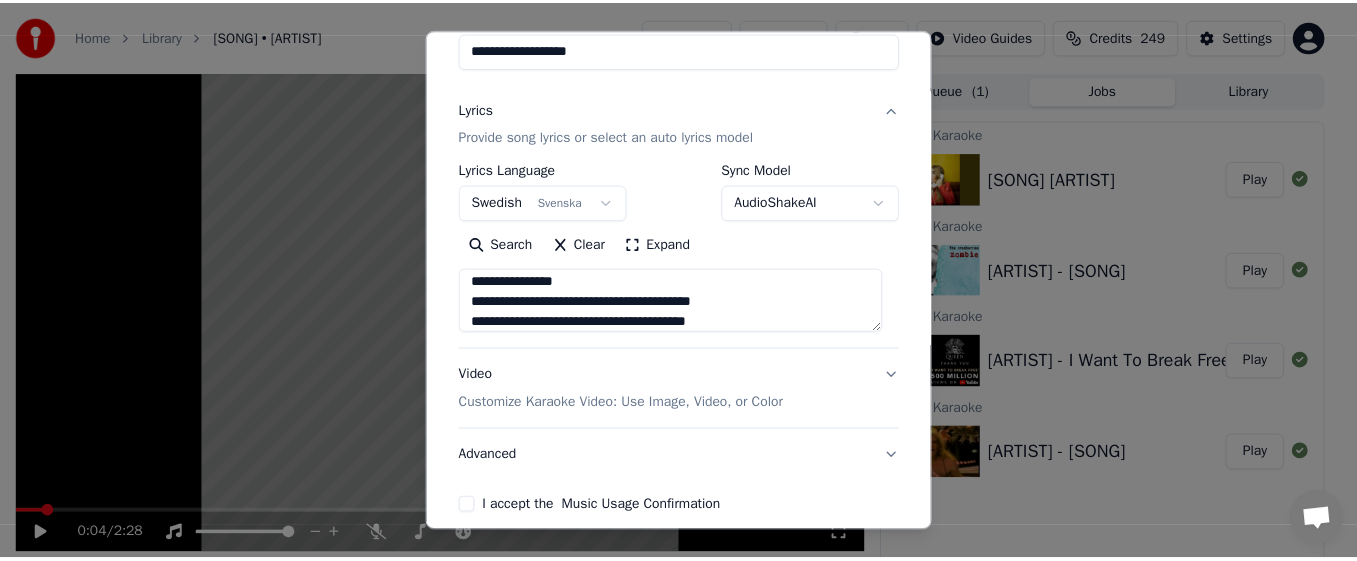 scroll, scrollTop: 289, scrollLeft: 0, axis: vertical 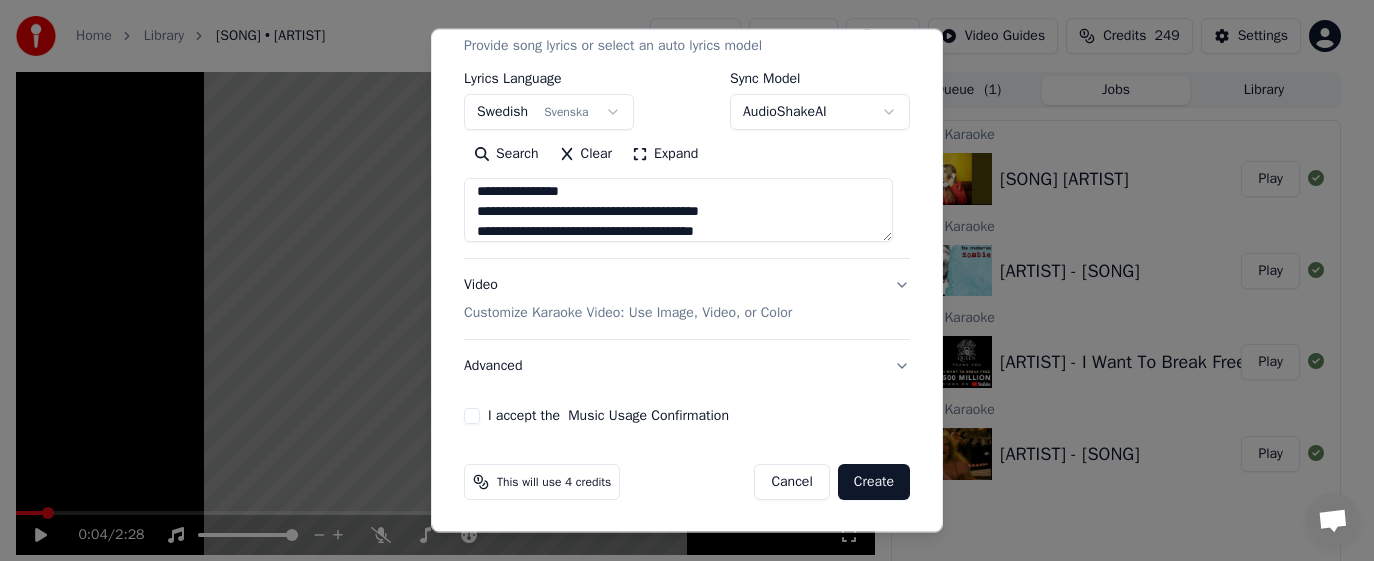 click on "**********" at bounding box center (687, 119) 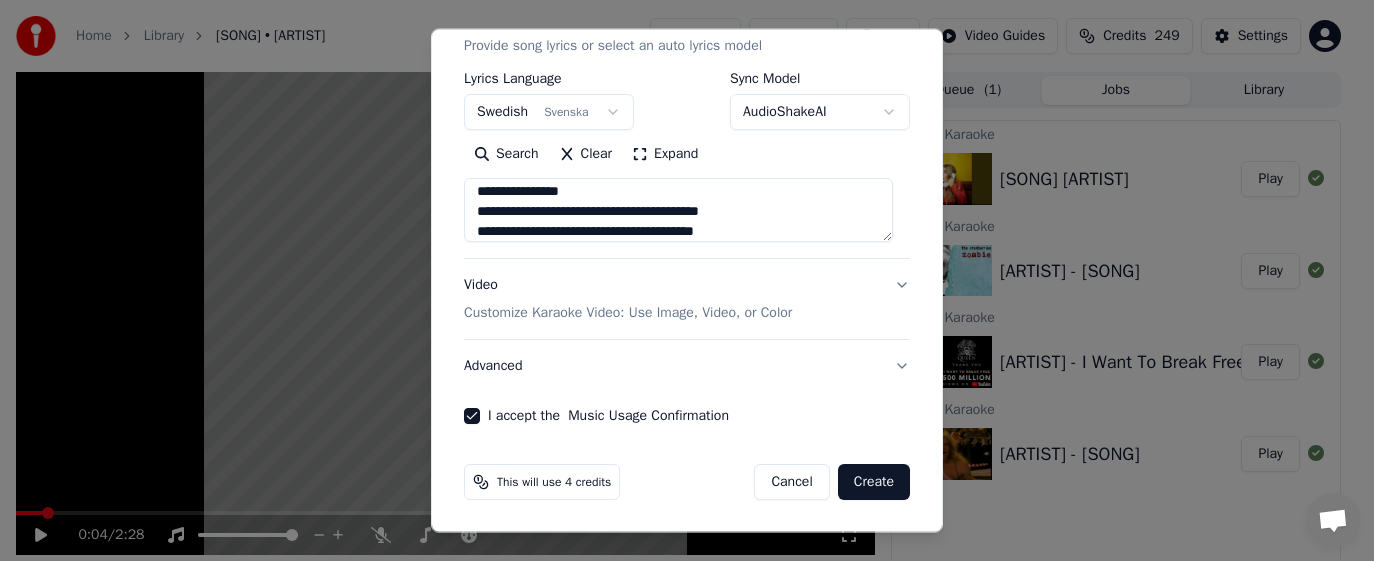 click on "Create" at bounding box center [874, 482] 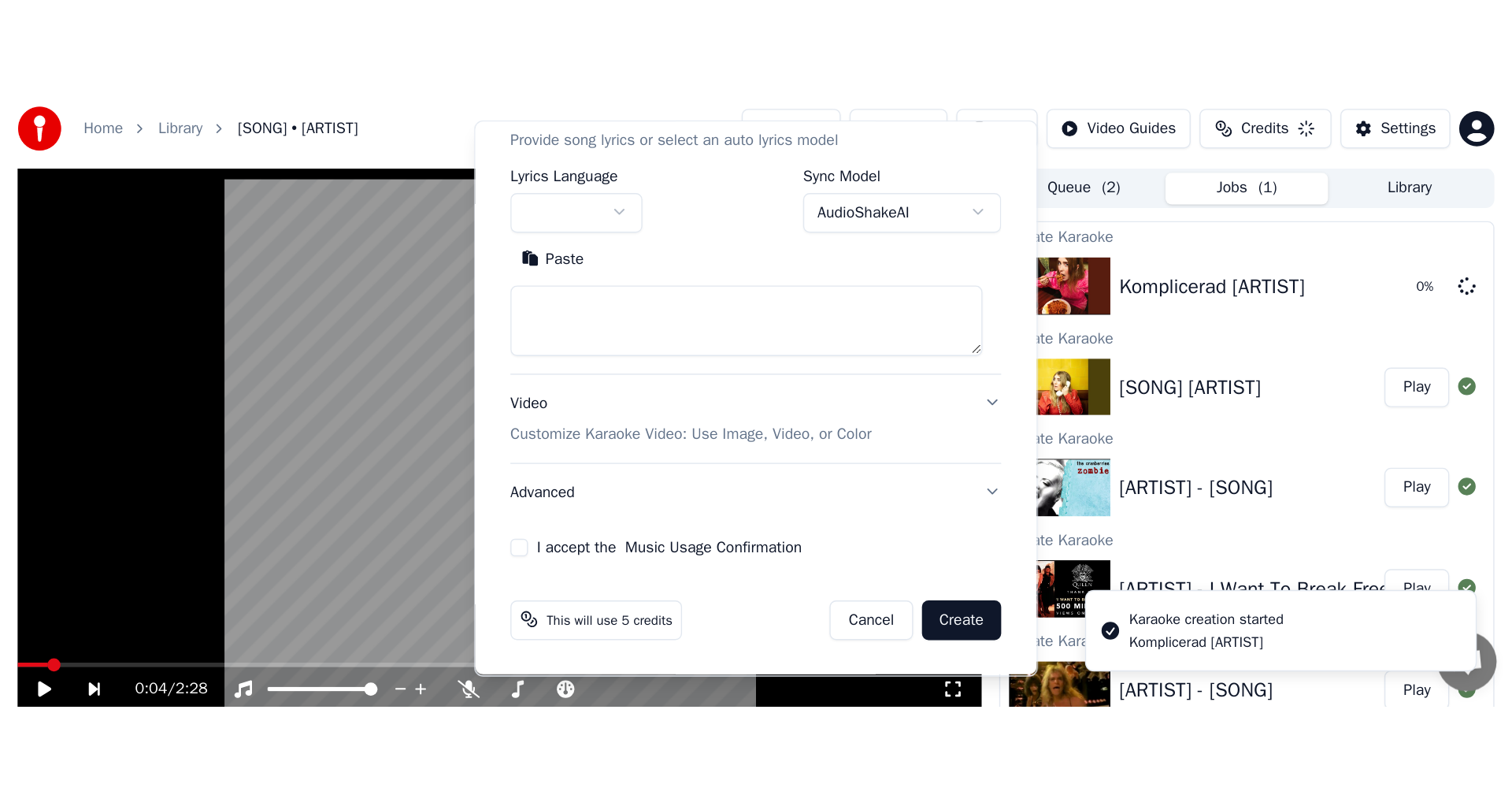scroll, scrollTop: 0, scrollLeft: 0, axis: both 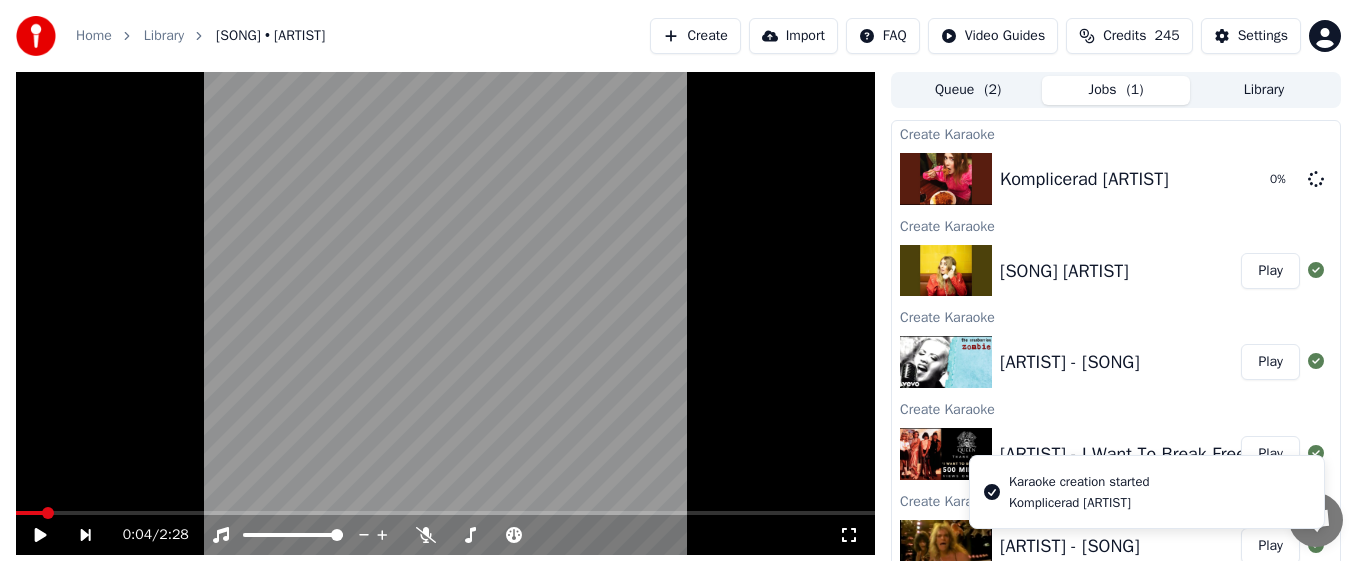 click on "Play" at bounding box center [1270, 271] 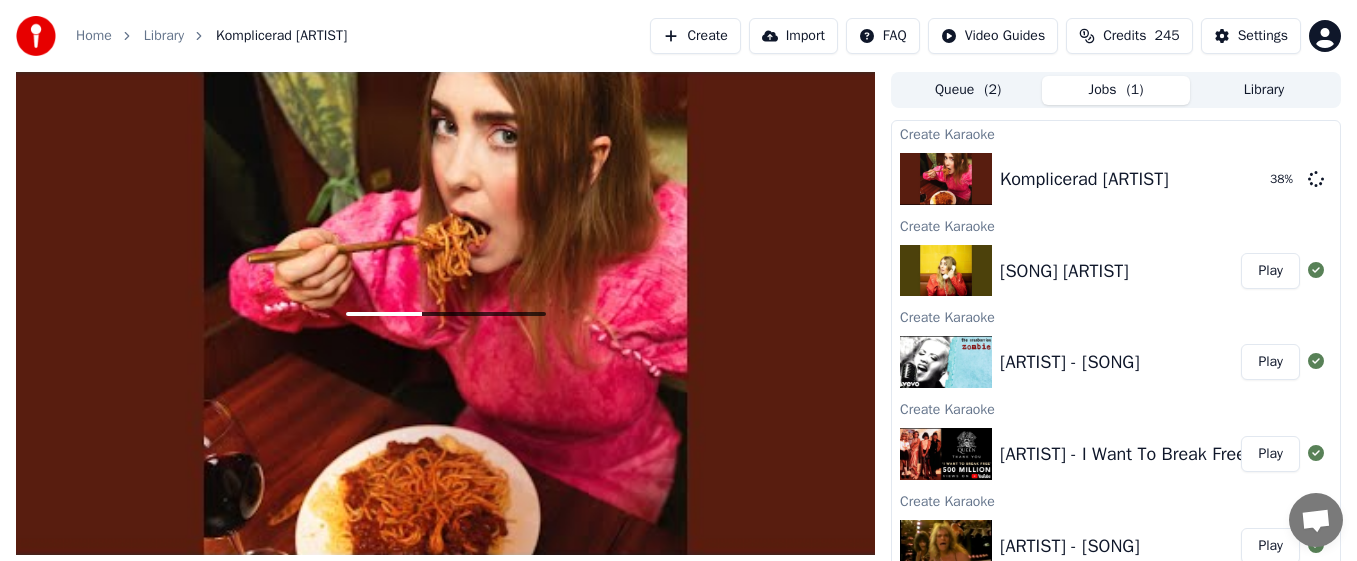 click on "[SONG] [ARTIST]" at bounding box center [1064, 271] 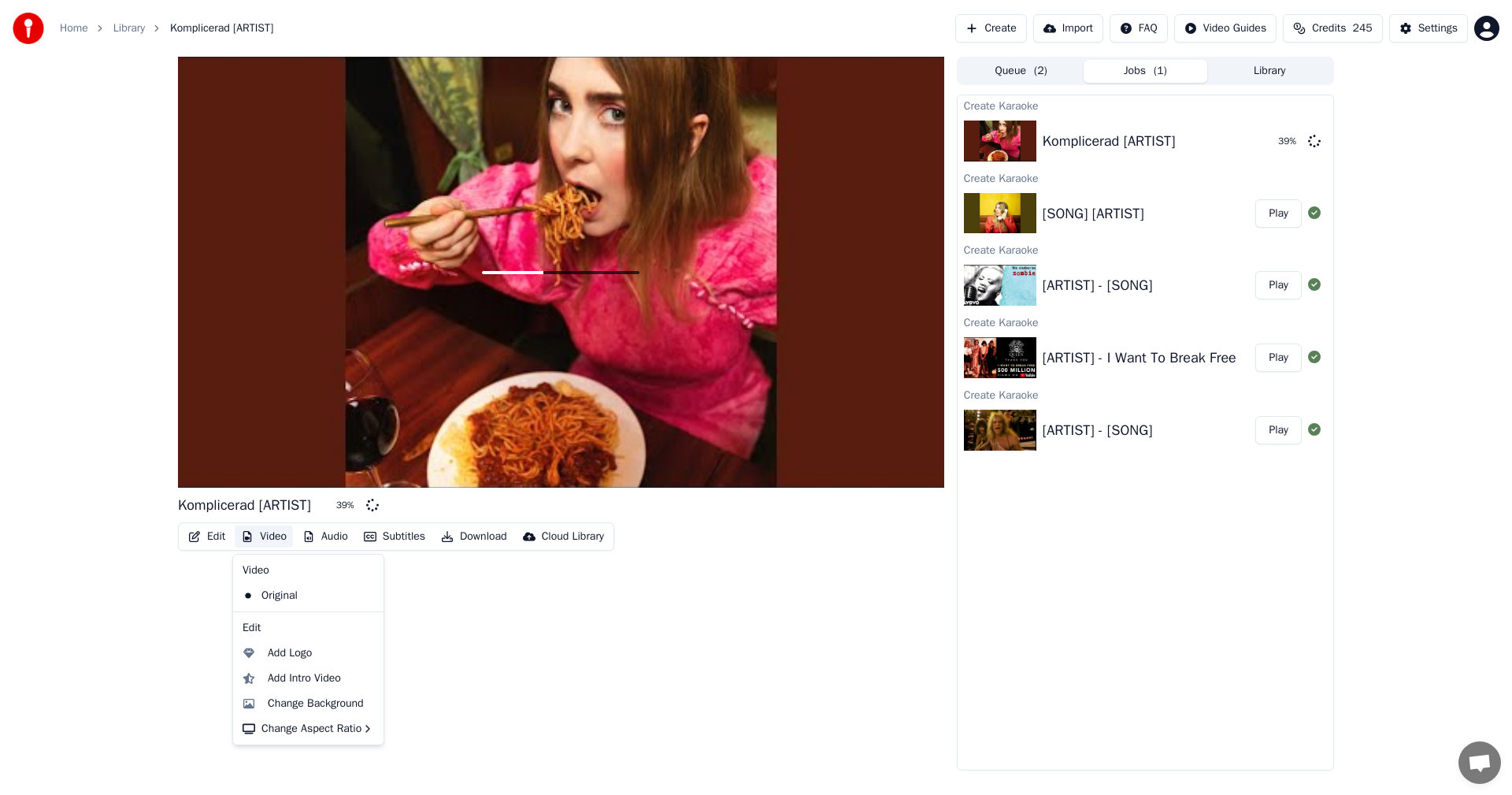 click on "Video" at bounding box center [264, 537] 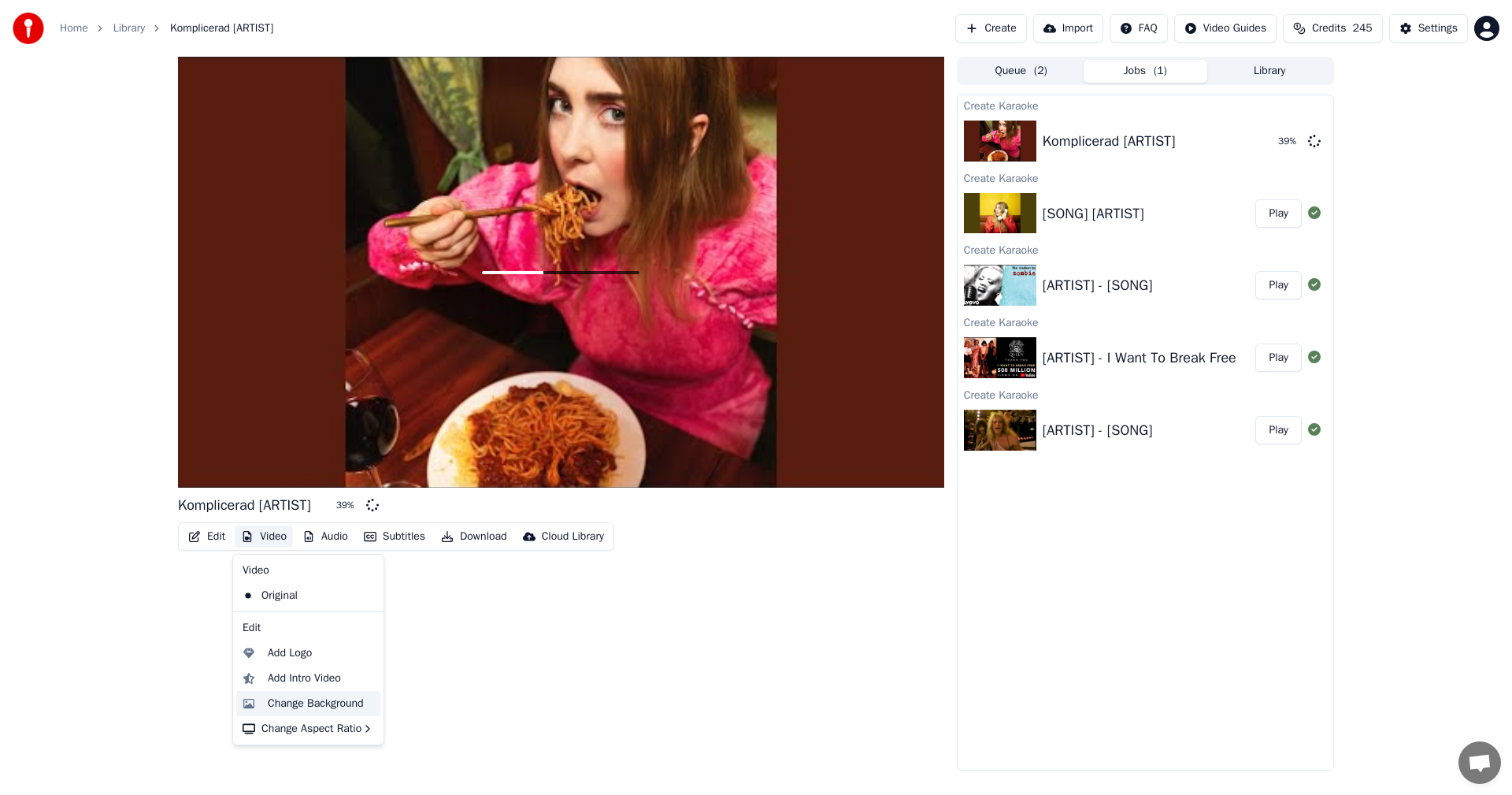 click on "Change Background" at bounding box center (316, 704) 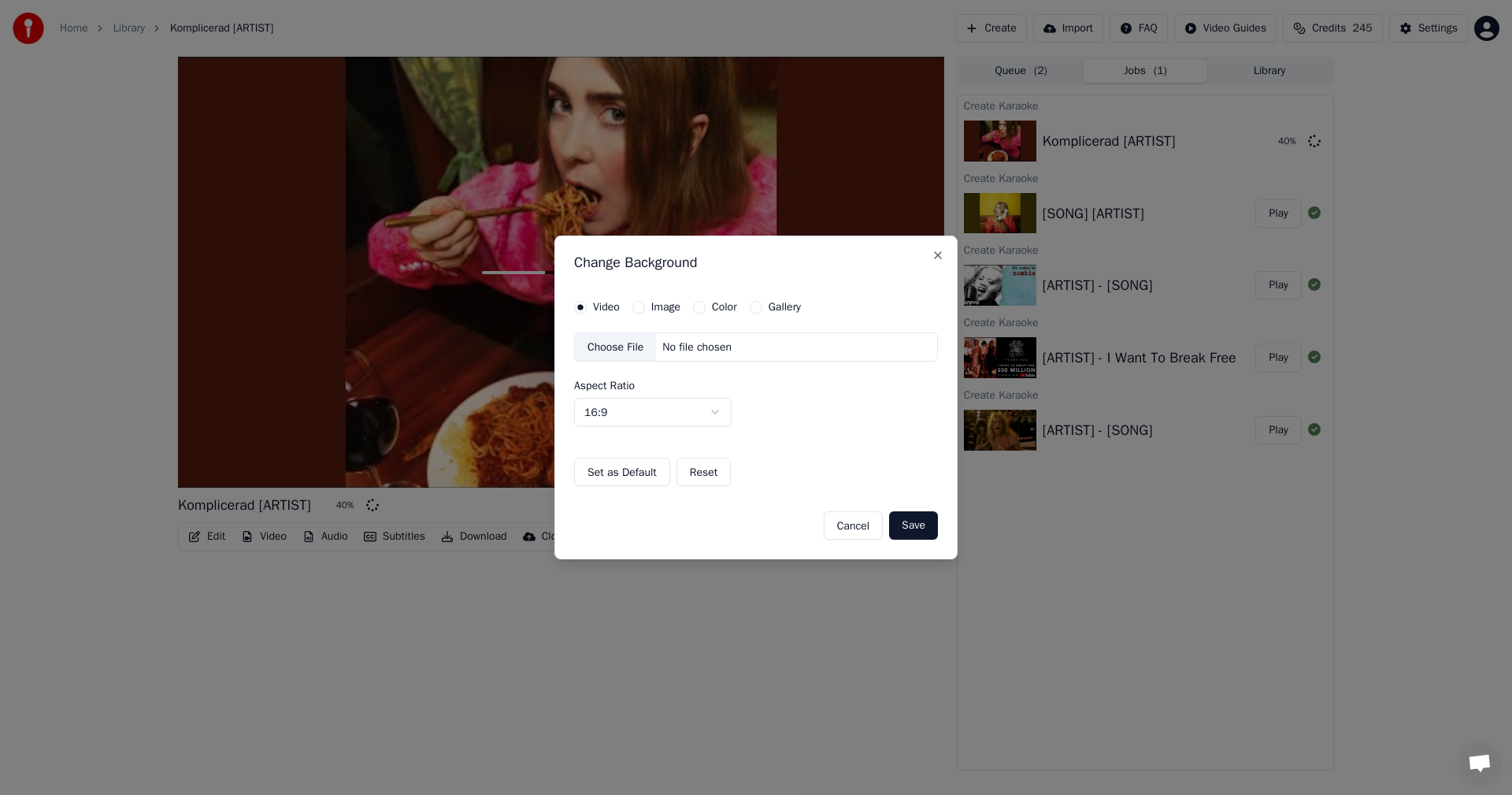 click on "Color" at bounding box center (699, 307) 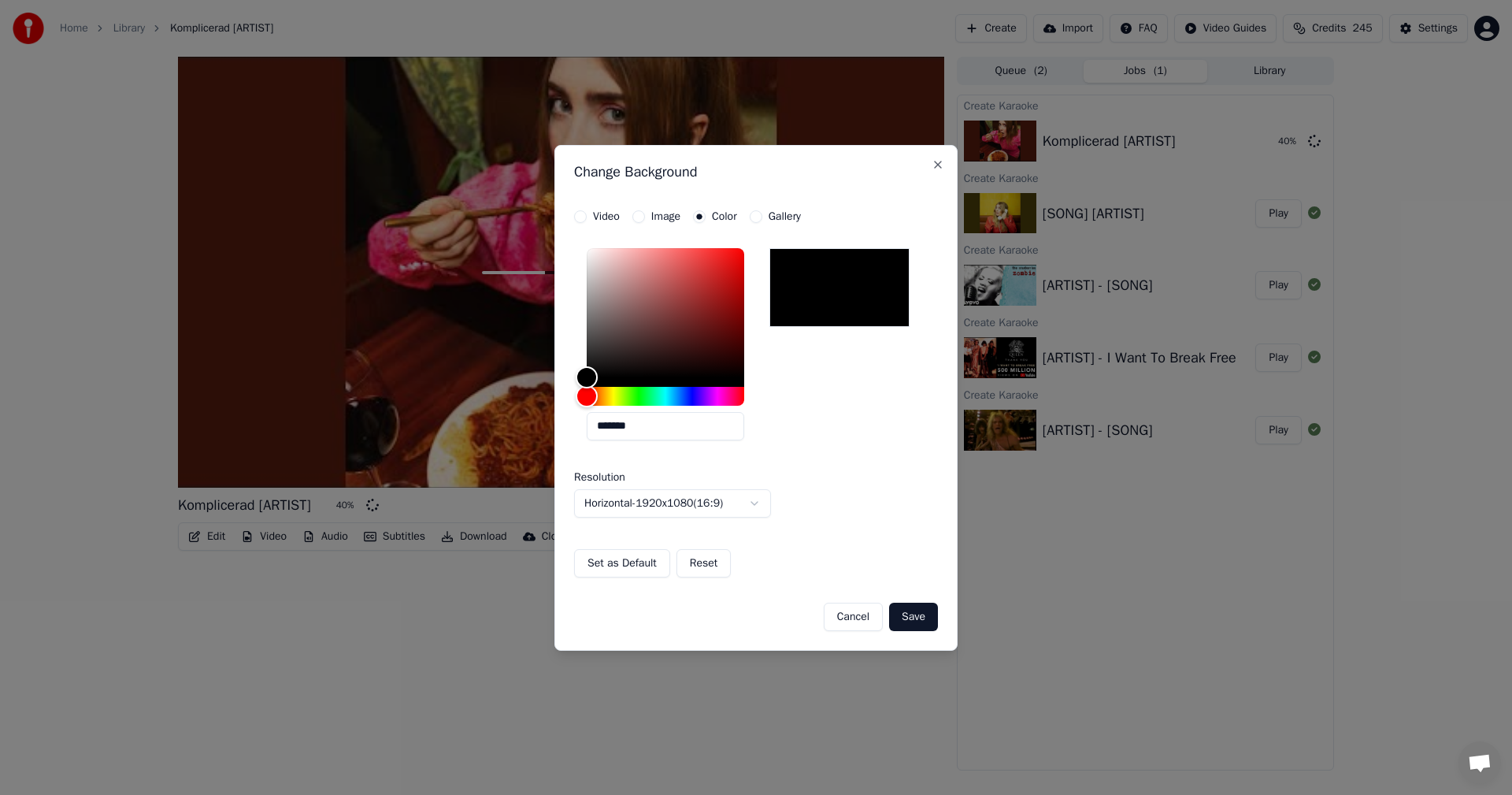 click on "Save" at bounding box center [914, 617] 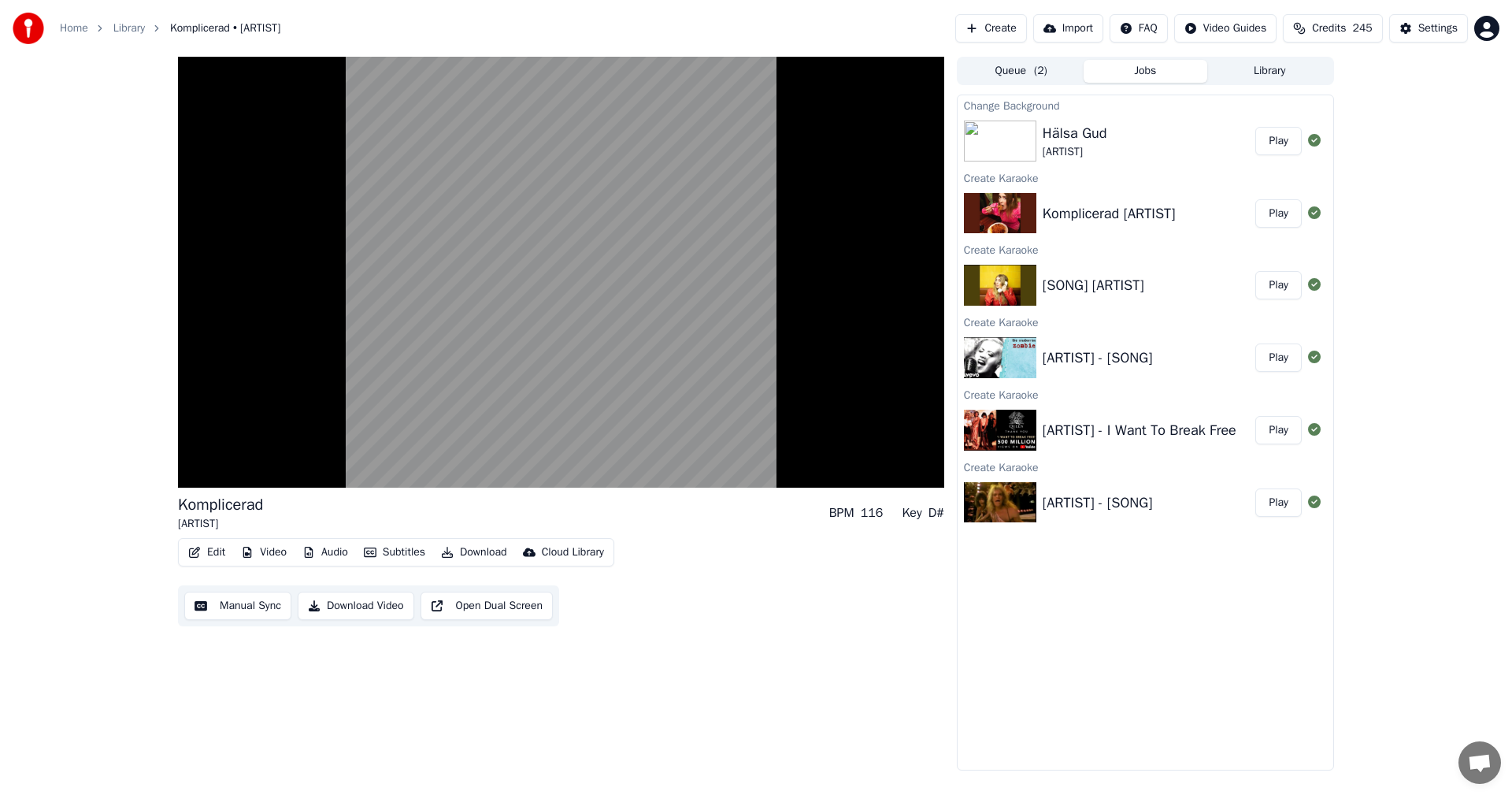 click on "Home Library [SONG] • [ARTIST] Create Import FAQ Video Guides Credits 245 Settings" at bounding box center (756, 28) 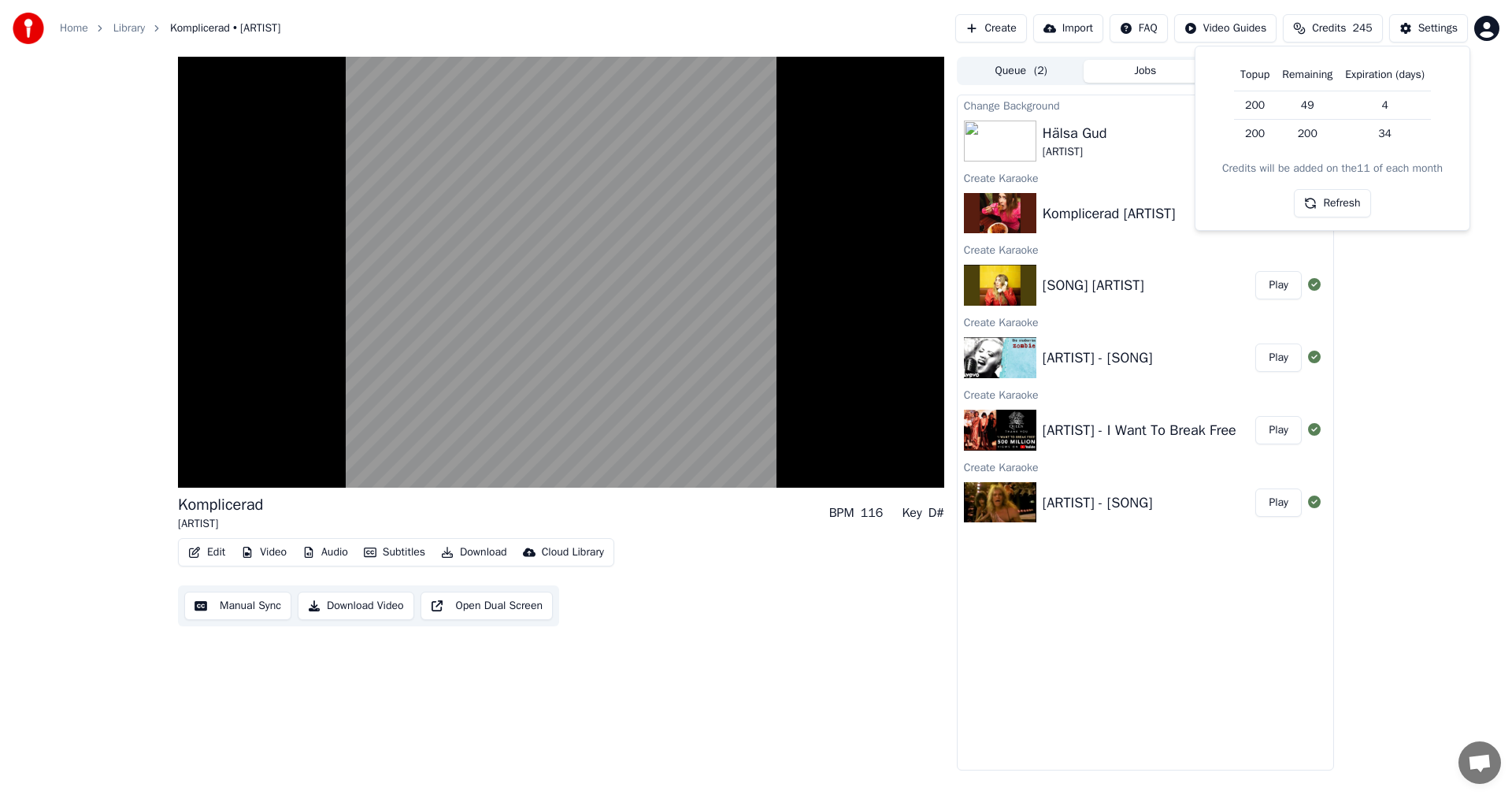 click on "Refresh" at bounding box center (1332, 203) 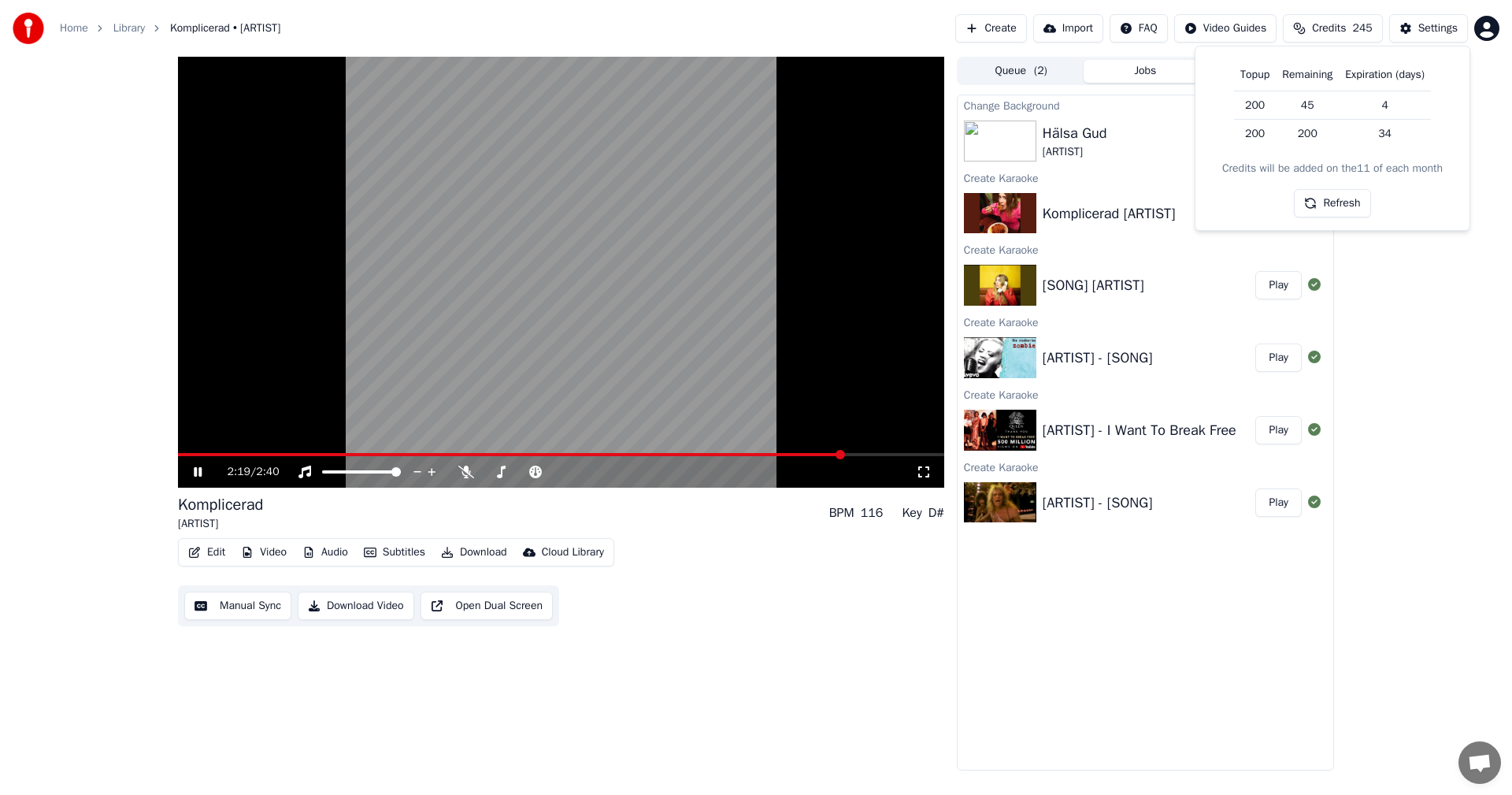 click on "Edit Video Audio Subtitles Download Cloud Library" at bounding box center (396, 552) 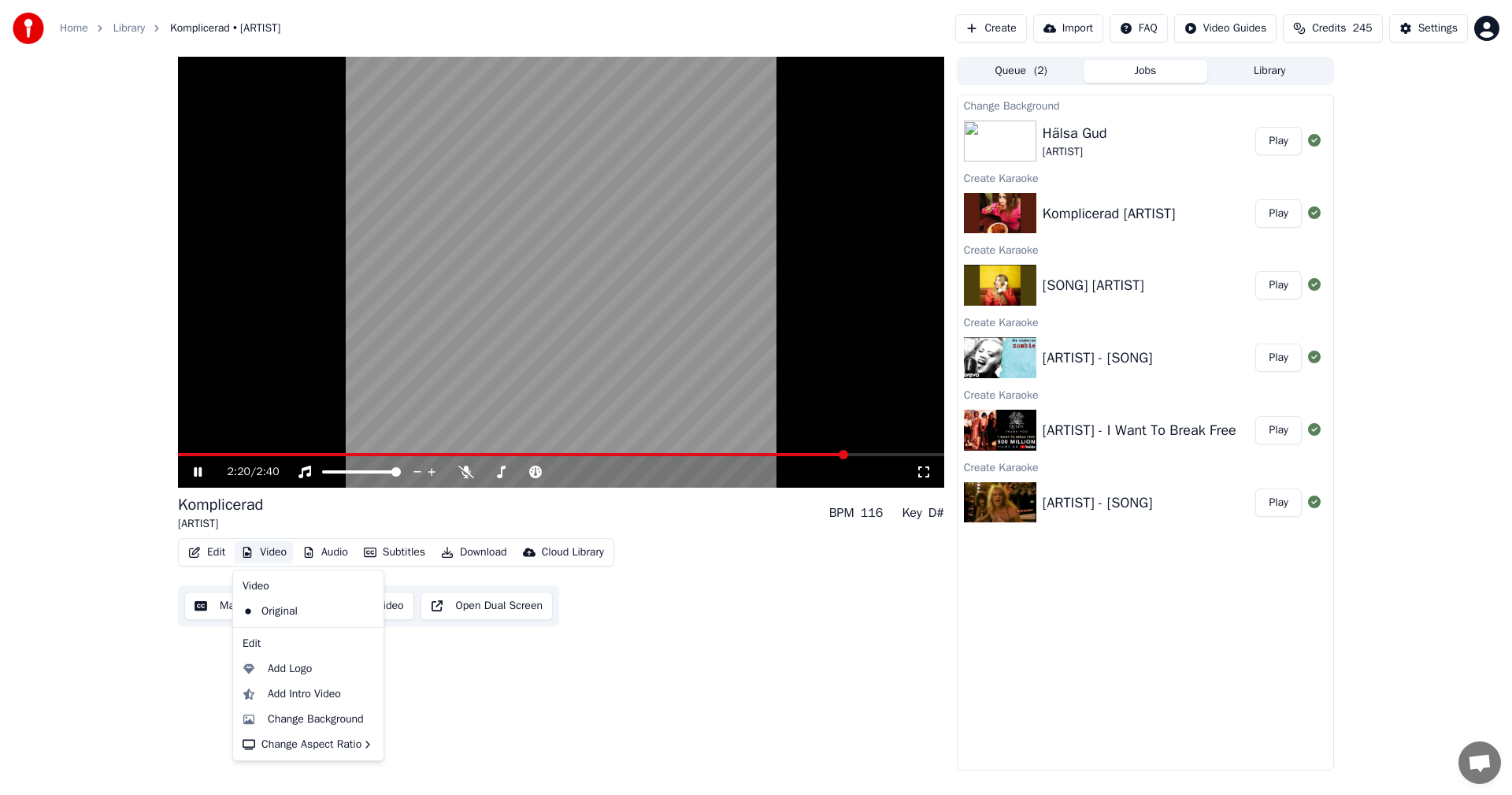 click on "Video" at bounding box center [264, 552] 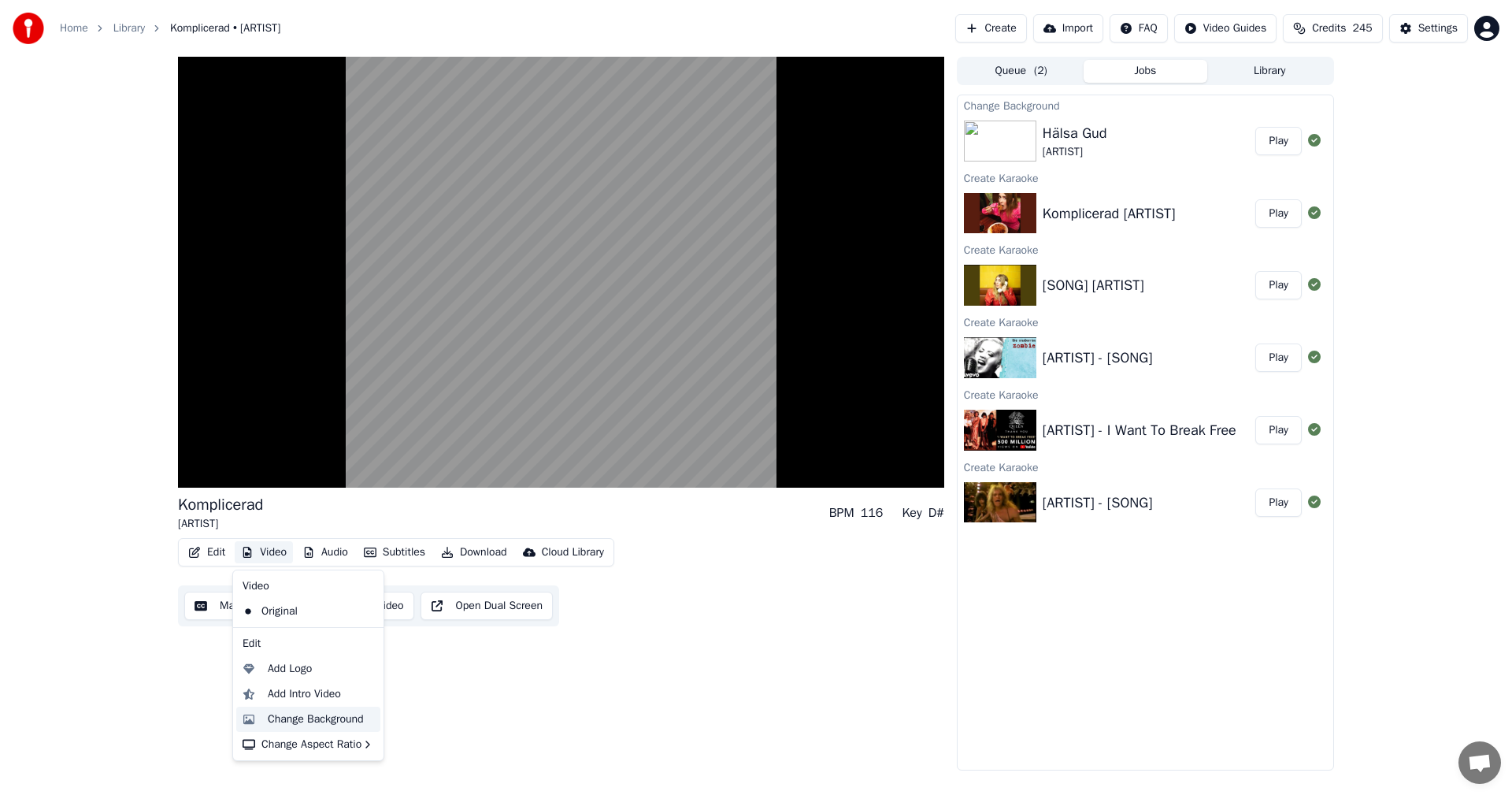 click on "Change Background" at bounding box center [316, 719] 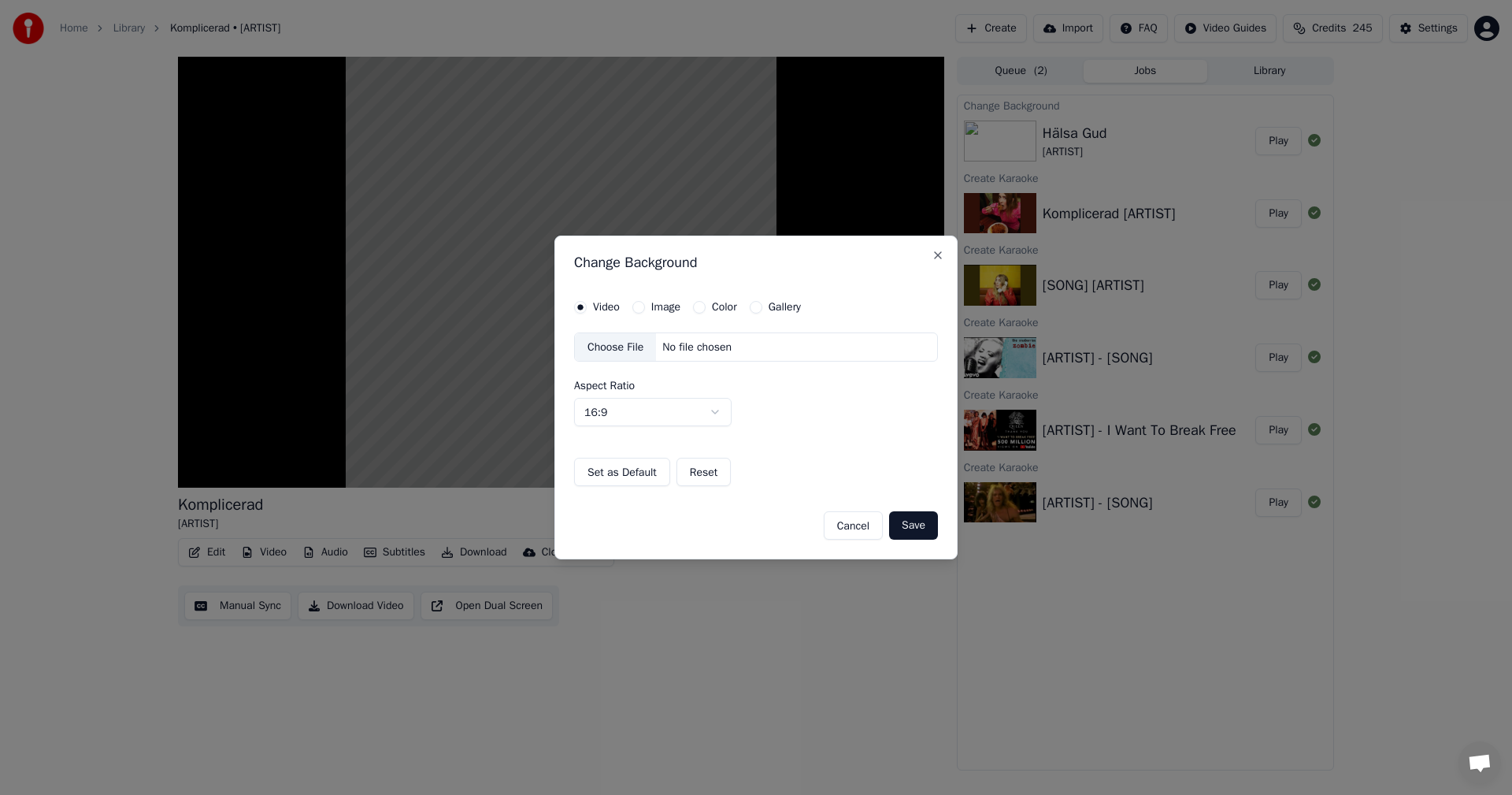 click on "Color" at bounding box center [699, 307] 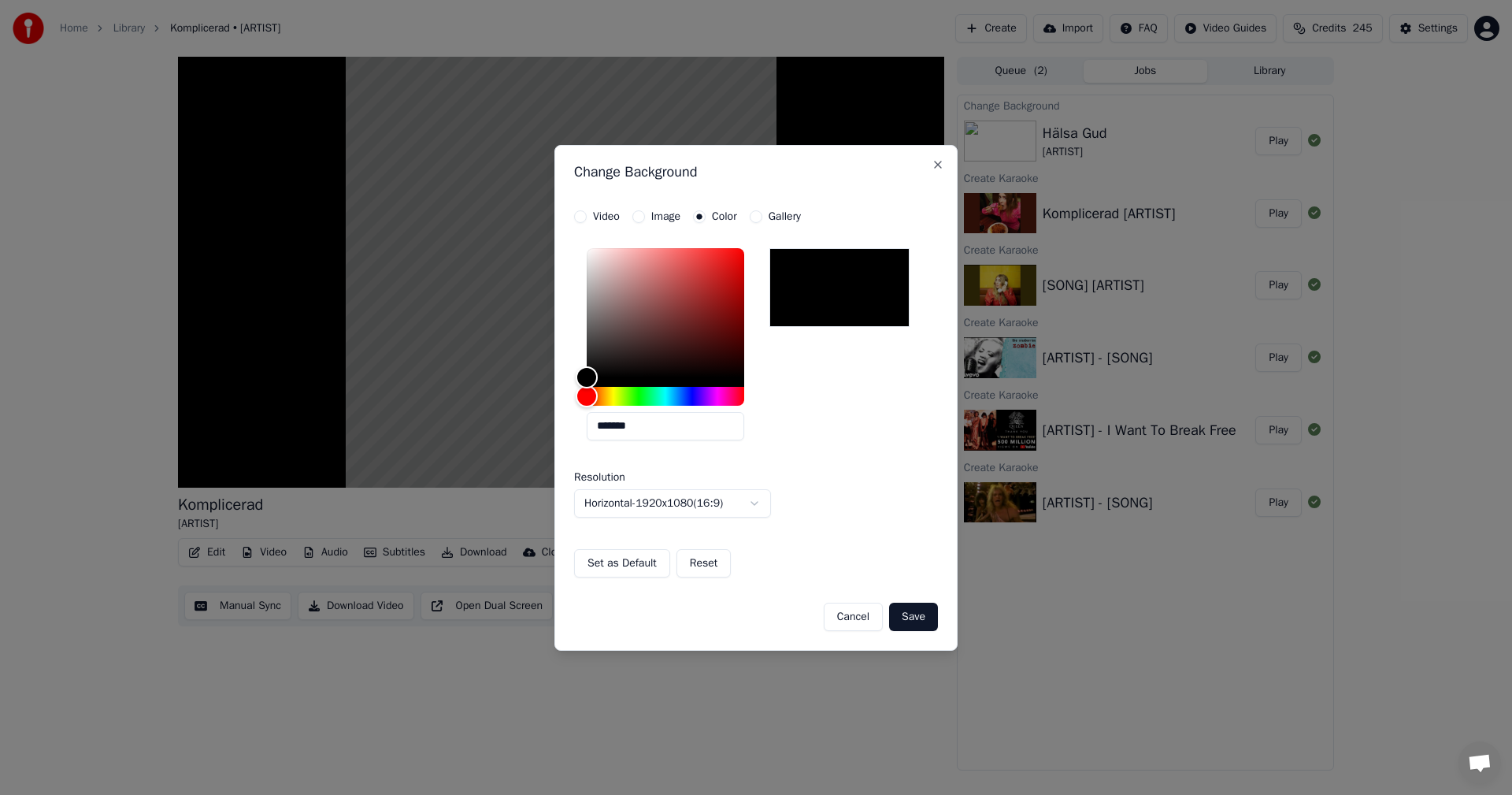 click on "Save" at bounding box center [914, 617] 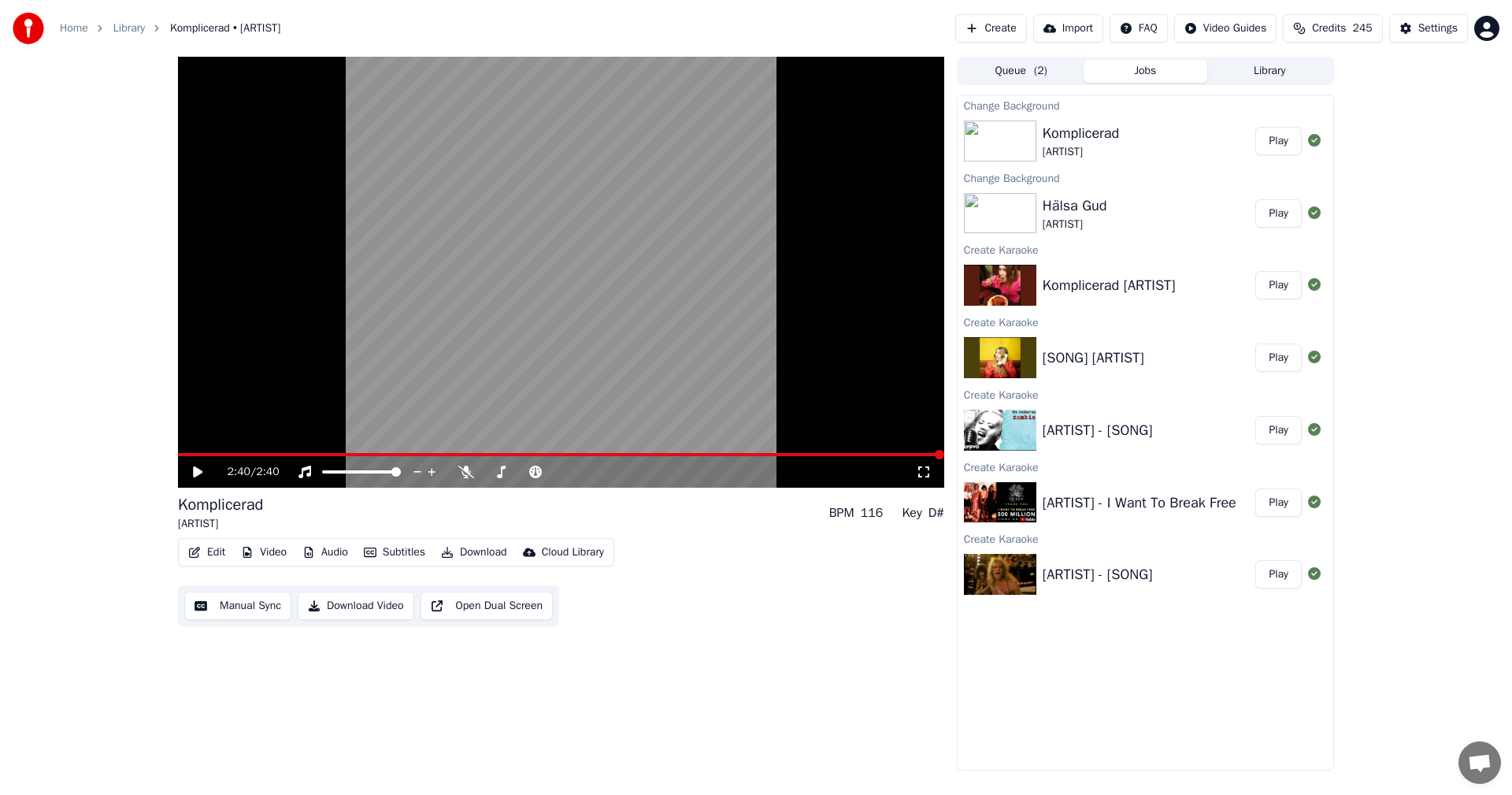 click on "2:40  /  2:40 Komplicerad [ARTIST] BPM 116 Key D# Edit Video Audio Subtitles Download Cloud Library Manual Sync Download Video Open Dual Screen Queue ( 2 ) Jobs Library Change Background Komplicerad [ARTIST] Play Change Background Hälsa Gud [ARTIST] Play Create Karaoke Komplicerad [ARTIST] Play Create Karaoke Hälsa Gud [ARTIST] Play Create Karaoke The Cranberries - Zombie Play Create Karaoke Queen - I Want To Break Free Play Create Karaoke Van Halen - Panama Play" at bounding box center [756, 414] 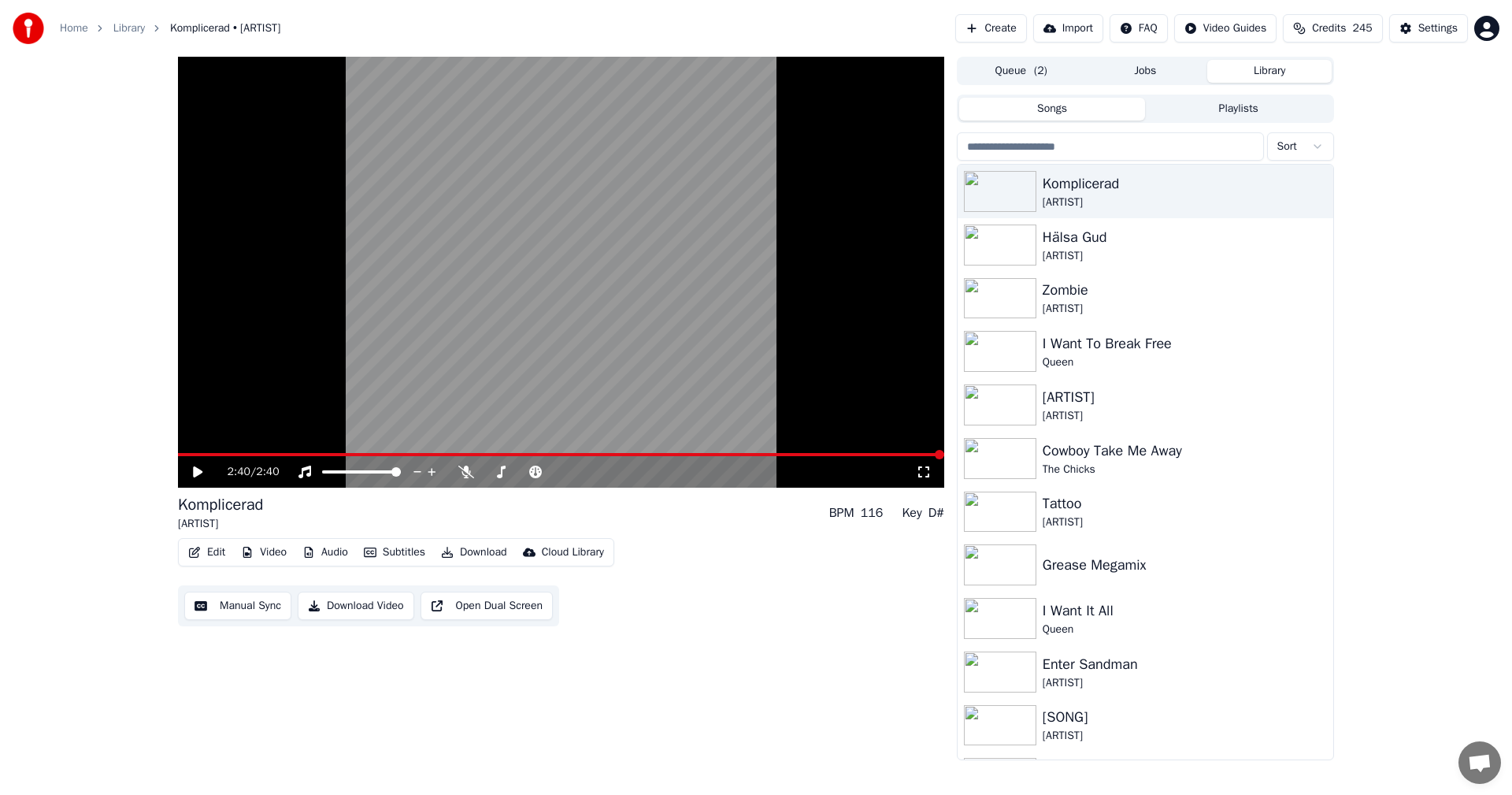 click at bounding box center [1110, 147] 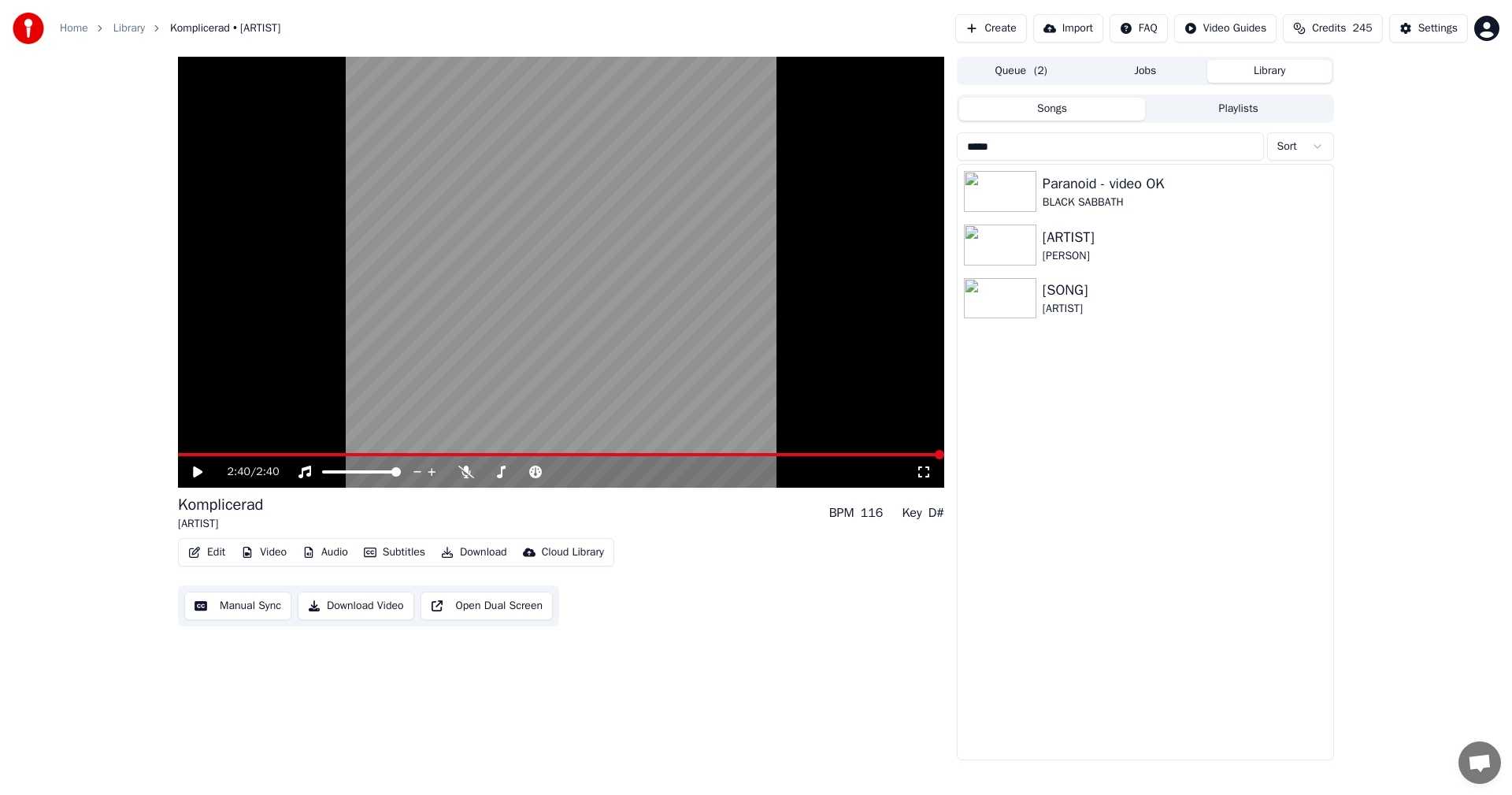 type on "*****" 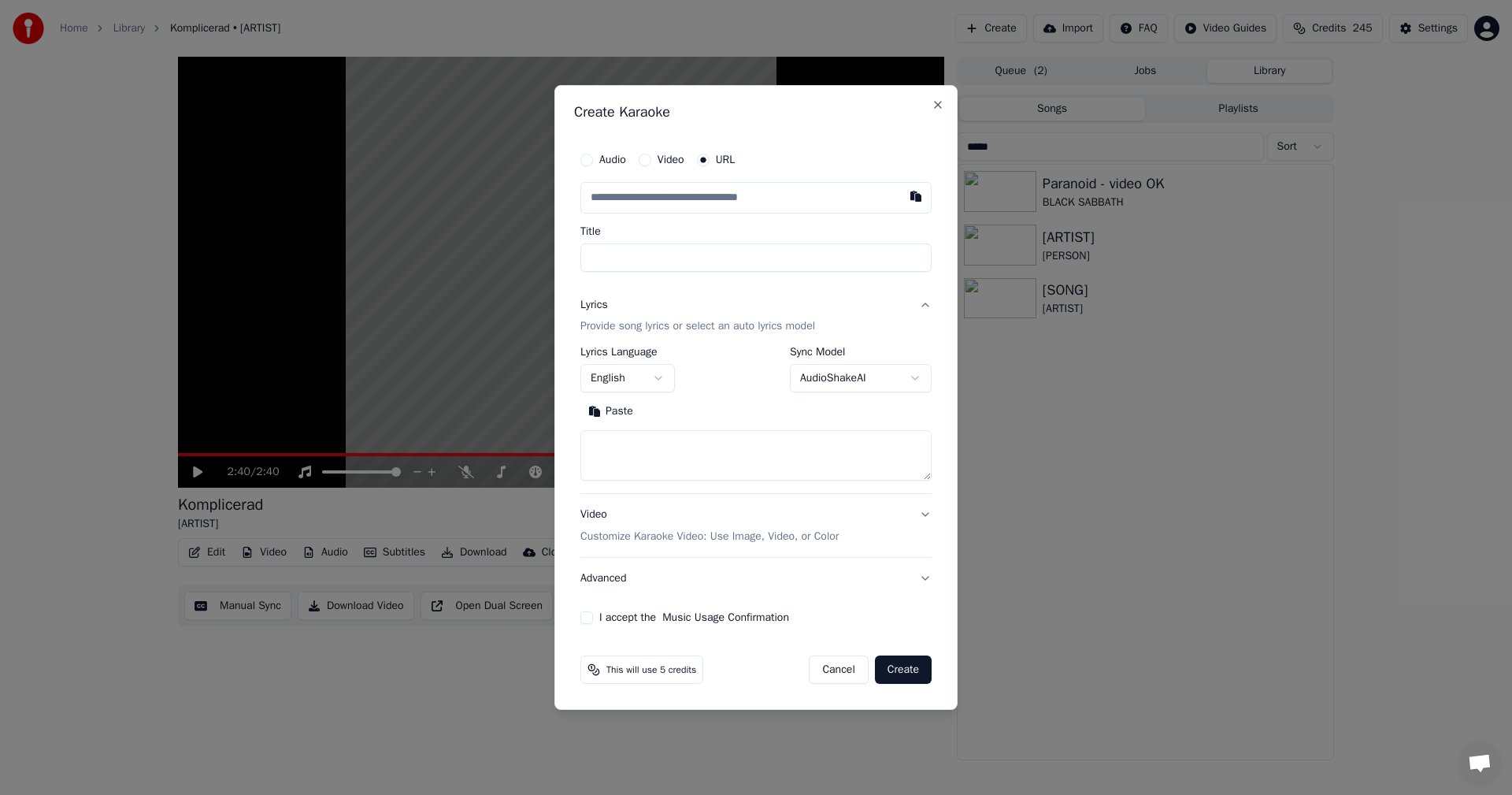 type on "**********" 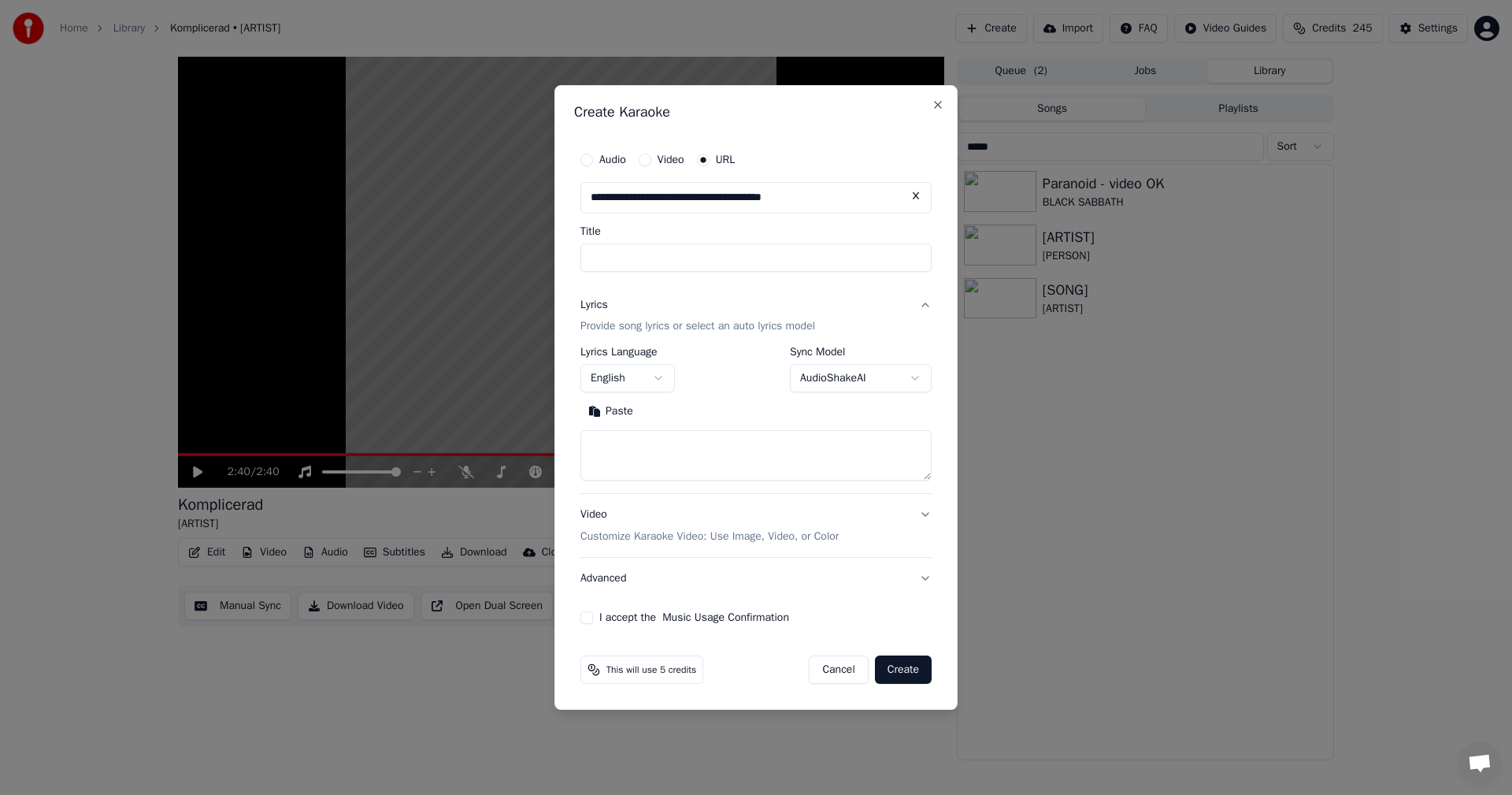 type on "**********" 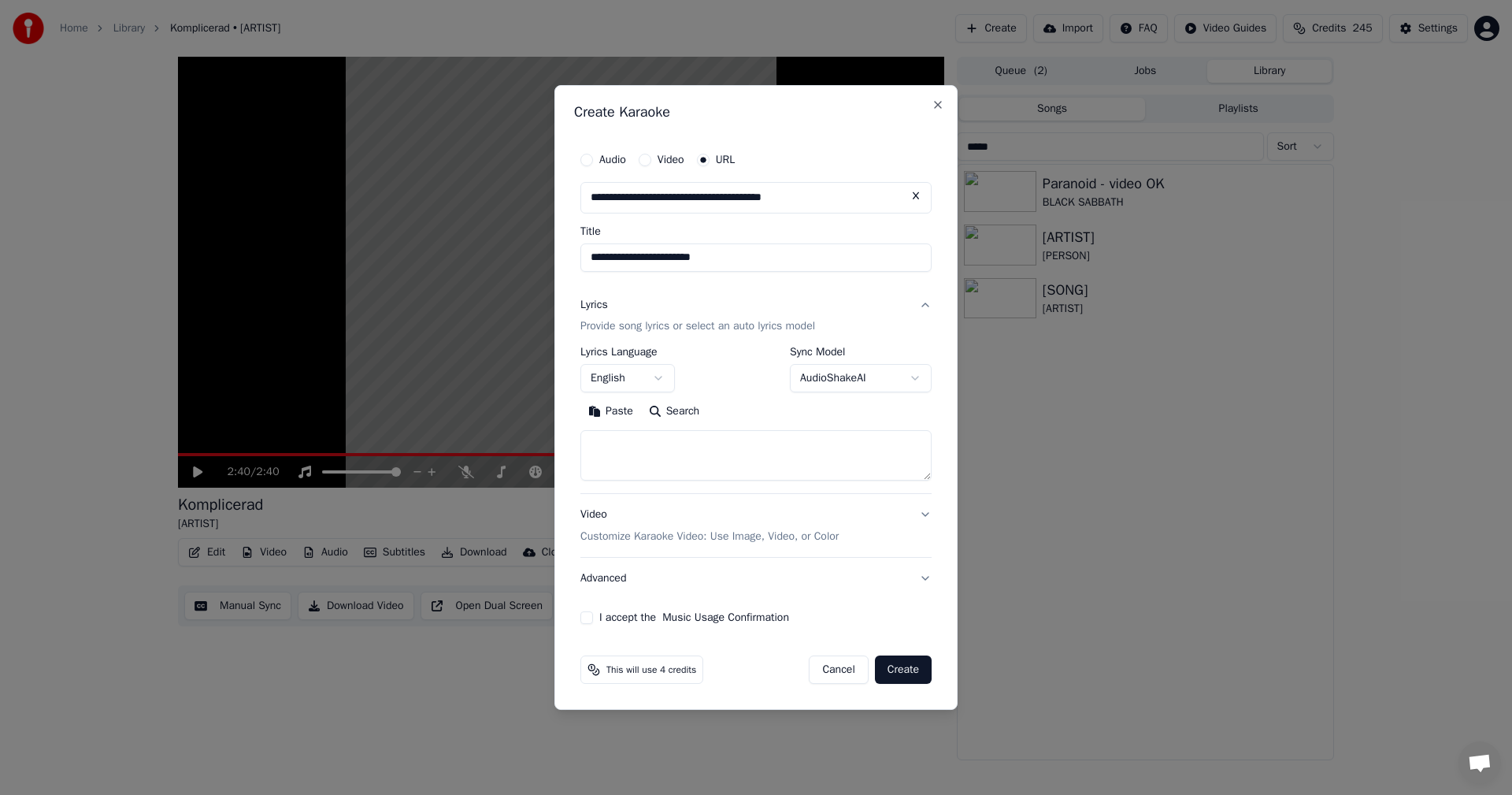 type on "**********" 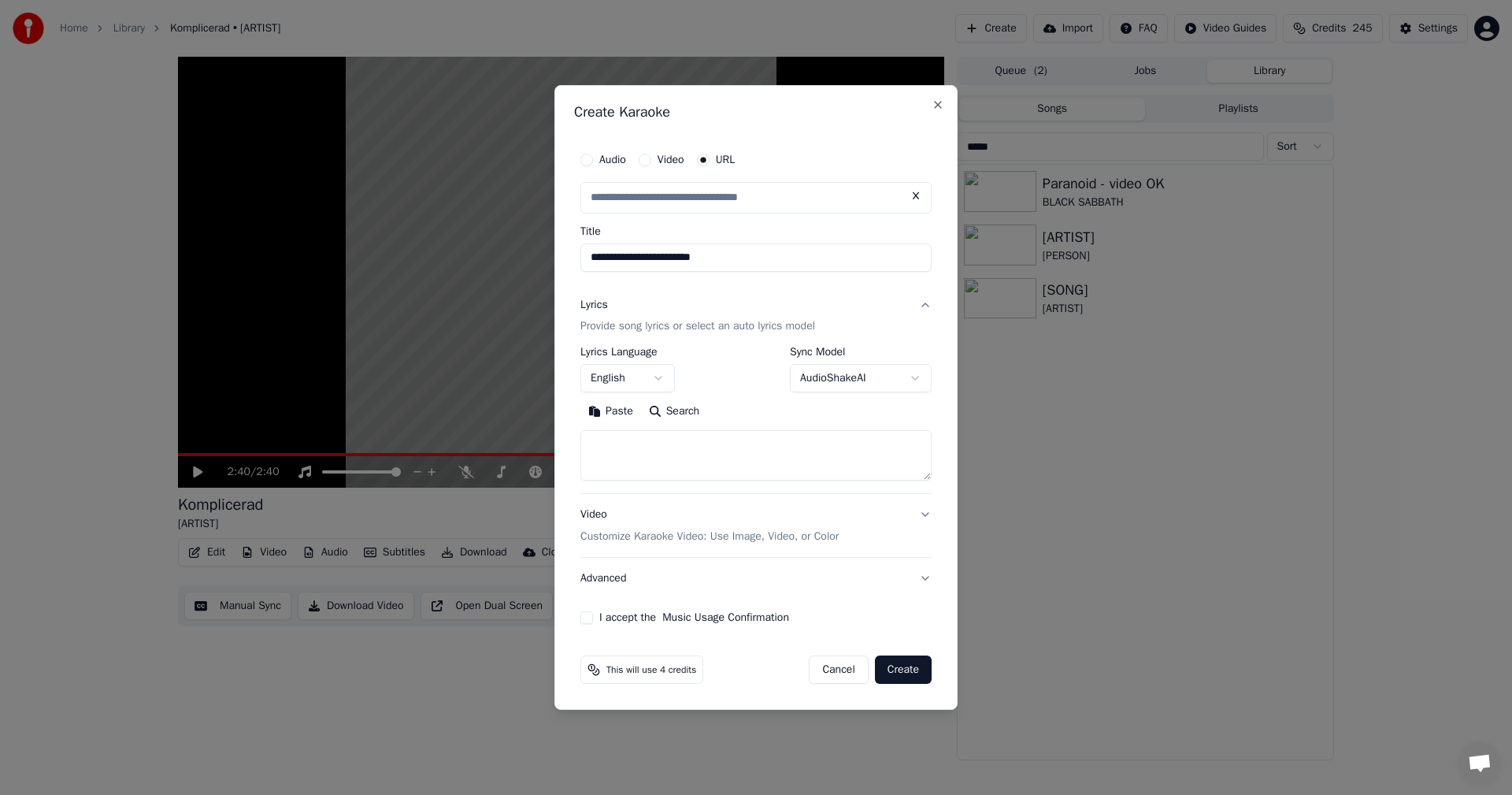 click at bounding box center (756, 456) 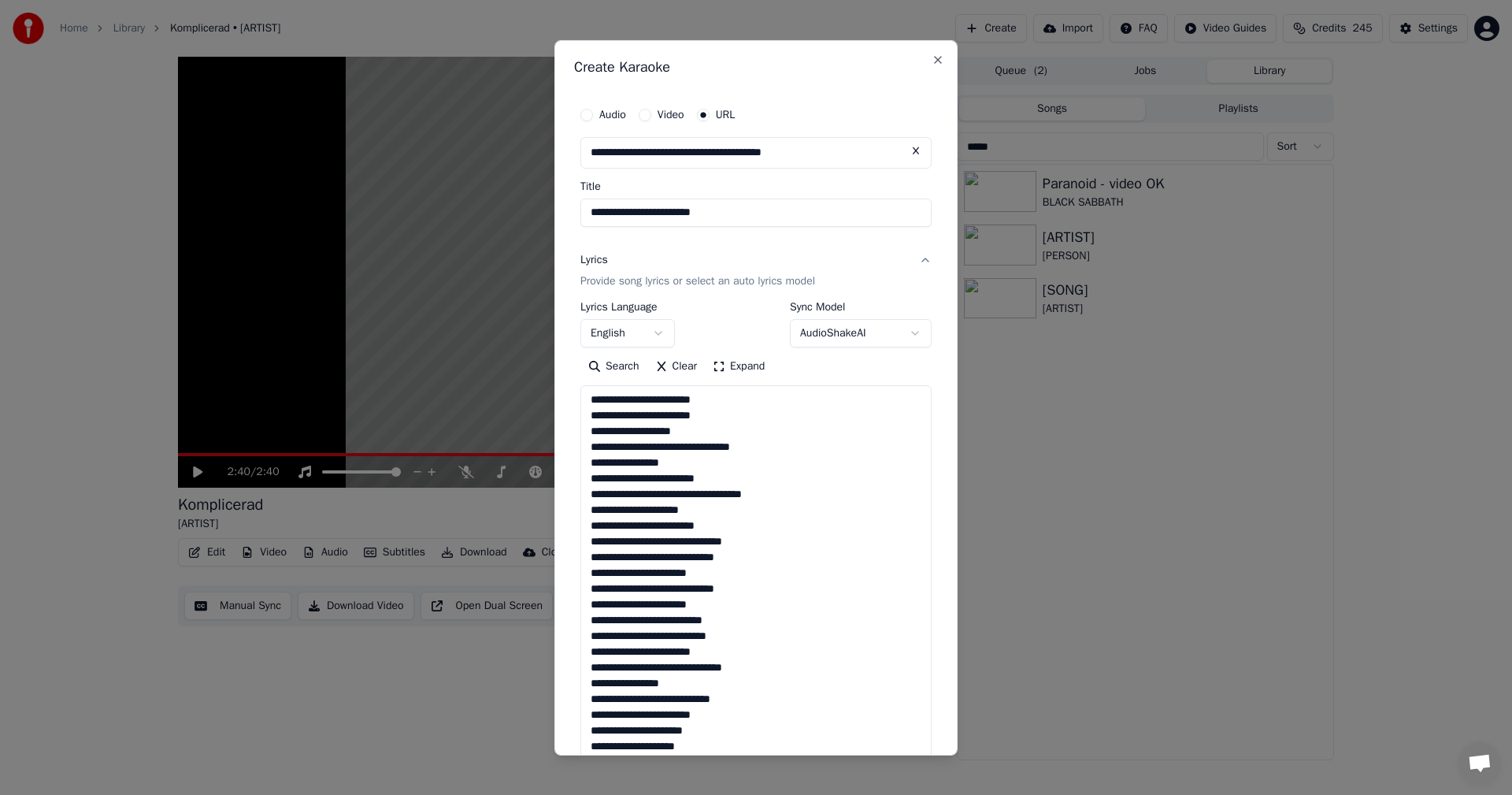 scroll, scrollTop: 619, scrollLeft: 0, axis: vertical 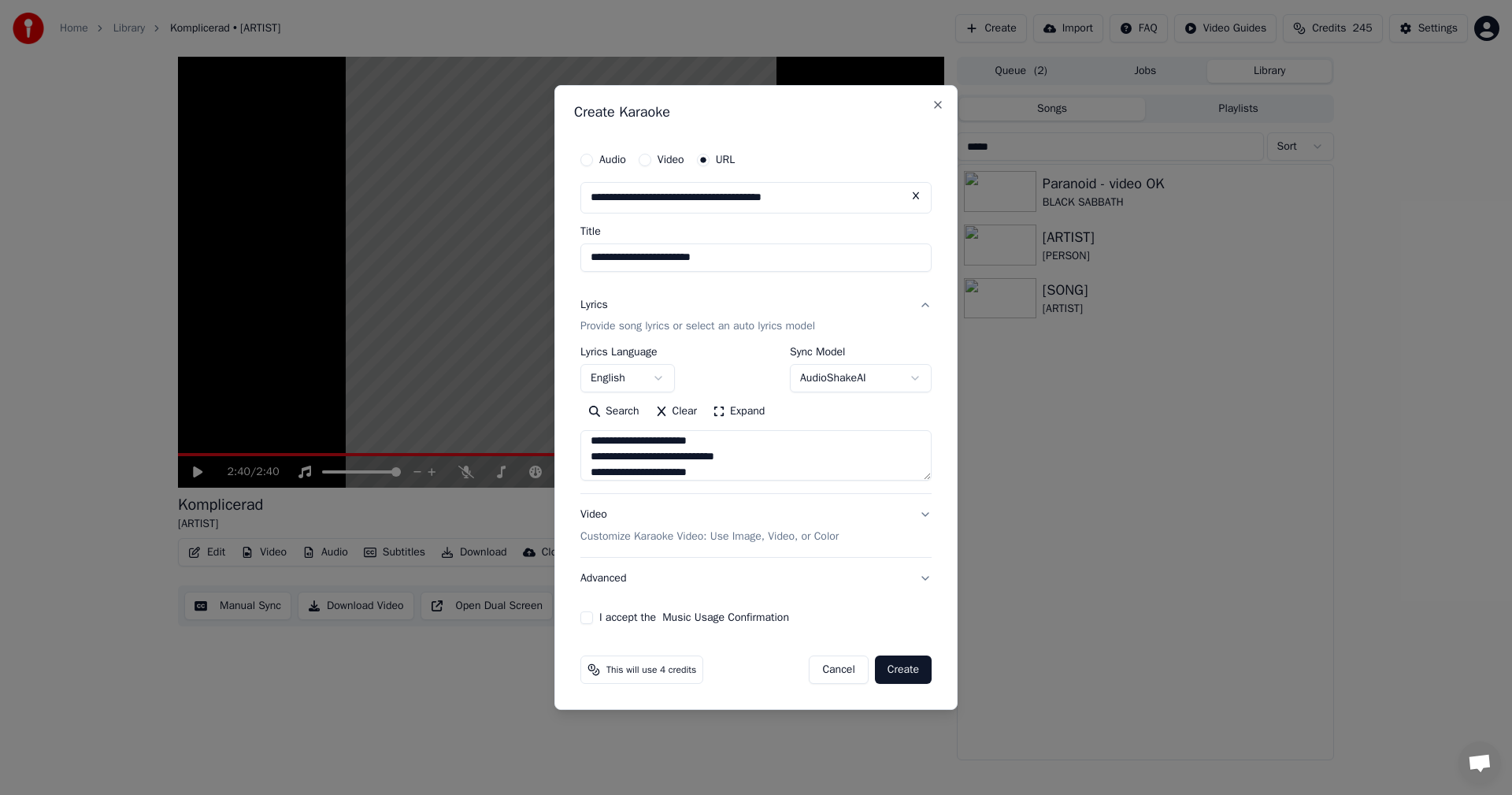 type on "**********" 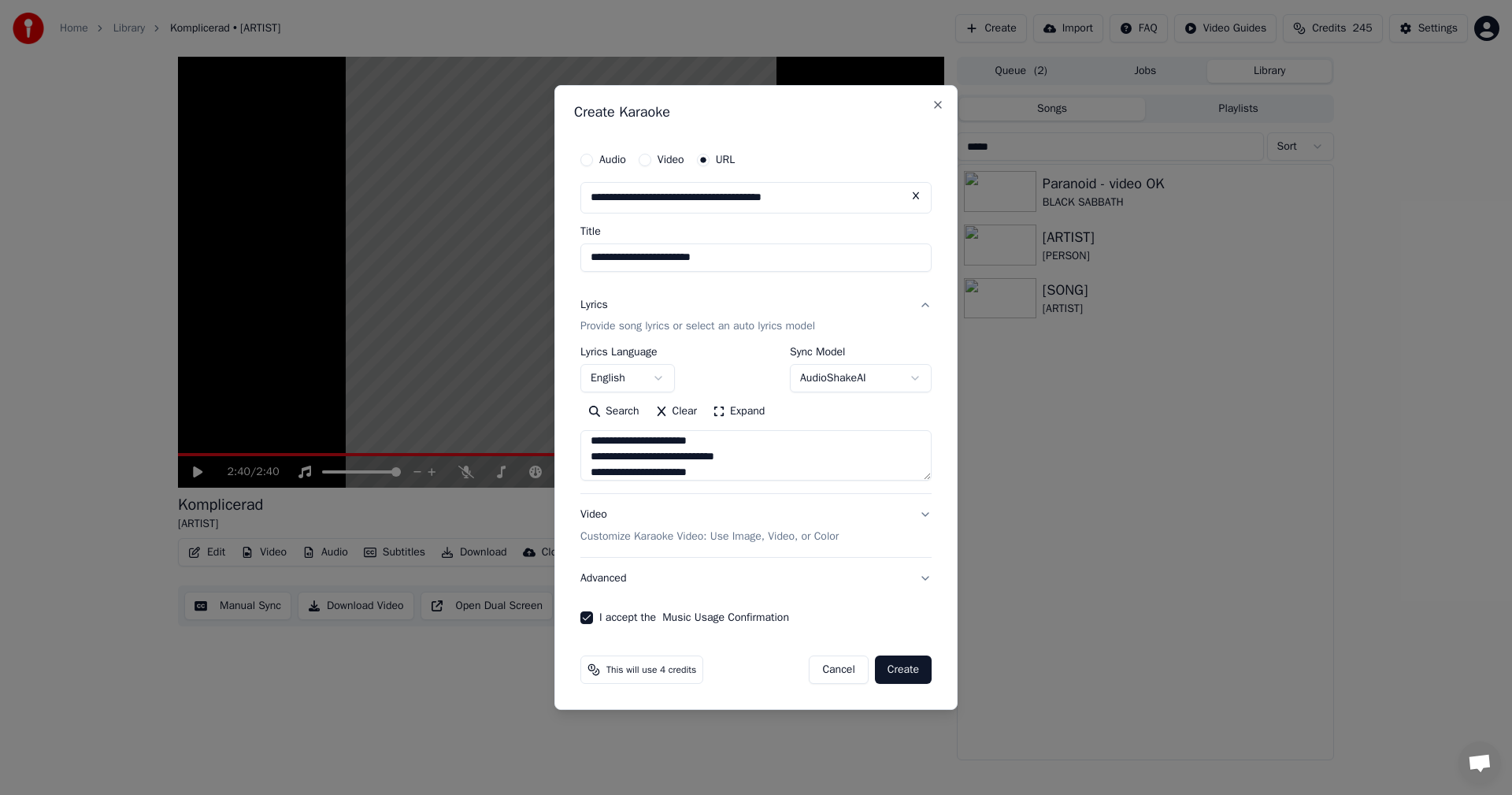 click on "Create" at bounding box center [903, 670] 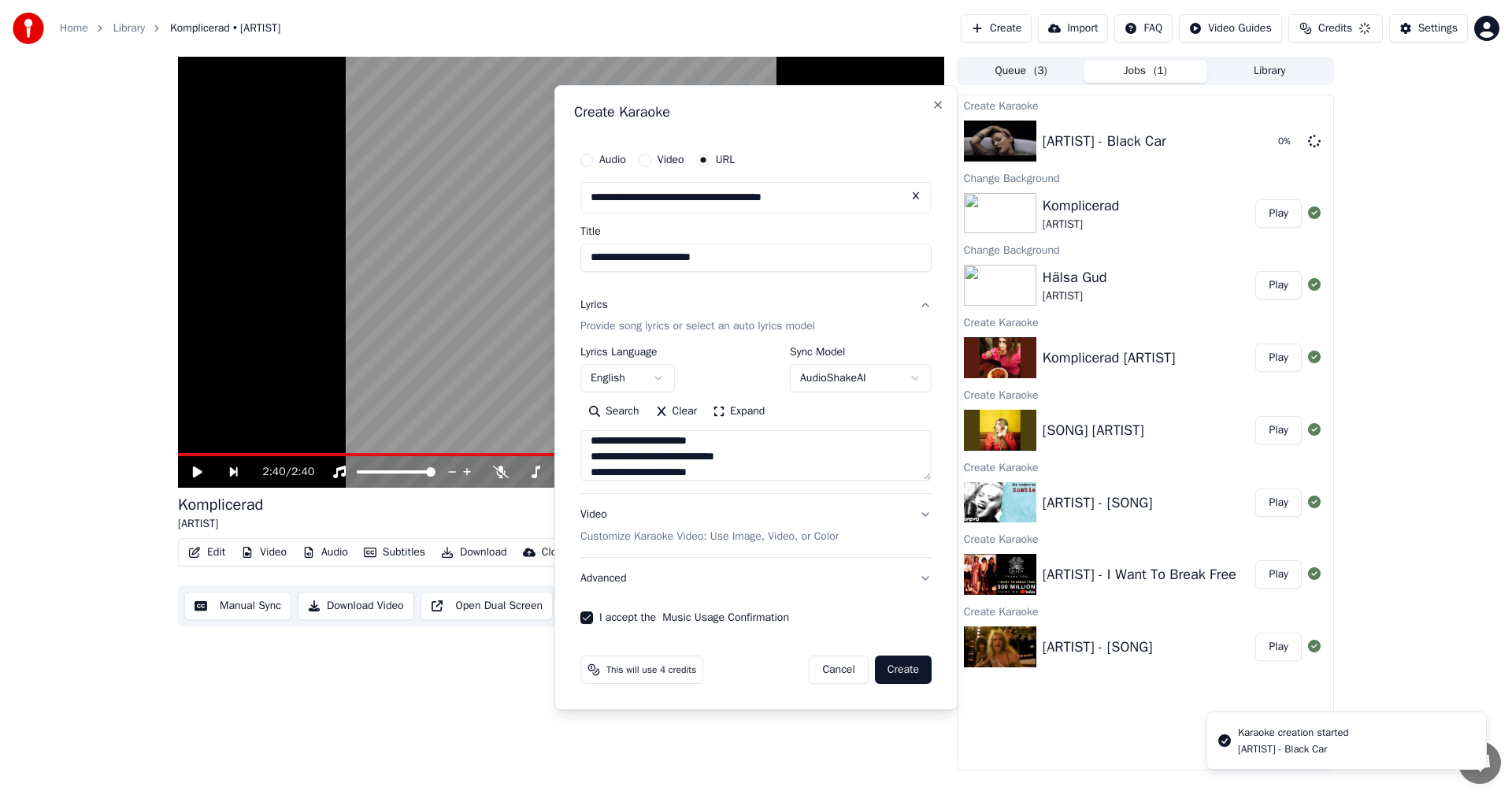 type 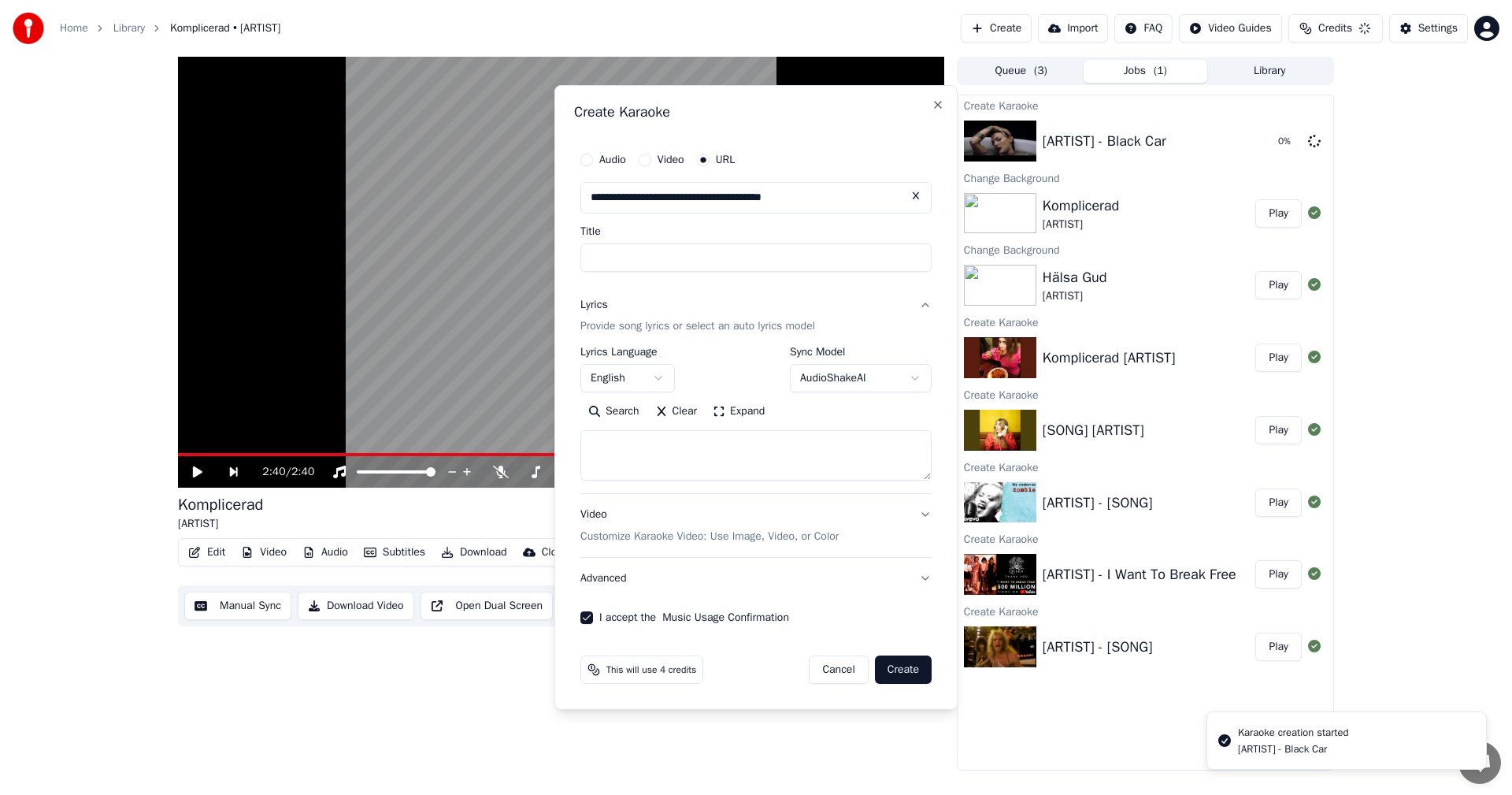 select 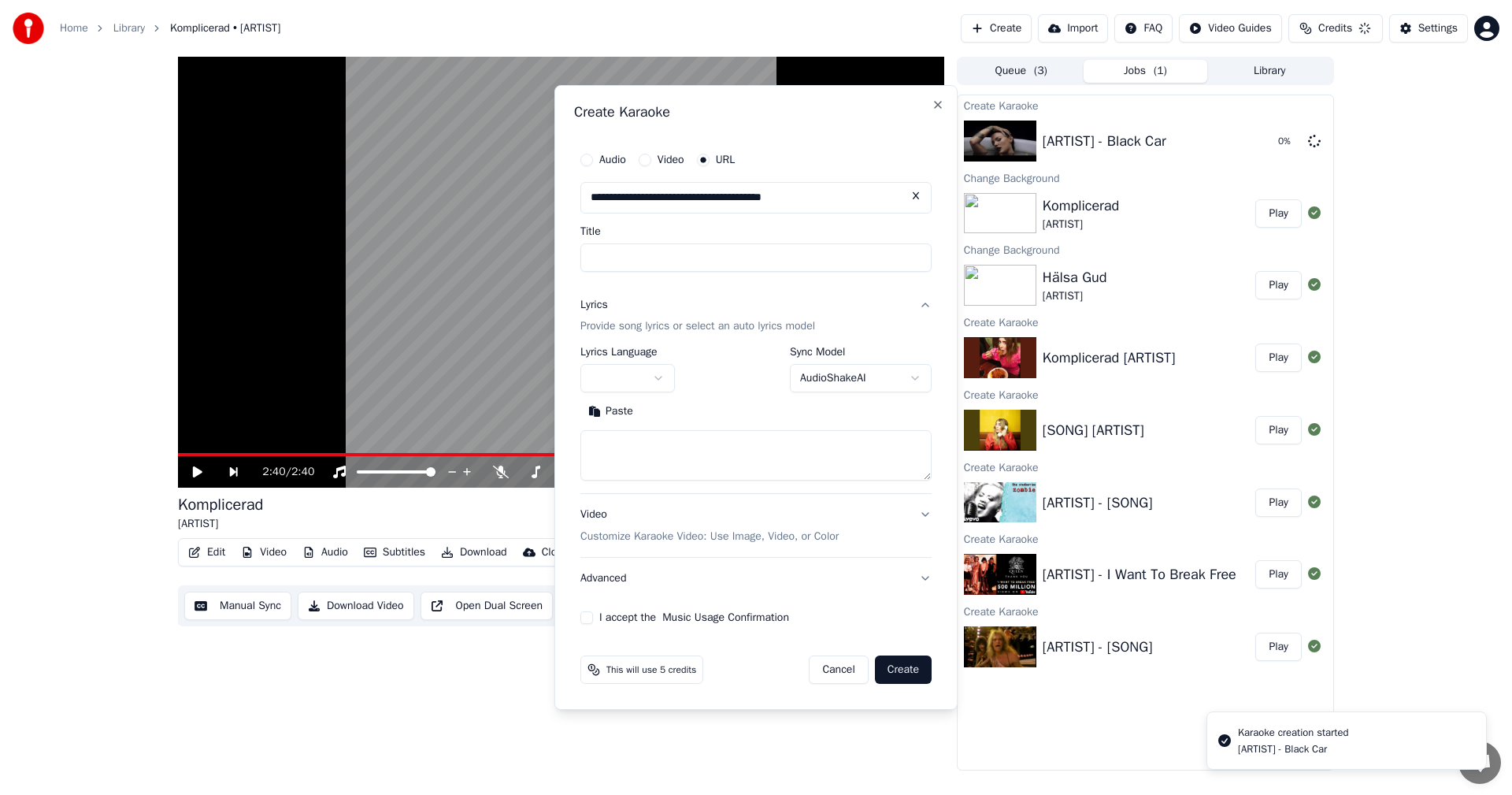 scroll, scrollTop: 0, scrollLeft: 0, axis: both 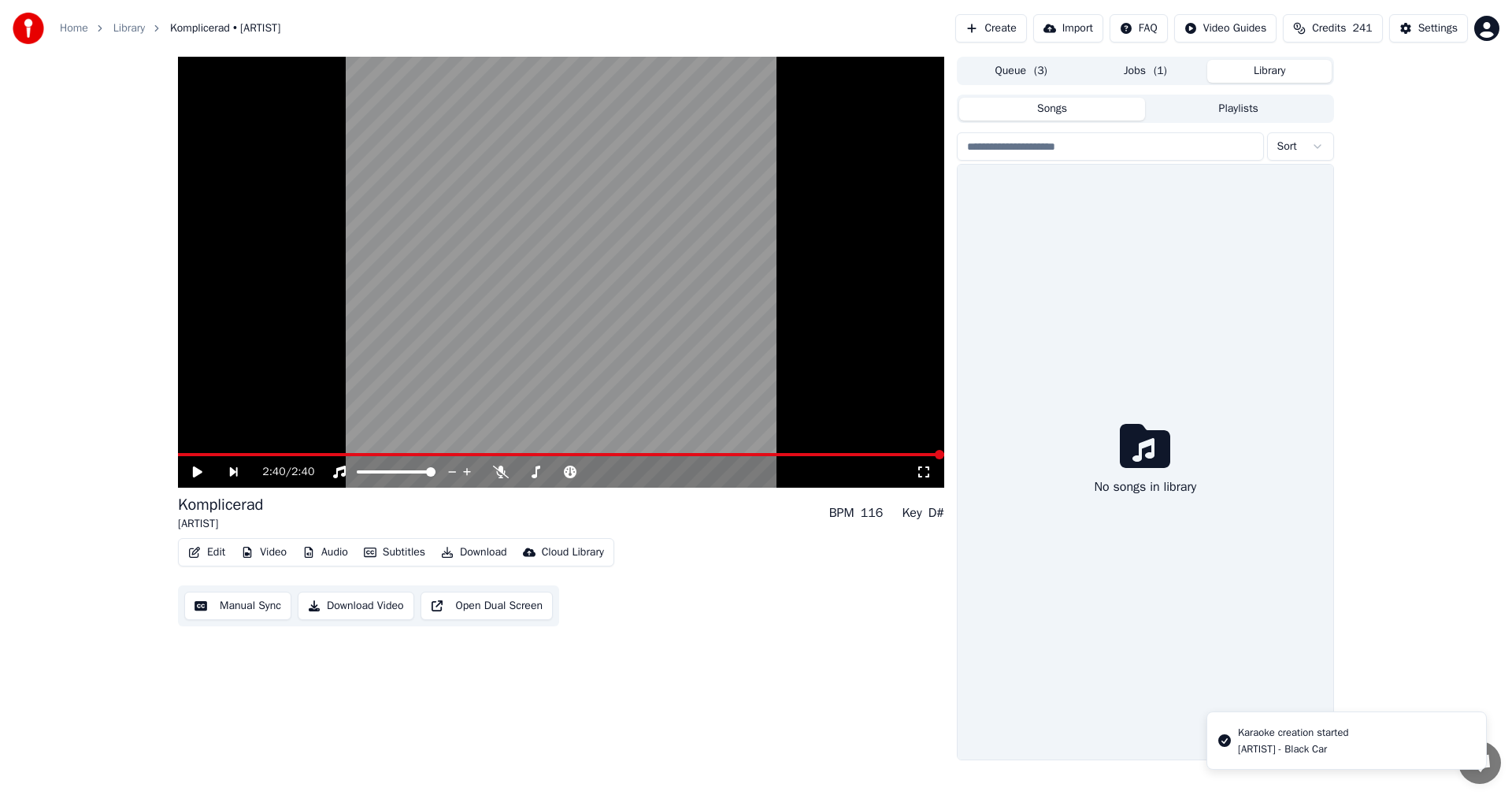 click on "Library" at bounding box center (1269, 71) 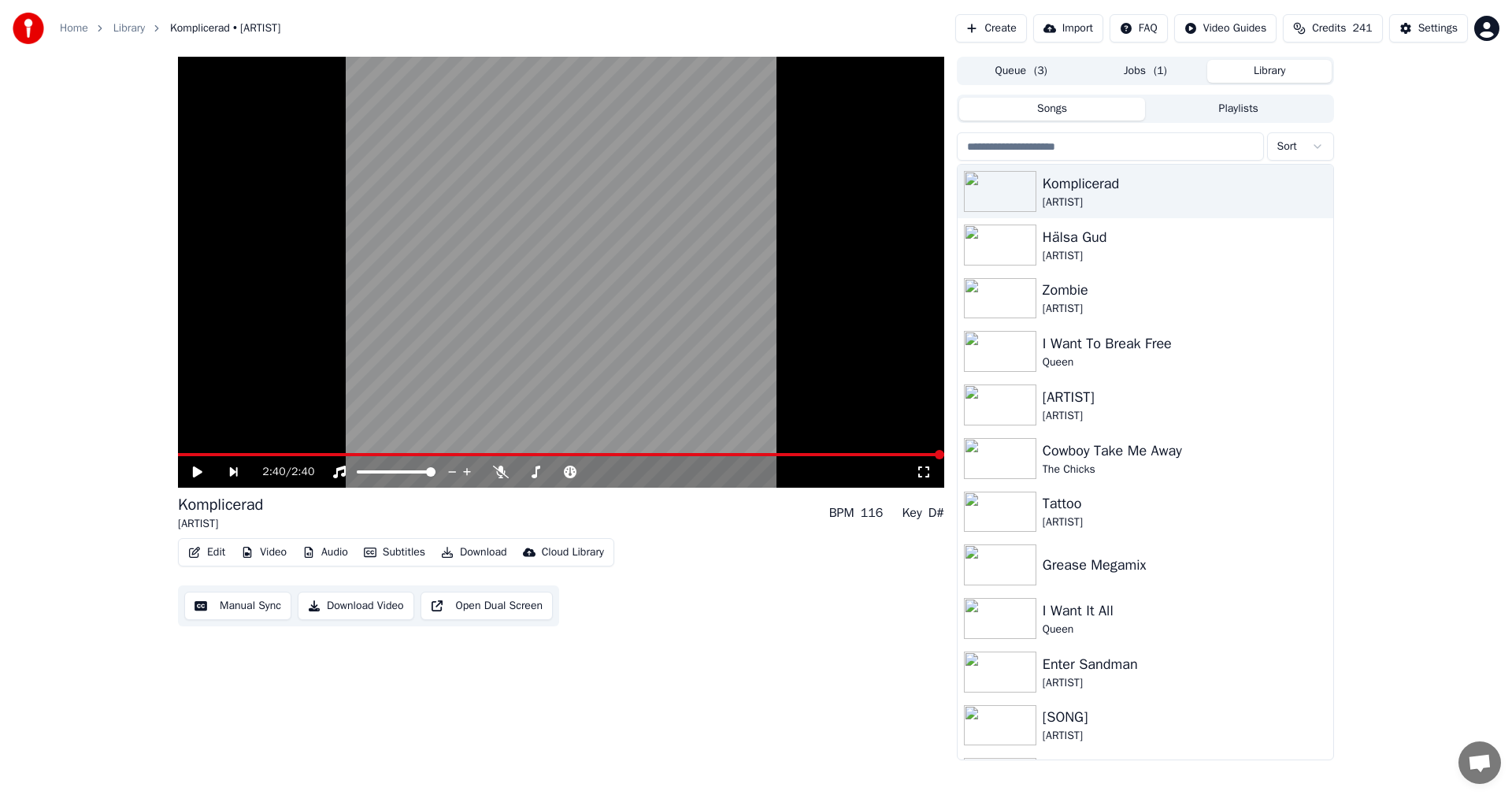 click at bounding box center [1110, 147] 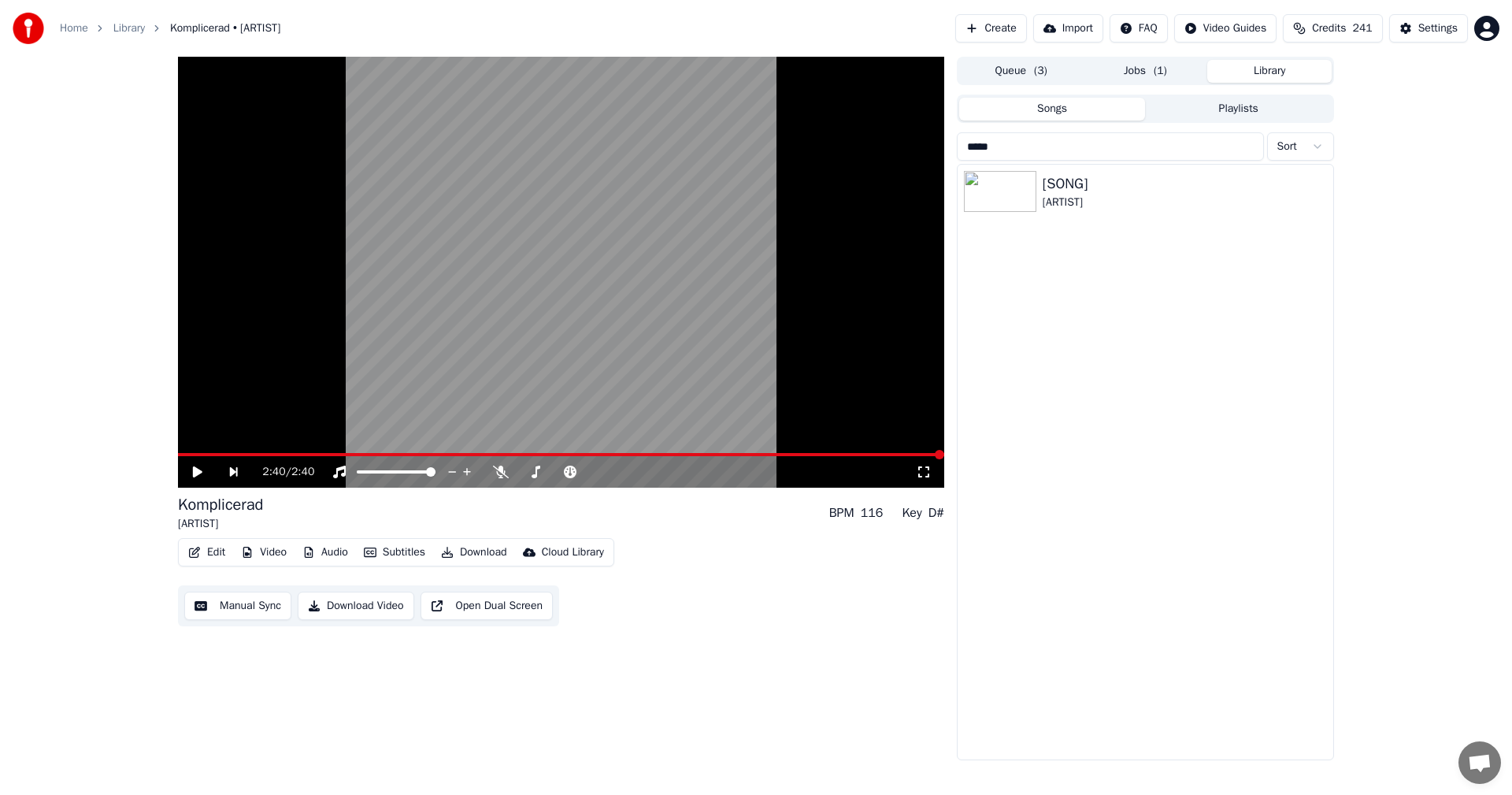 type on "*****" 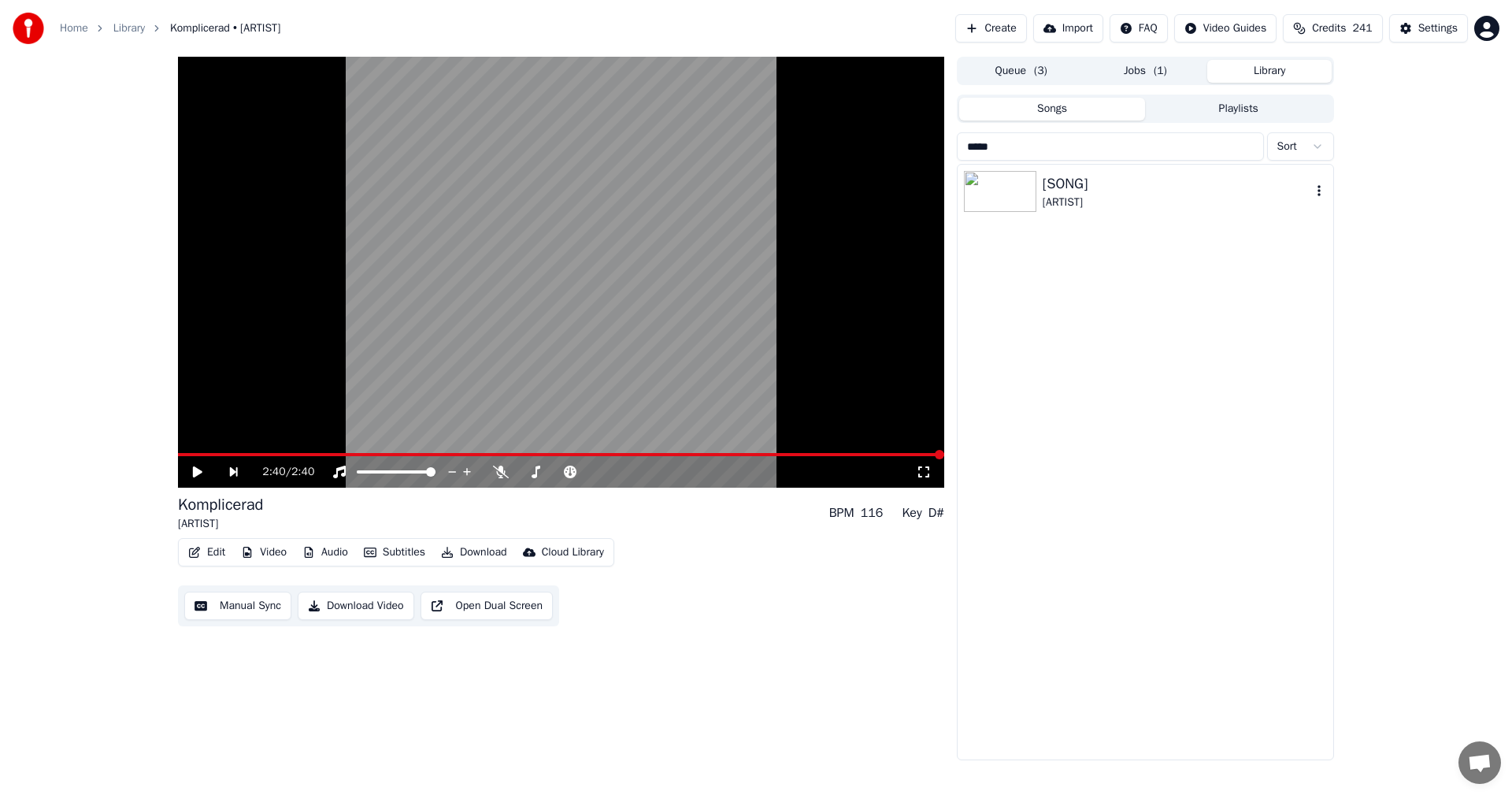 click on "[SONG]" at bounding box center [1177, 184] 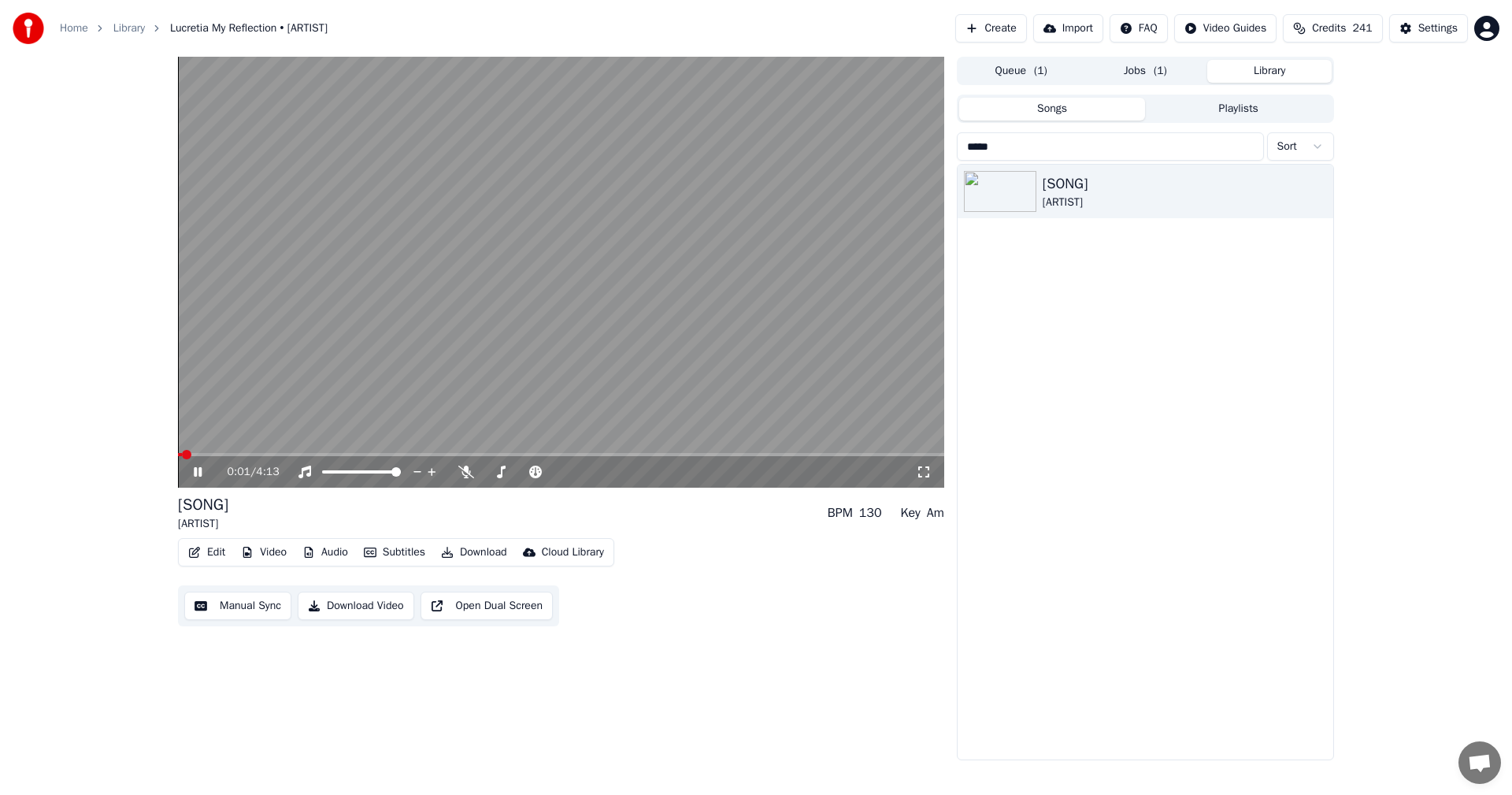 click 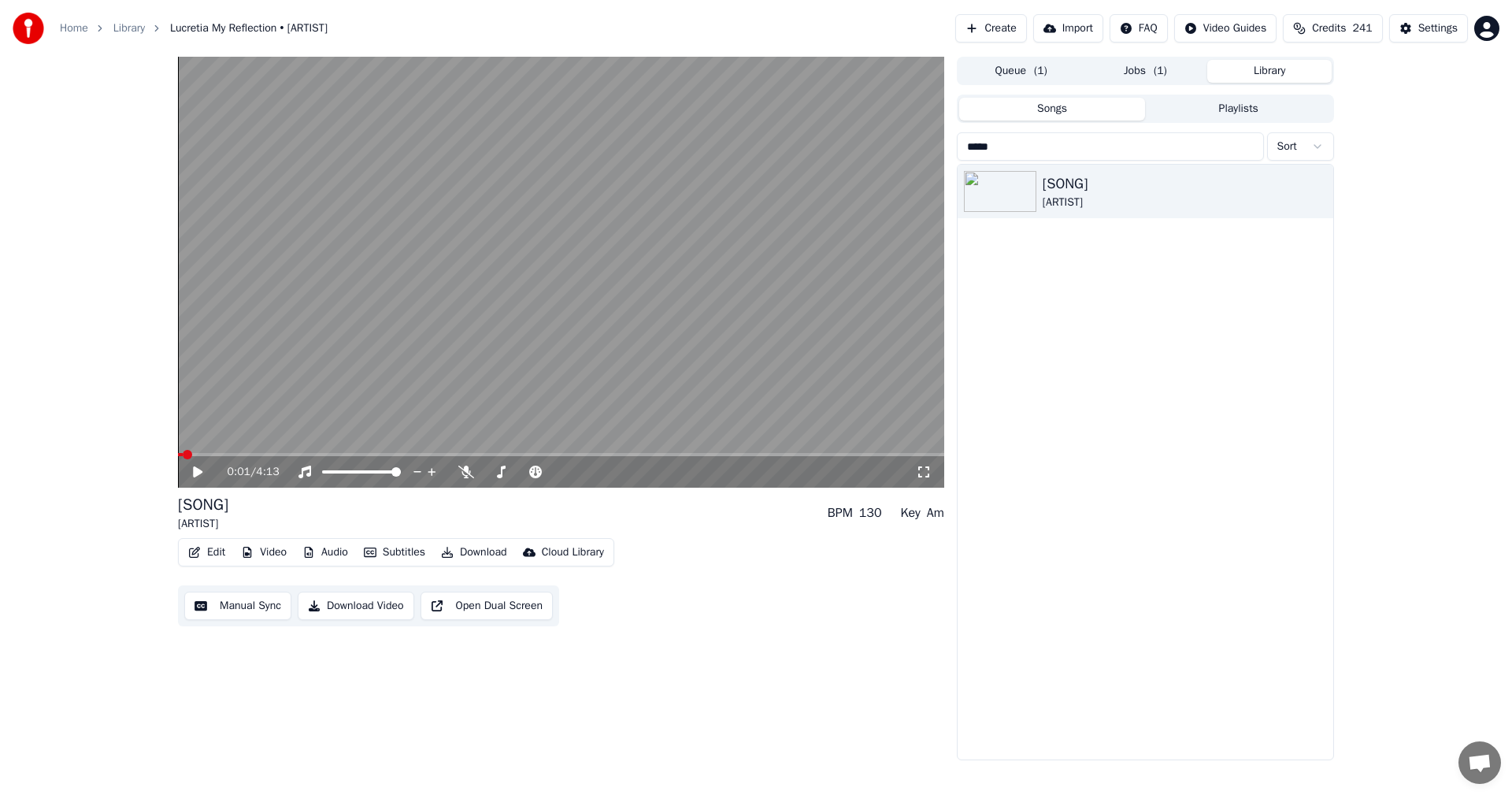 click 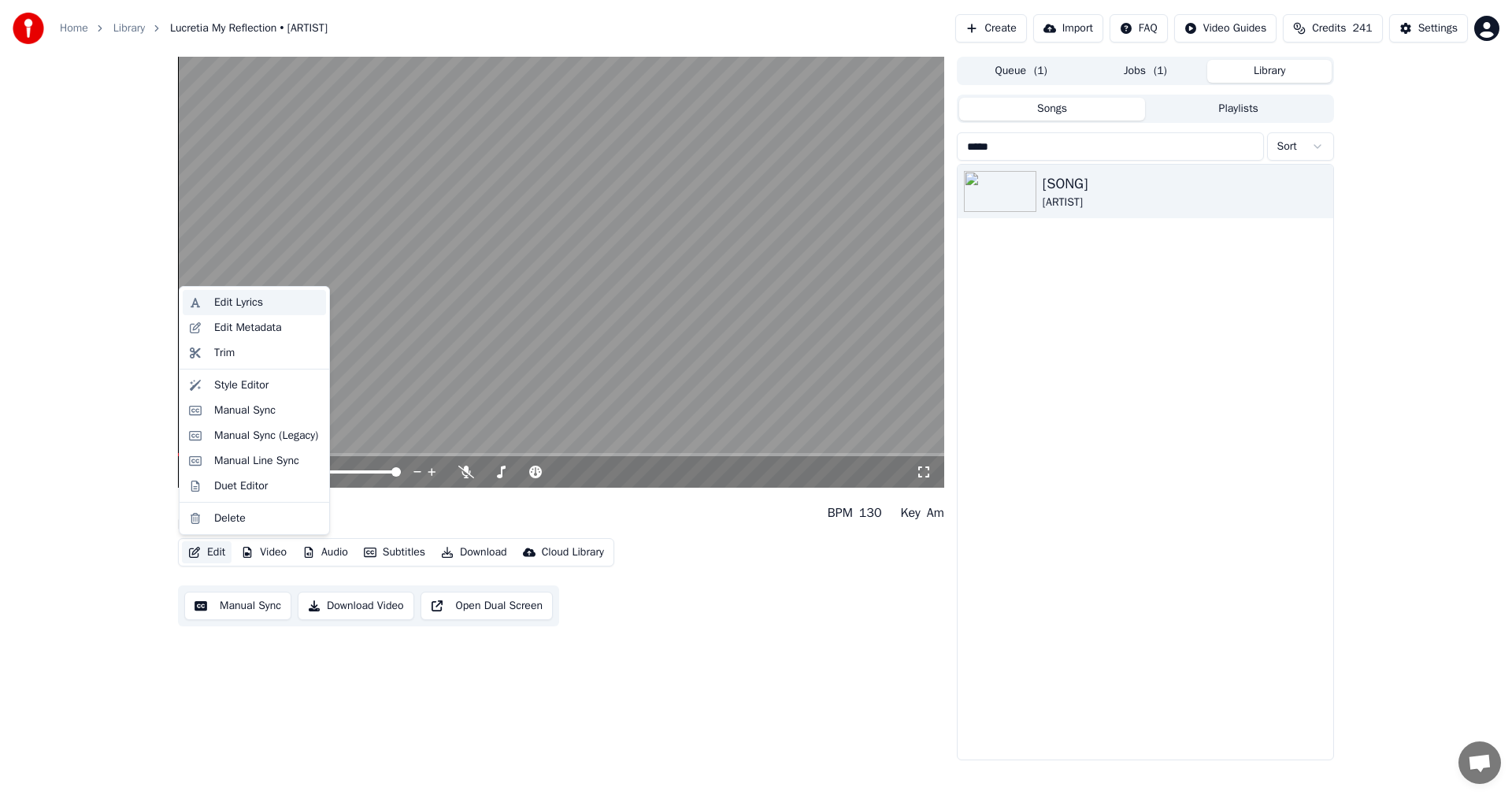 click on "Edit Lyrics" at bounding box center [267, 303] 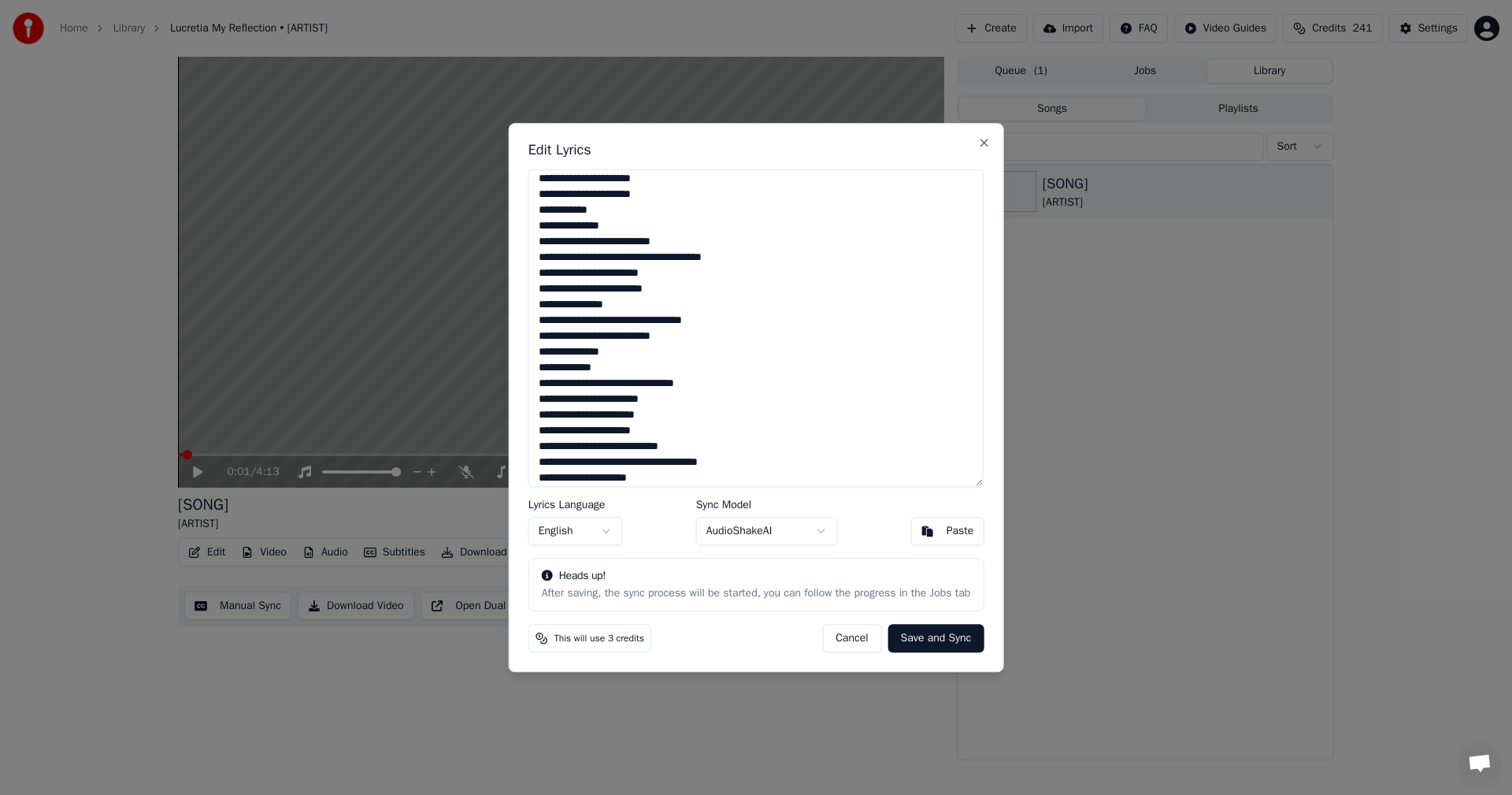 scroll, scrollTop: 288, scrollLeft: 0, axis: vertical 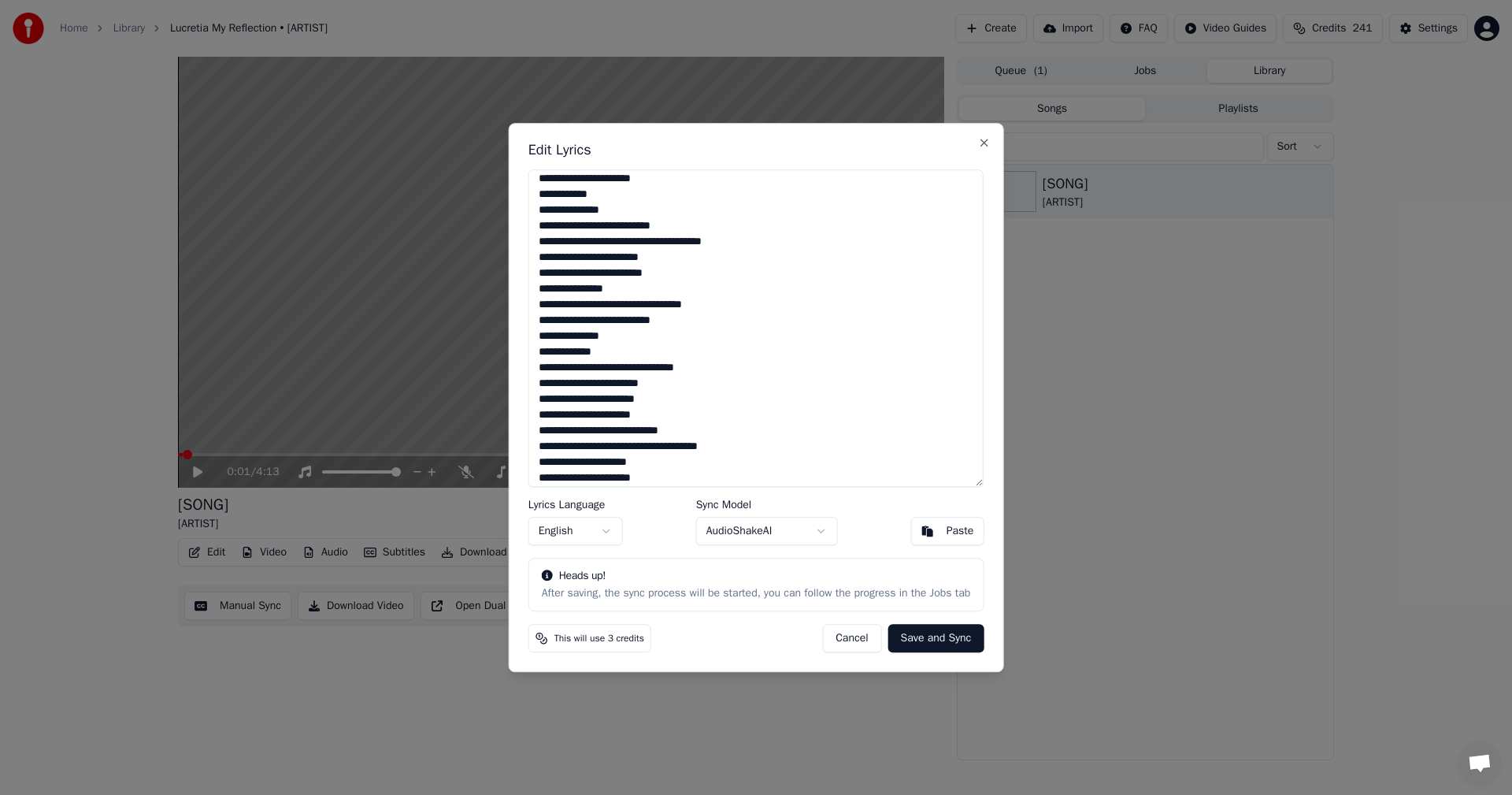click on "Cancel" at bounding box center [851, 638] 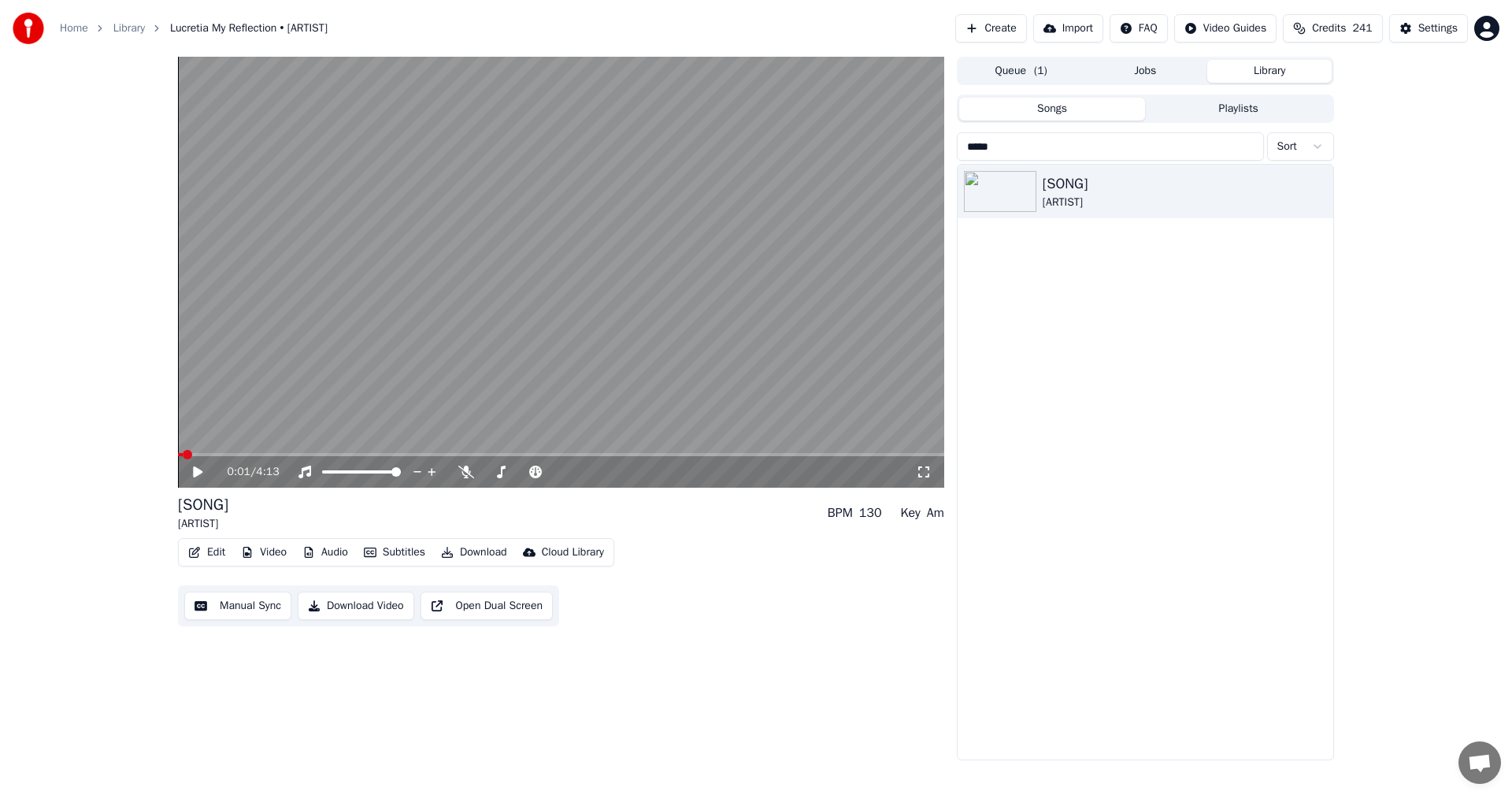 click on "Create" at bounding box center (991, 28) 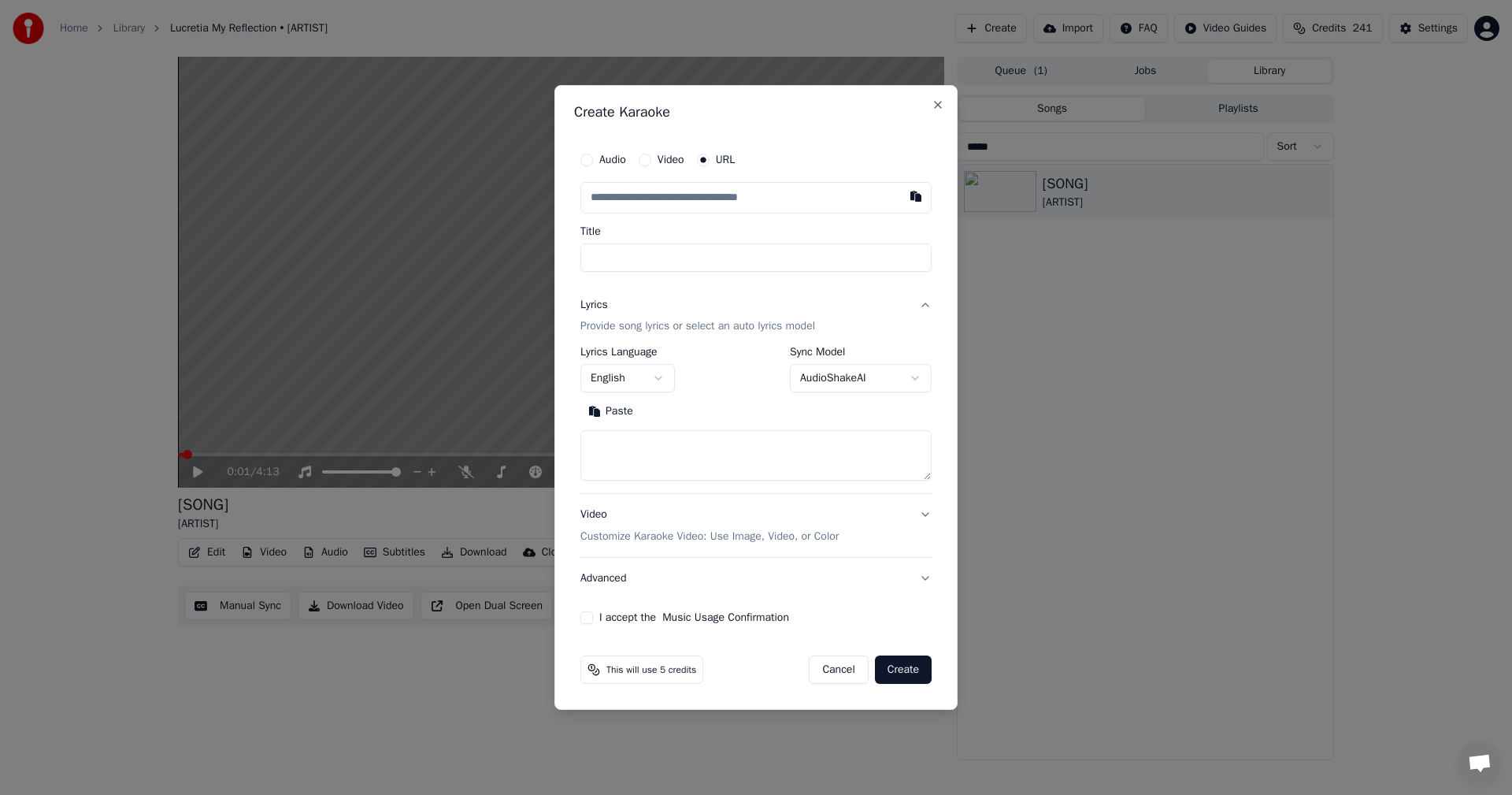 click on "Provide song lyrics or select an auto lyrics model" at bounding box center [698, 327] 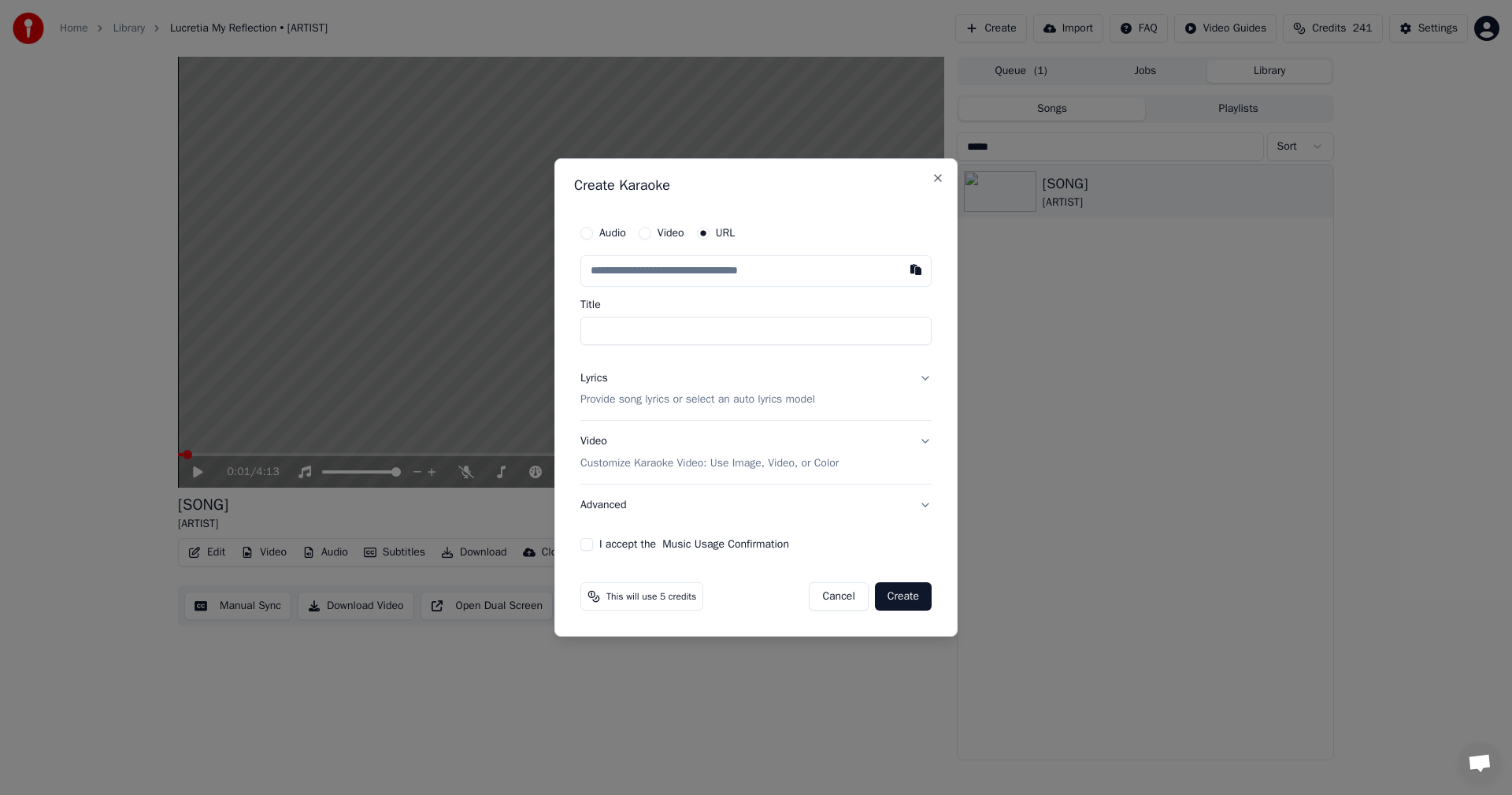 click on "Provide song lyrics or select an auto lyrics model" at bounding box center [698, 400] 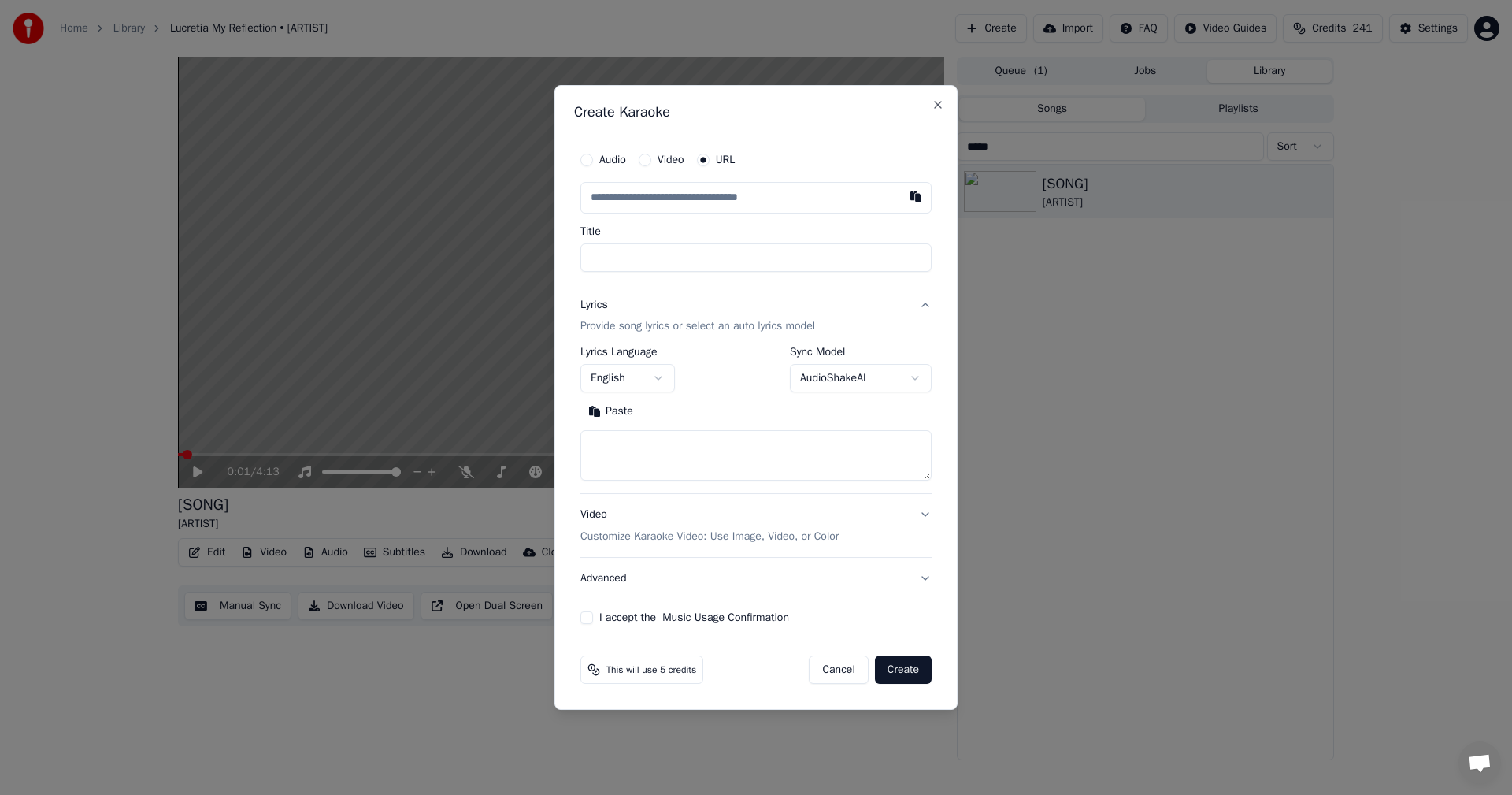 click at bounding box center (756, 456) 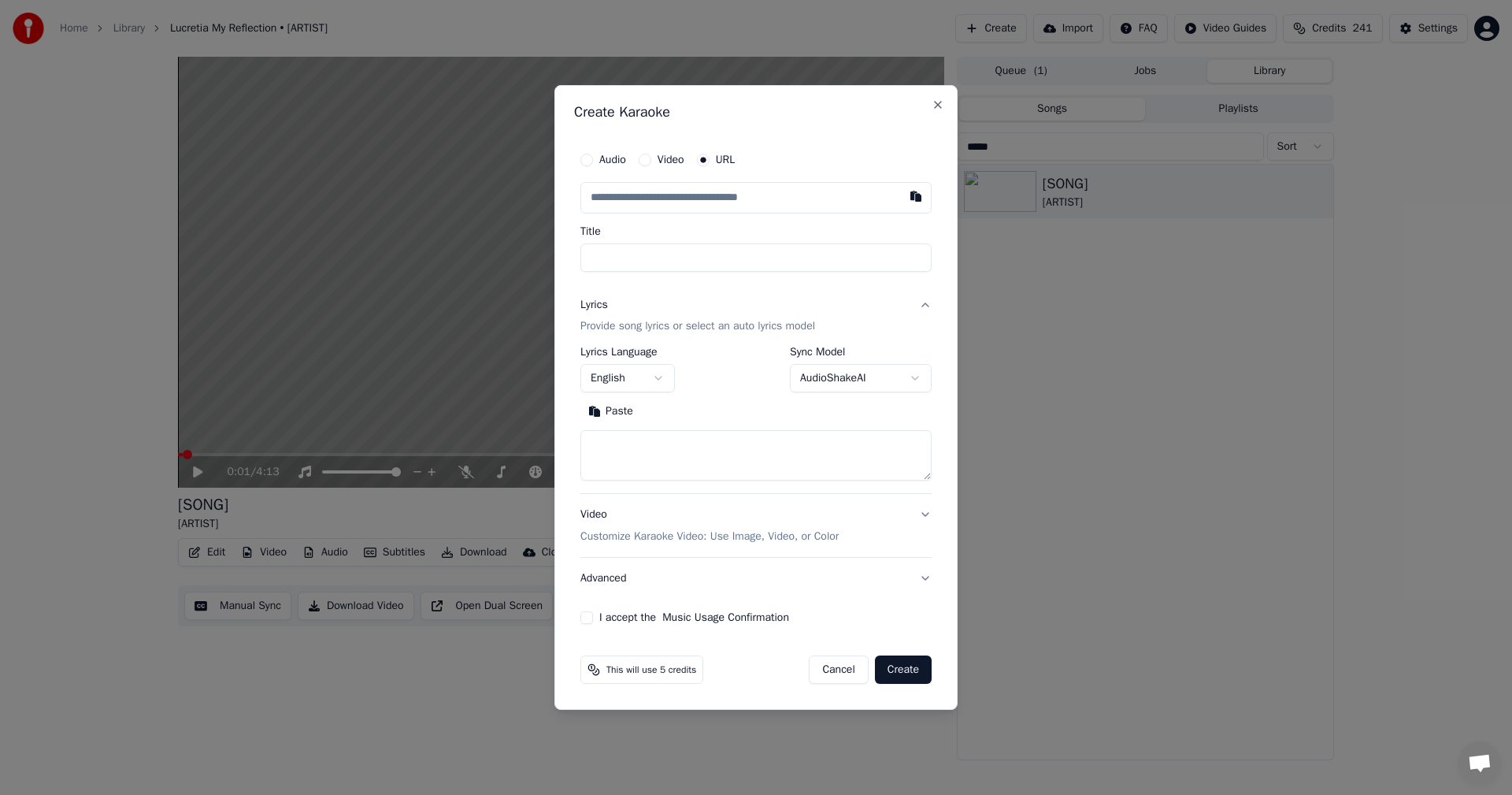 paste on "**********" 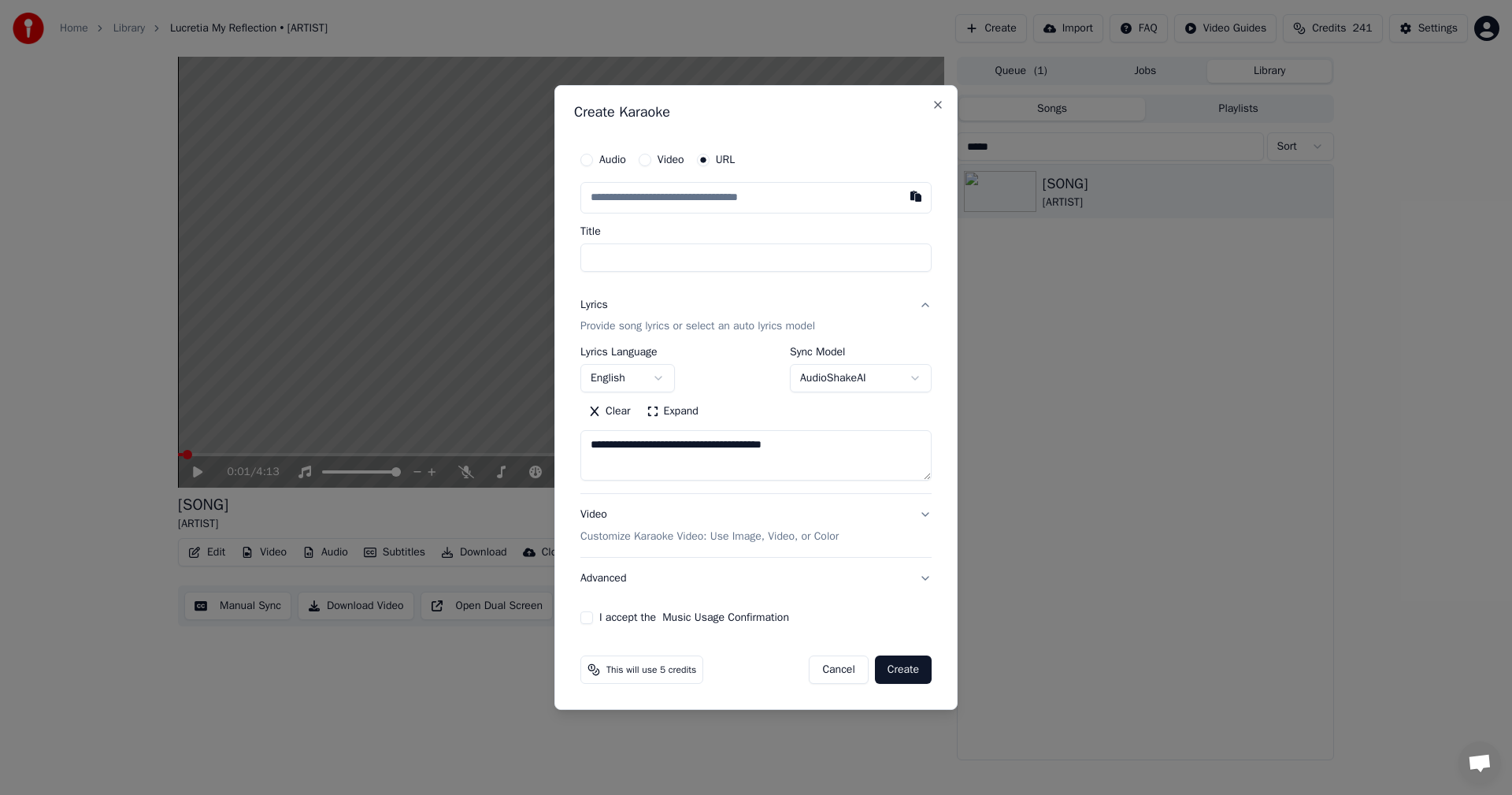 drag, startPoint x: 877, startPoint y: 461, endPoint x: 443, endPoint y: 367, distance: 444.0631 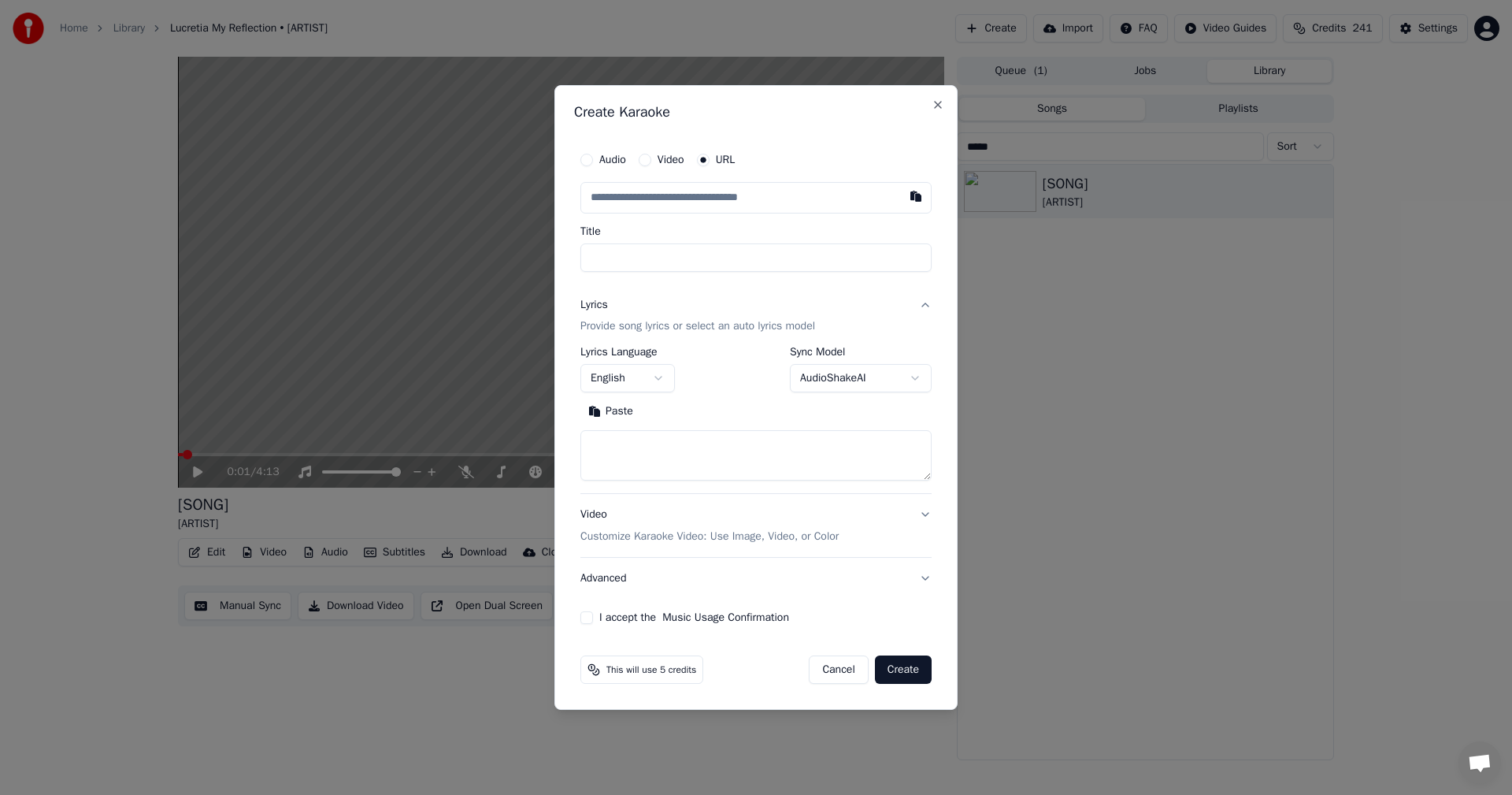 click on "Create Karaoke" at bounding box center (756, 112) 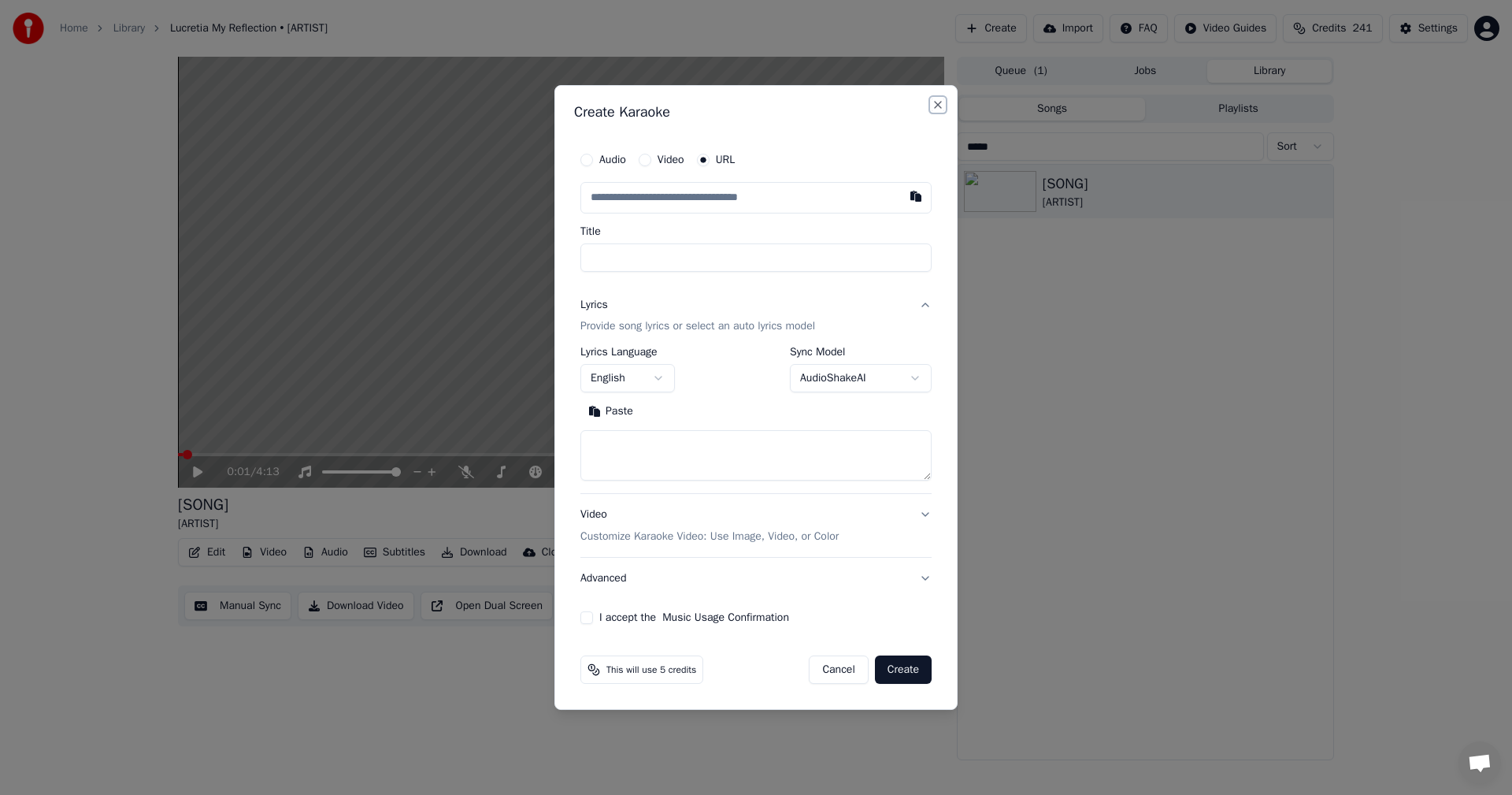 click on "Close" at bounding box center (938, 105) 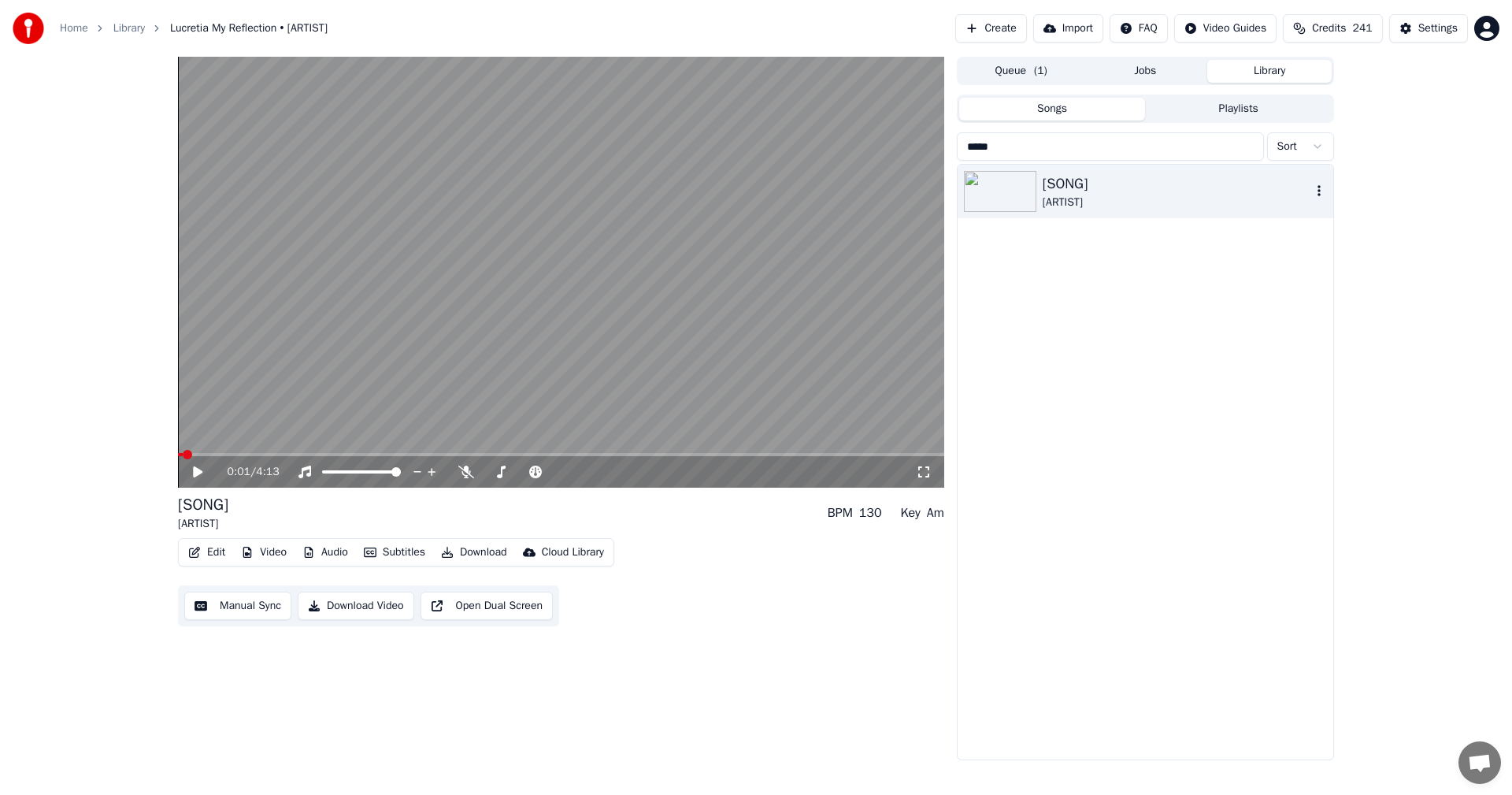 click on "[SONG]" at bounding box center [1177, 184] 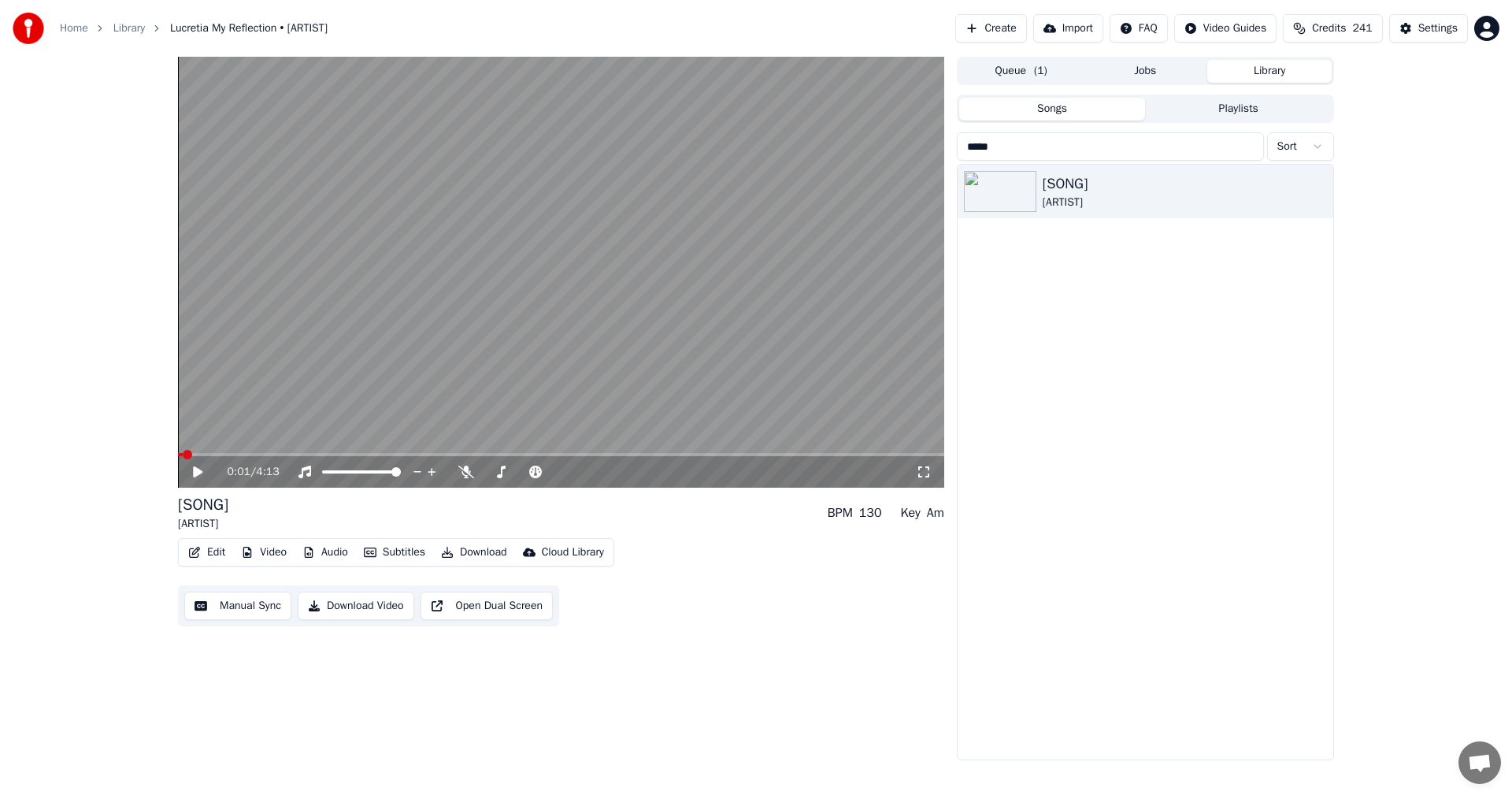 click on "Edit Video Audio Subtitles Download Cloud Library" at bounding box center (396, 552) 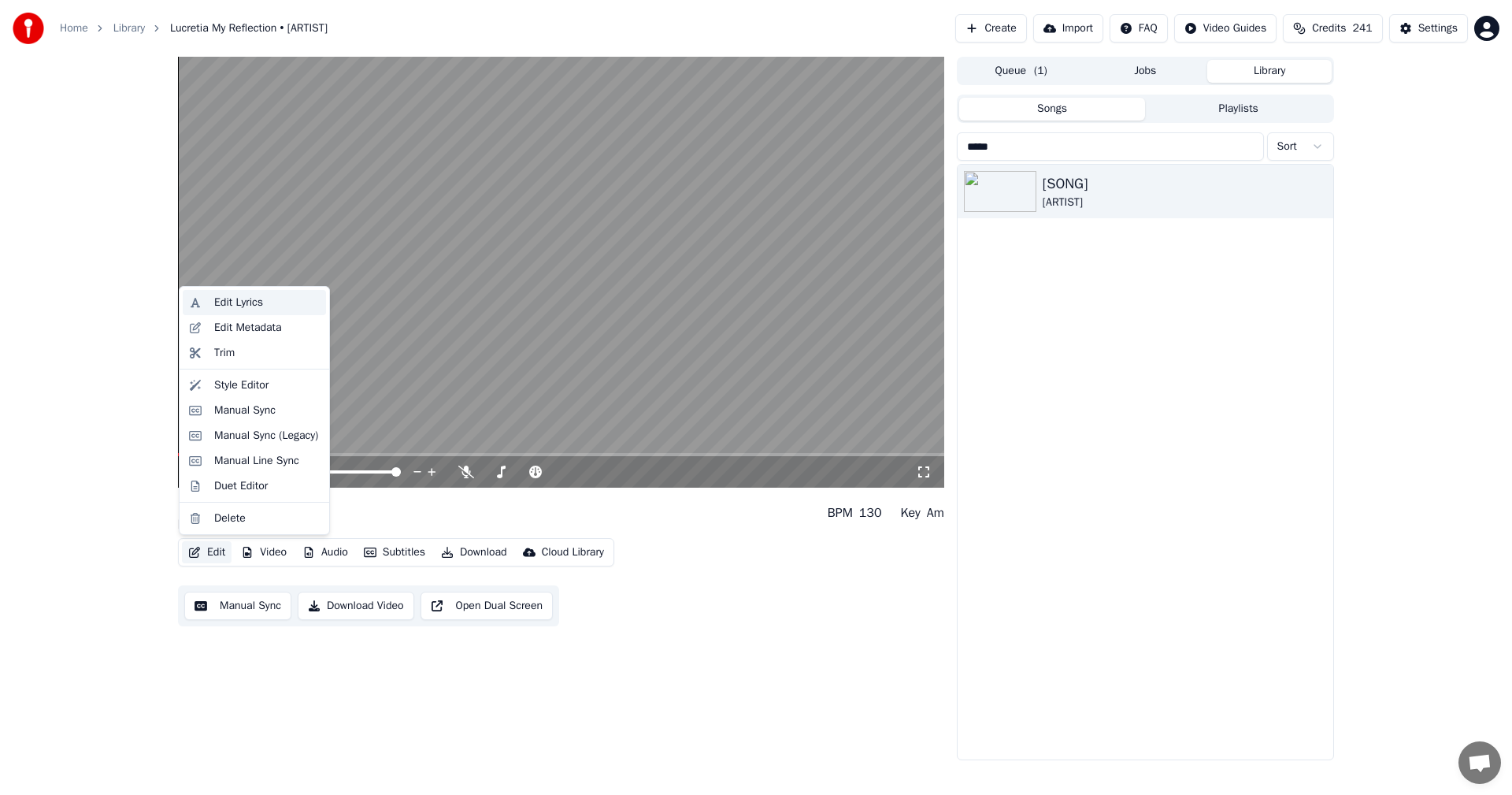 click on "Edit Lyrics" at bounding box center [267, 303] 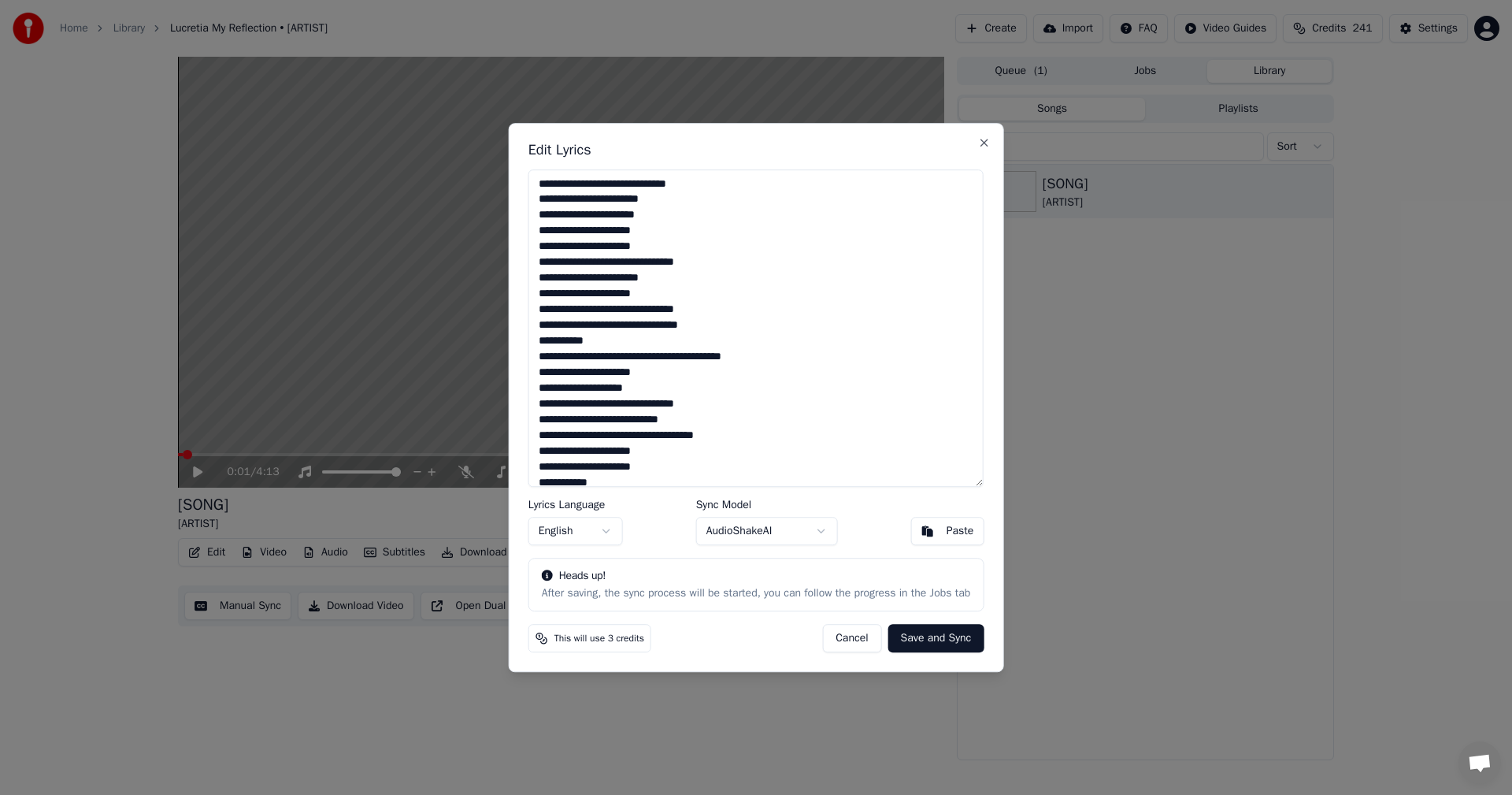 click on "Cancel" at bounding box center [851, 638] 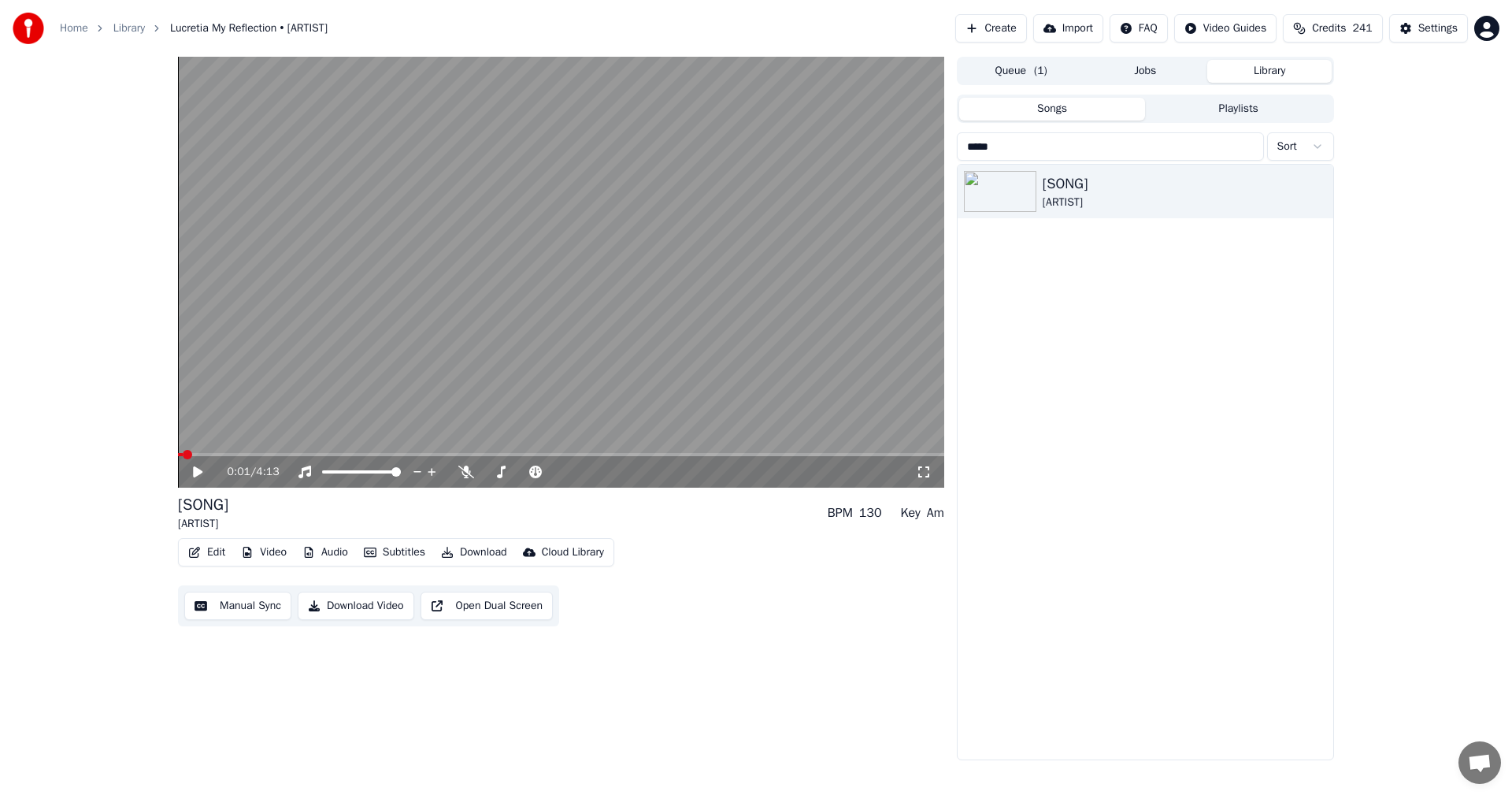 click on "Create" at bounding box center (991, 28) 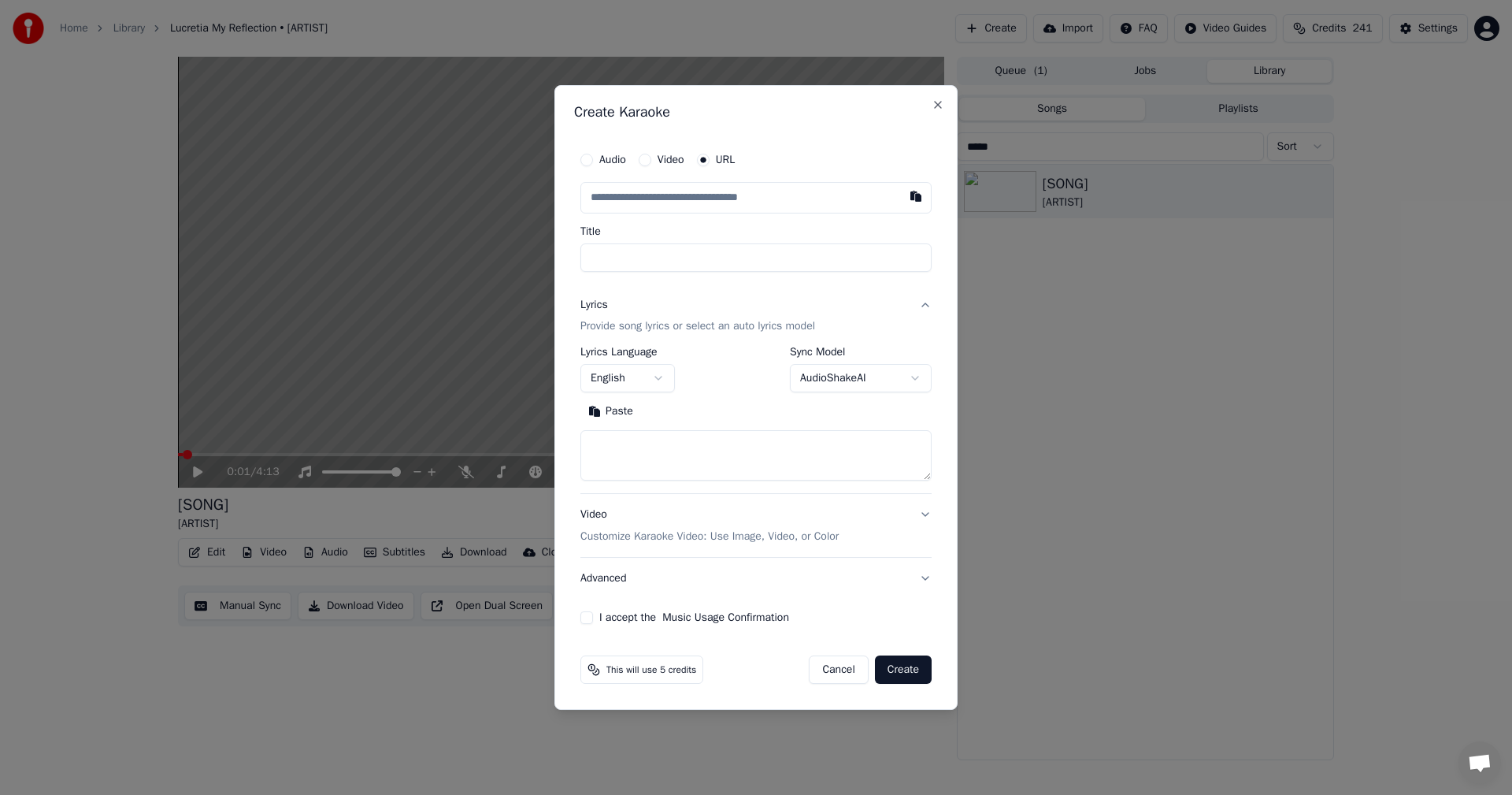 click on "Provide song lyrics or select an auto lyrics model" at bounding box center [698, 327] 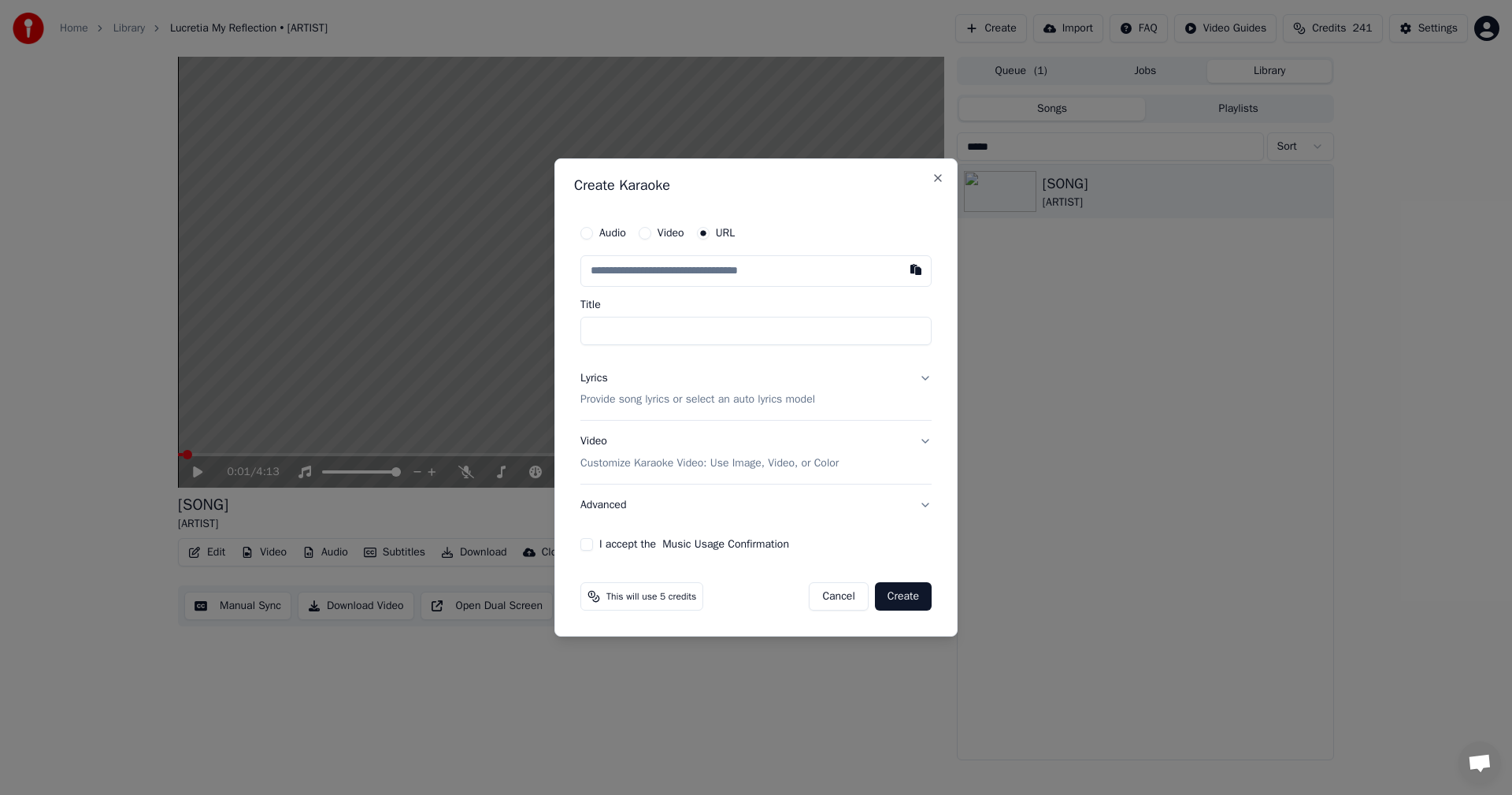 click on "Provide song lyrics or select an auto lyrics model" at bounding box center (698, 400) 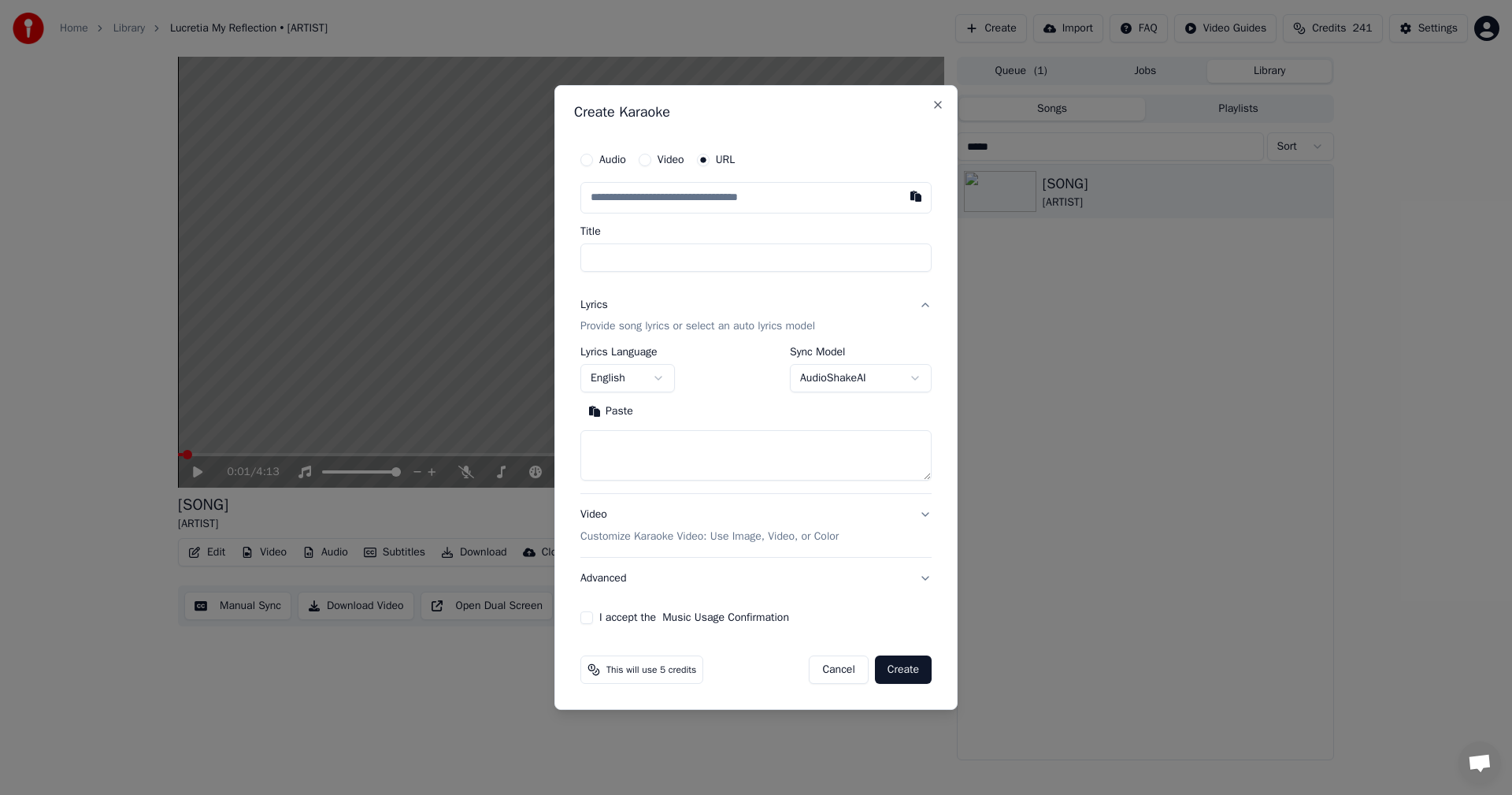 click at bounding box center (756, 456) 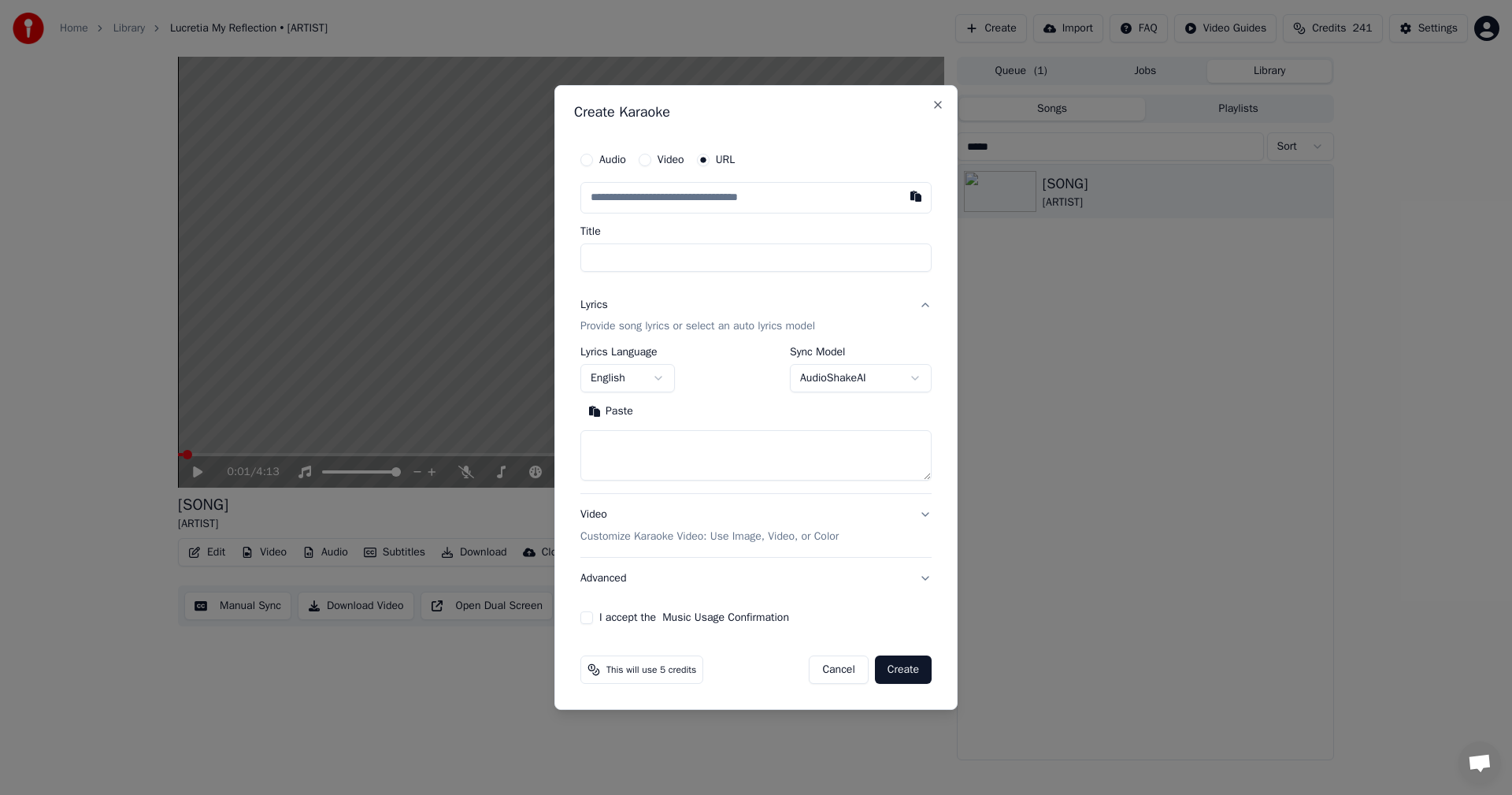 paste on "**********" 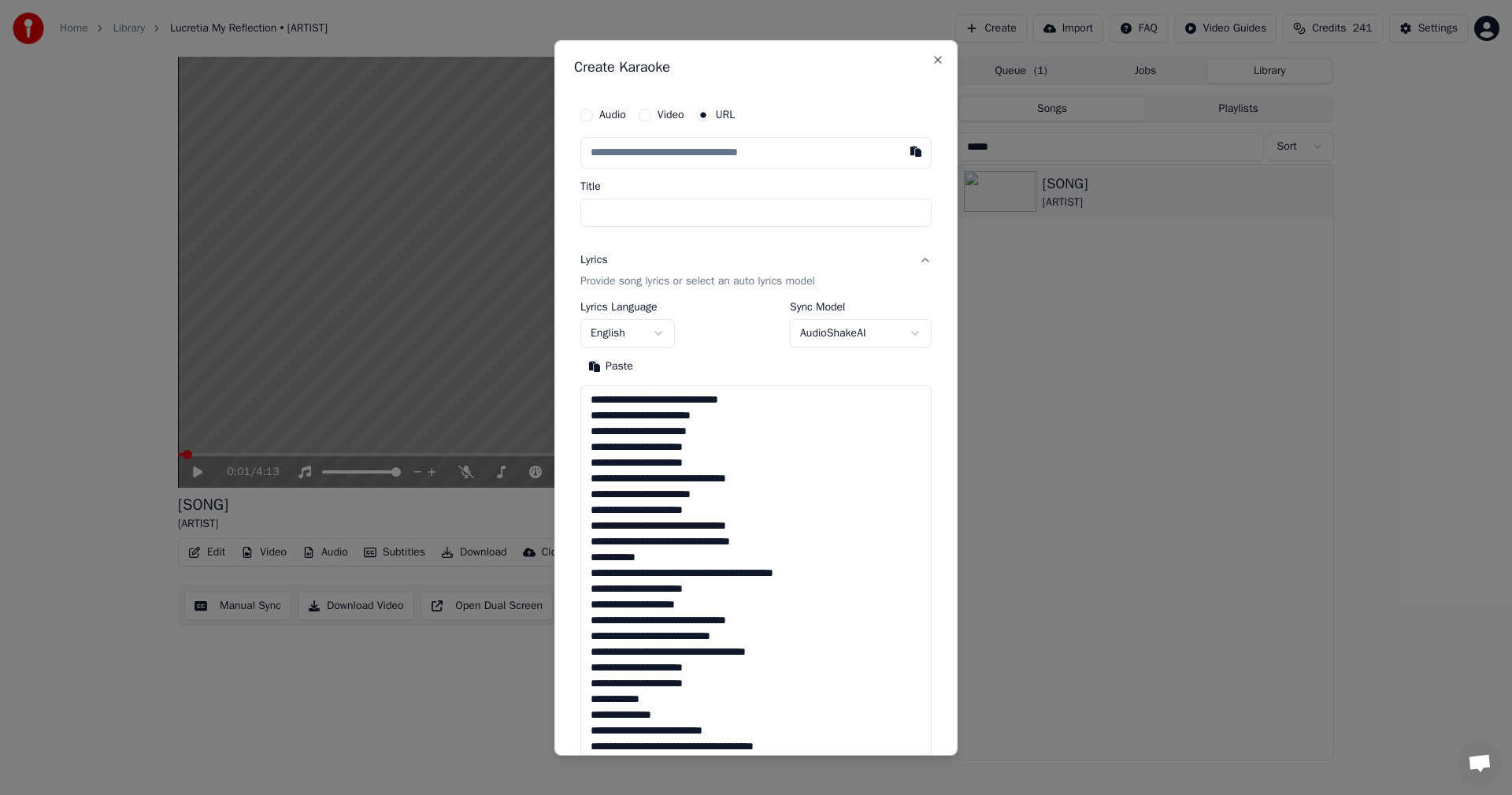 scroll, scrollTop: 555, scrollLeft: 0, axis: vertical 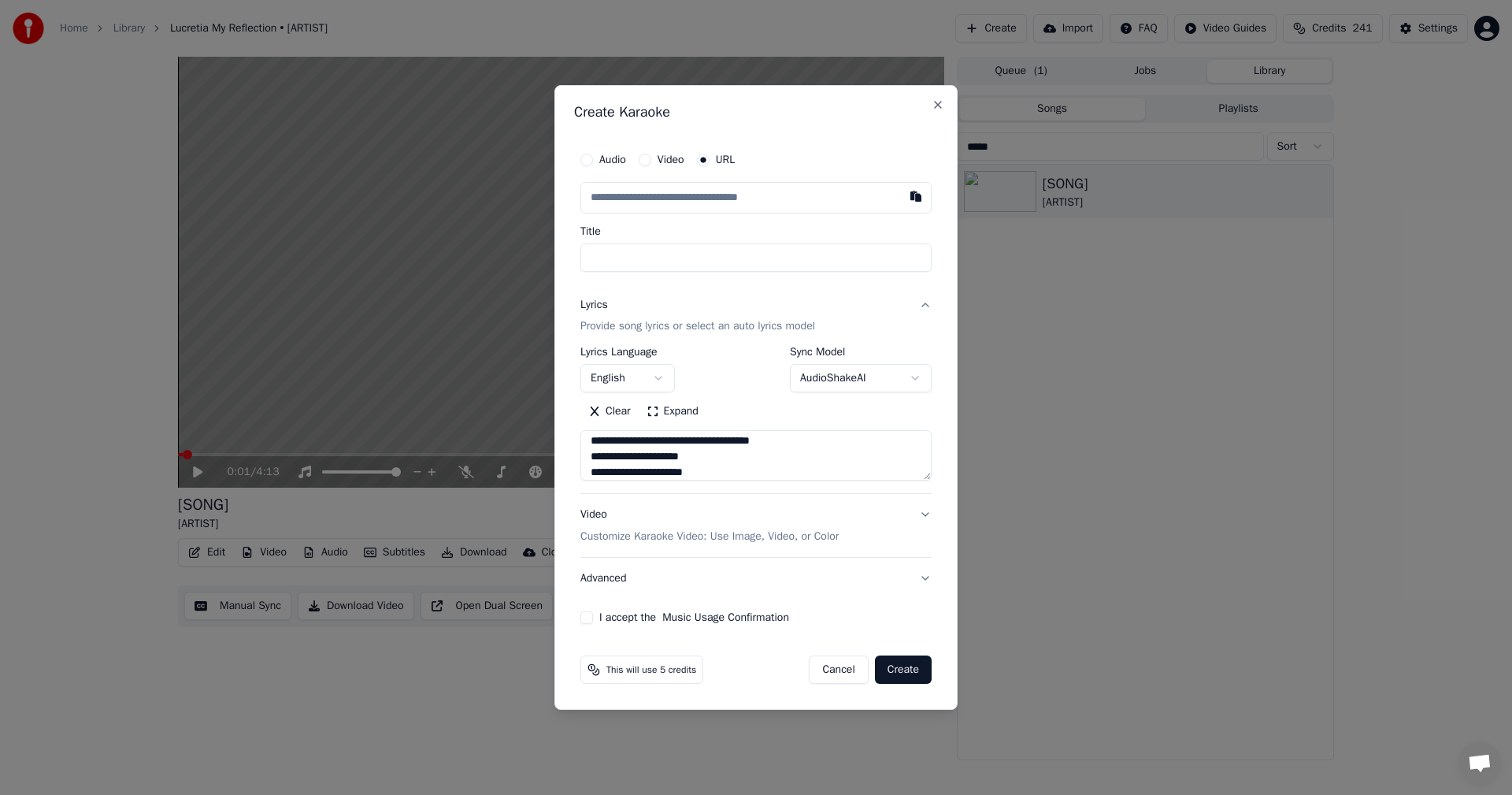 type on "**********" 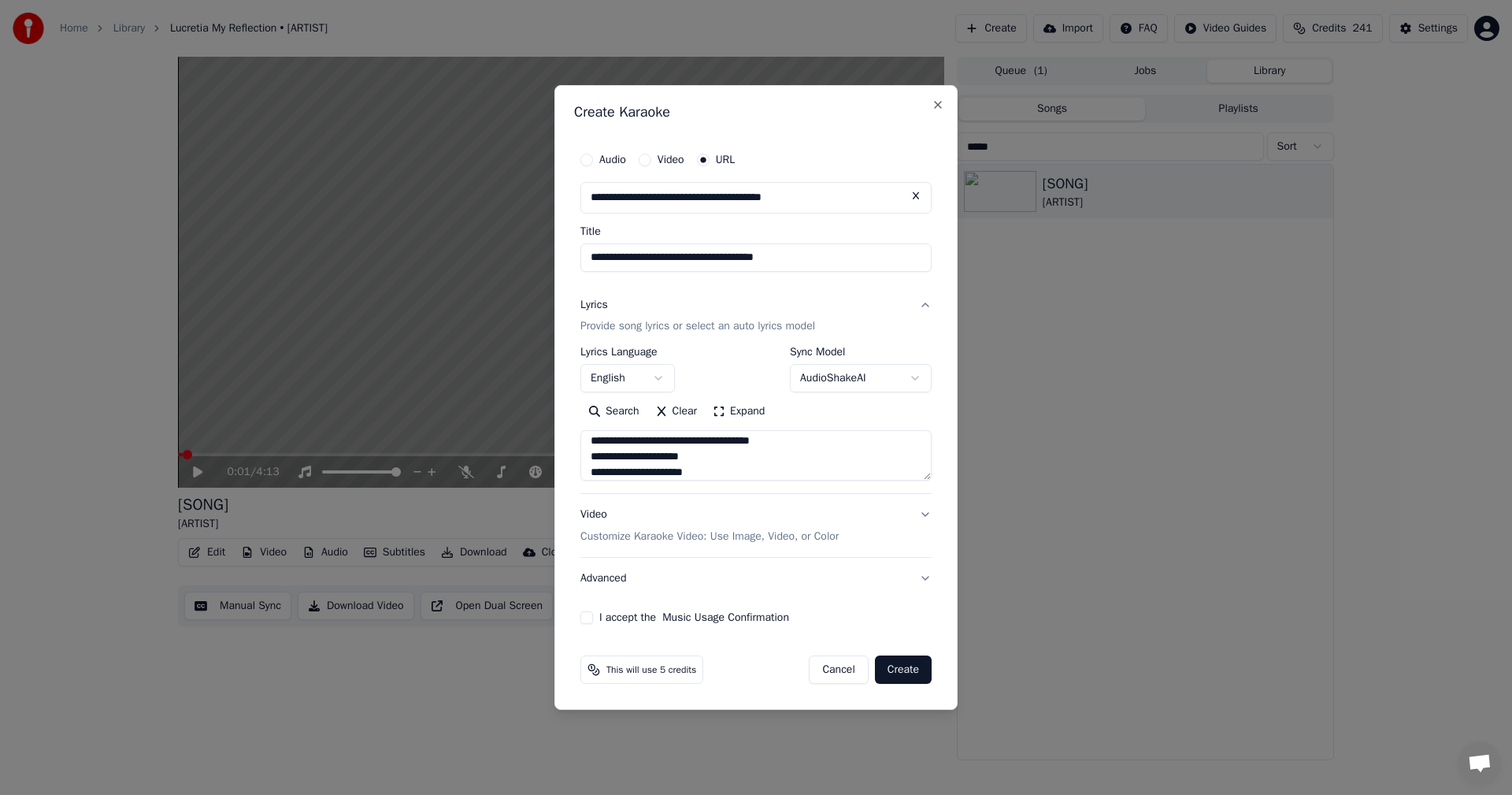 type on "**********" 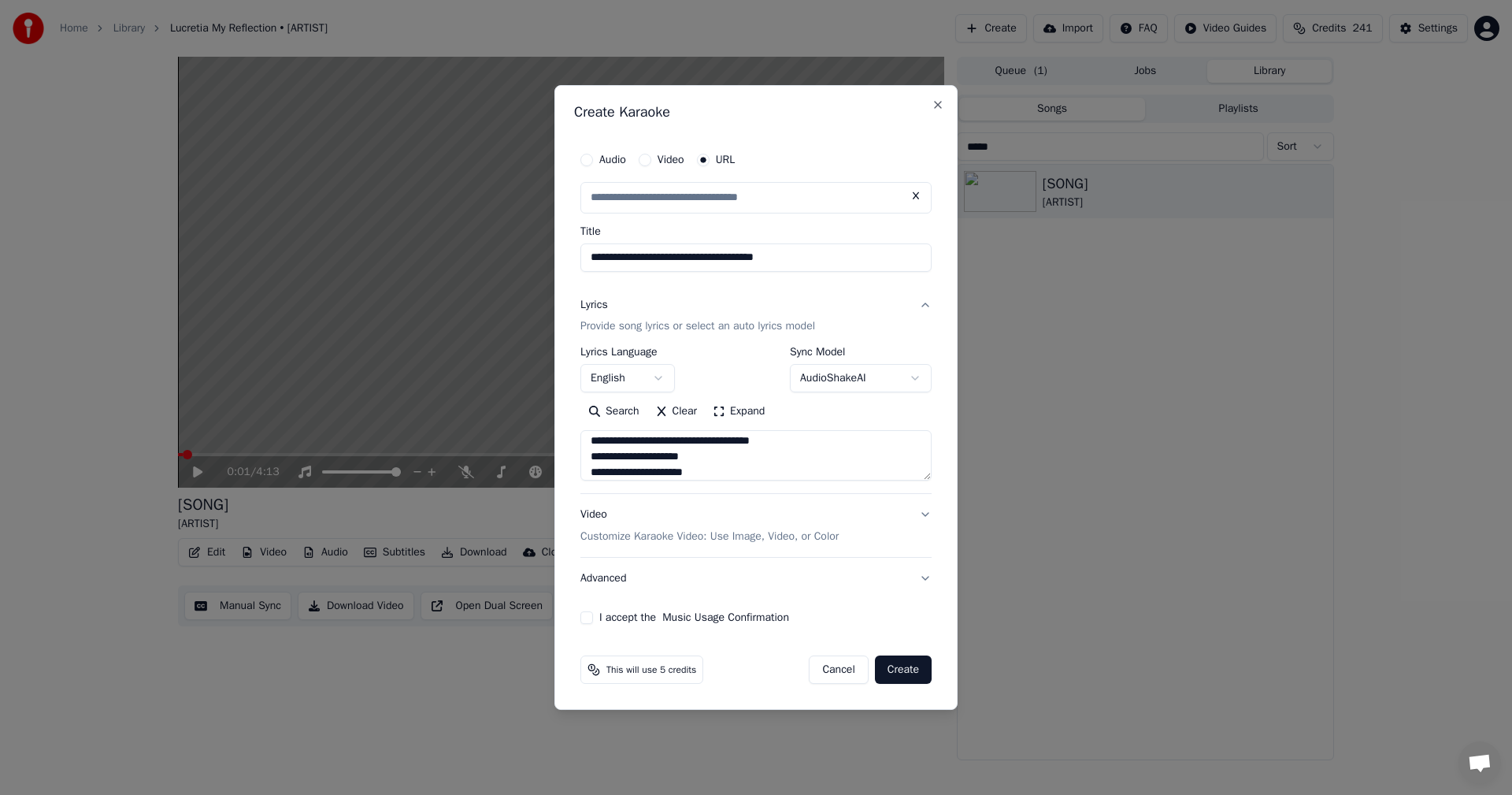 click on "**********" at bounding box center [756, 384] 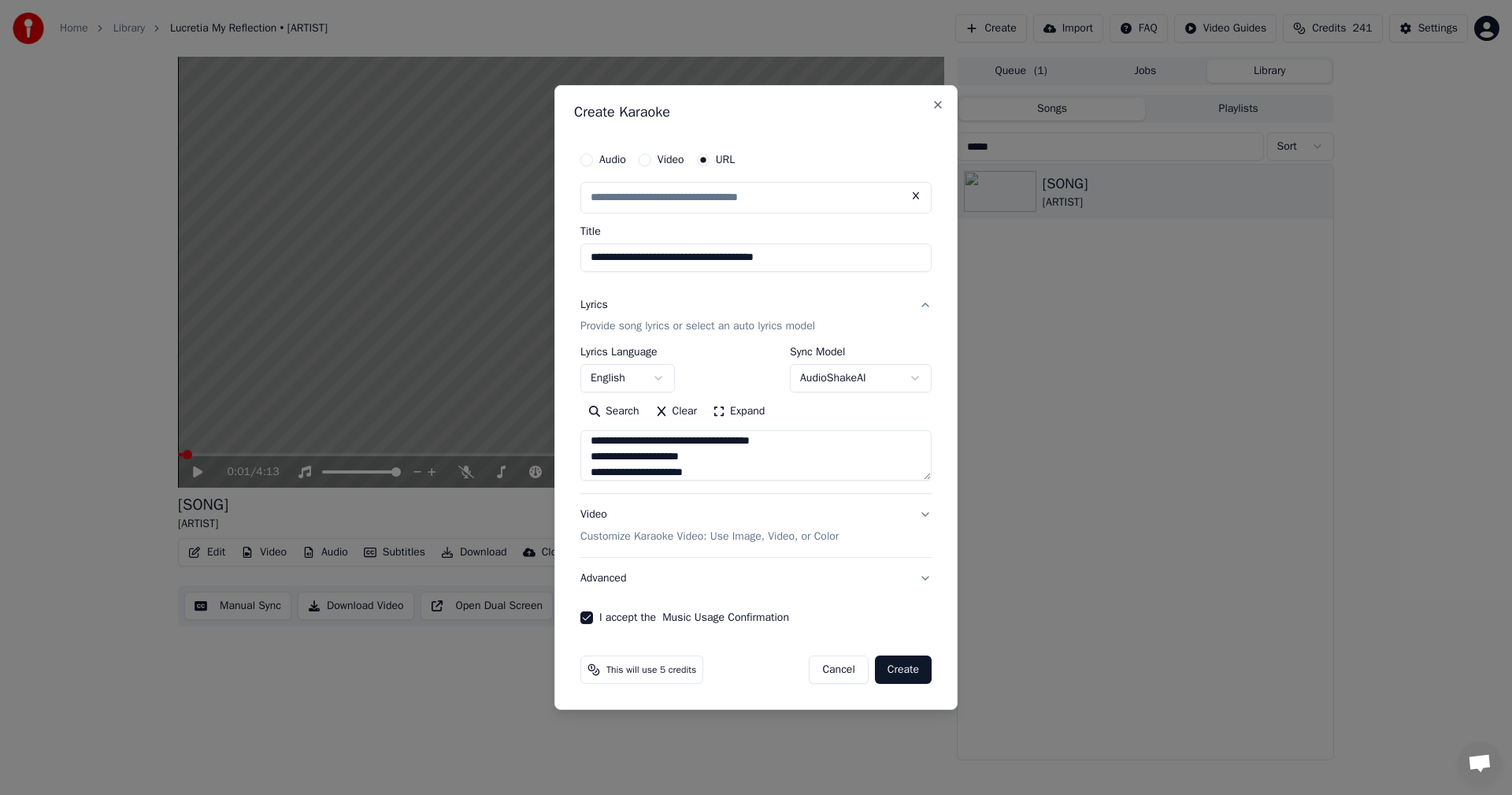 click on "I accept the   Music Usage Confirmation" at bounding box center (587, 618) 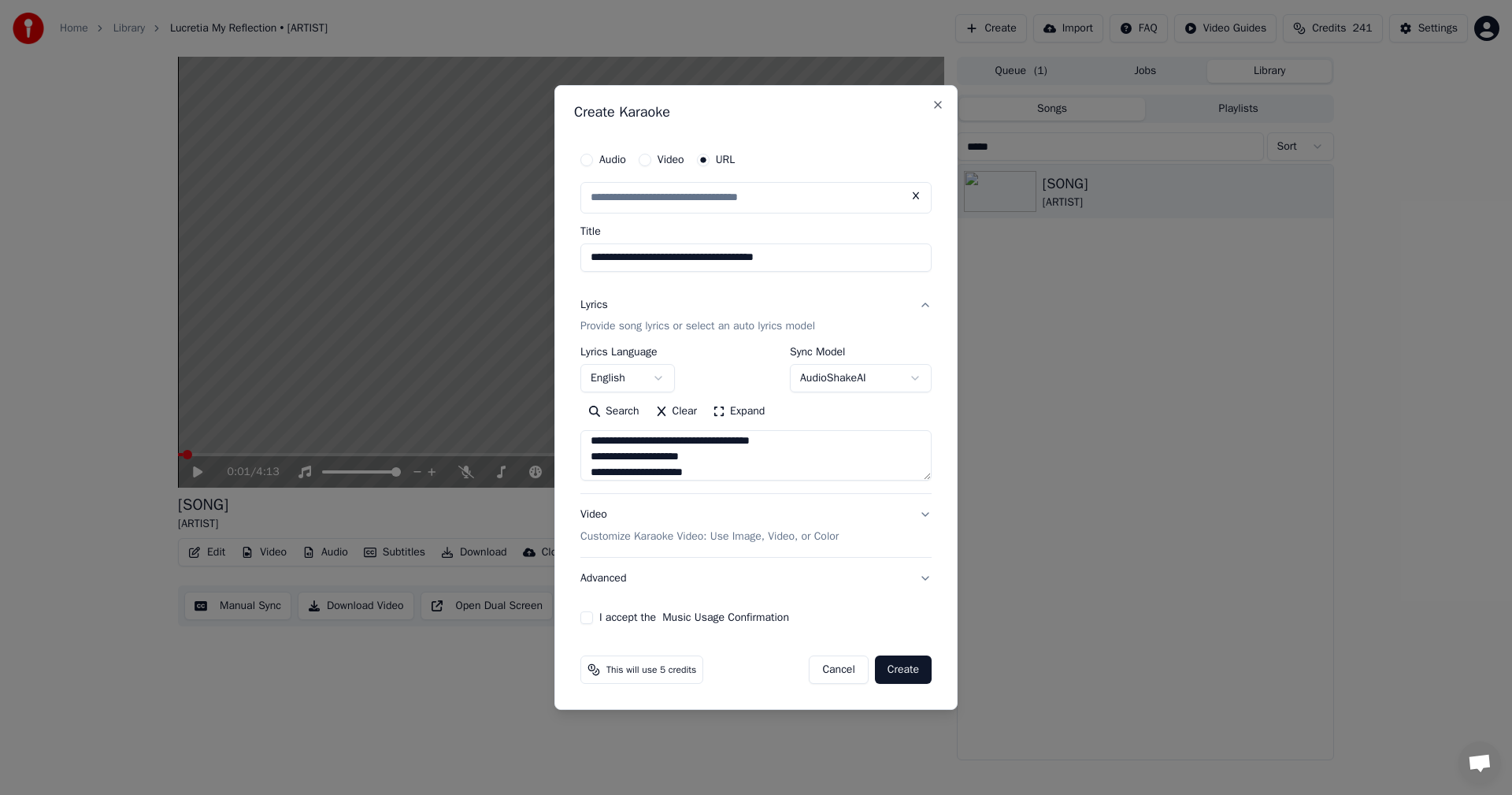 click on "I accept the   Music Usage Confirmation" at bounding box center [587, 618] 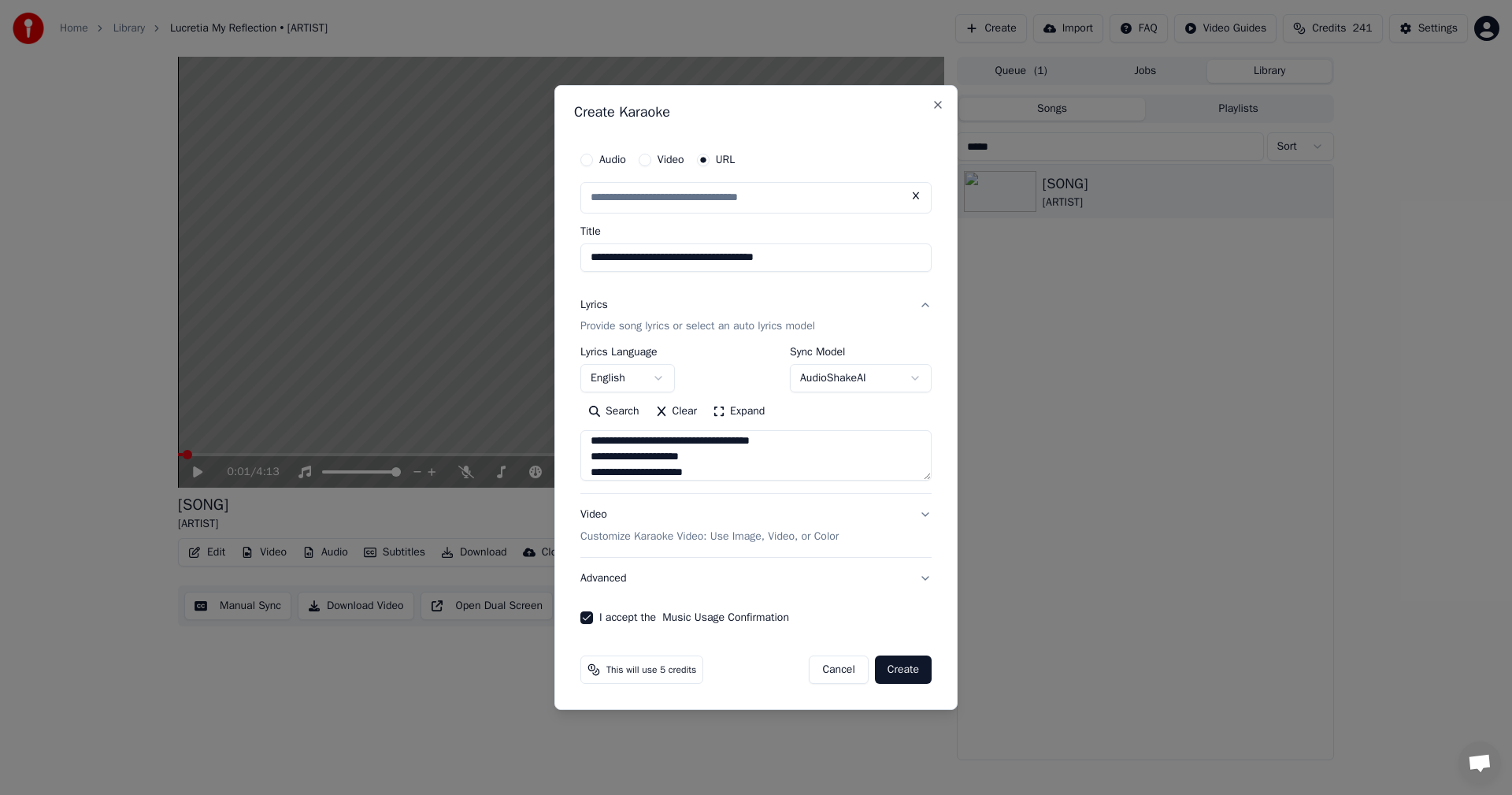 click on "Create" at bounding box center [903, 670] 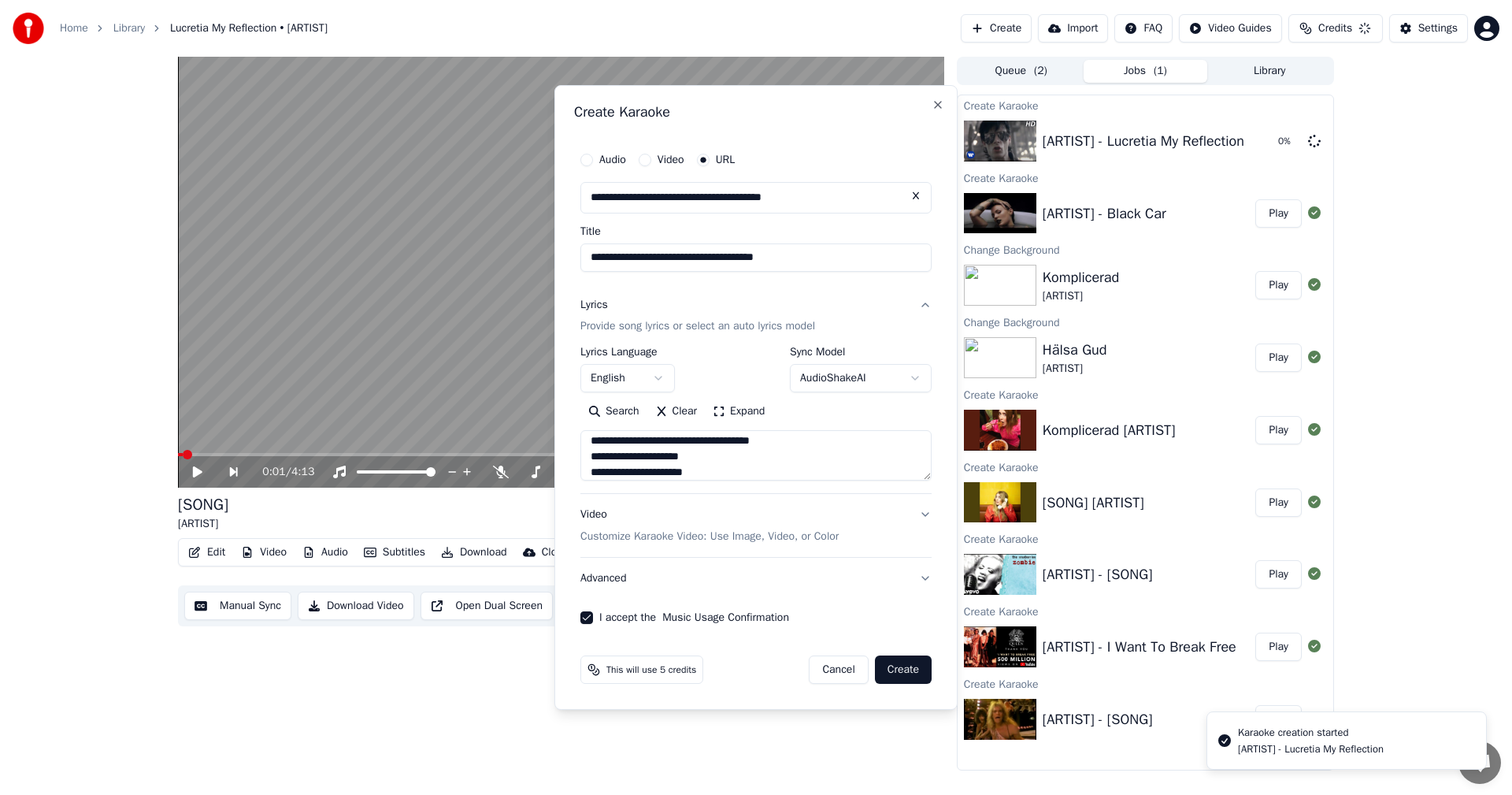 type 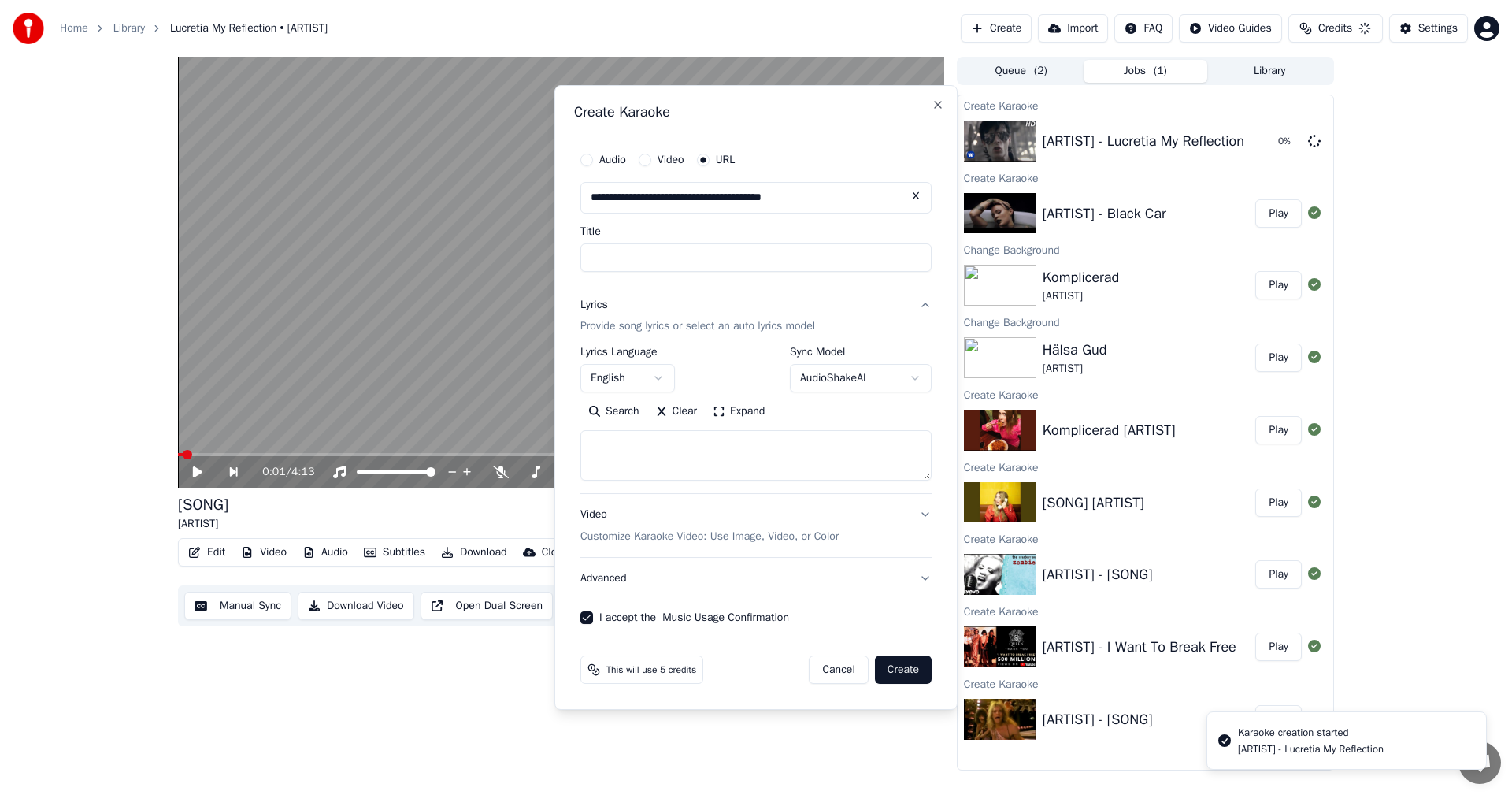select 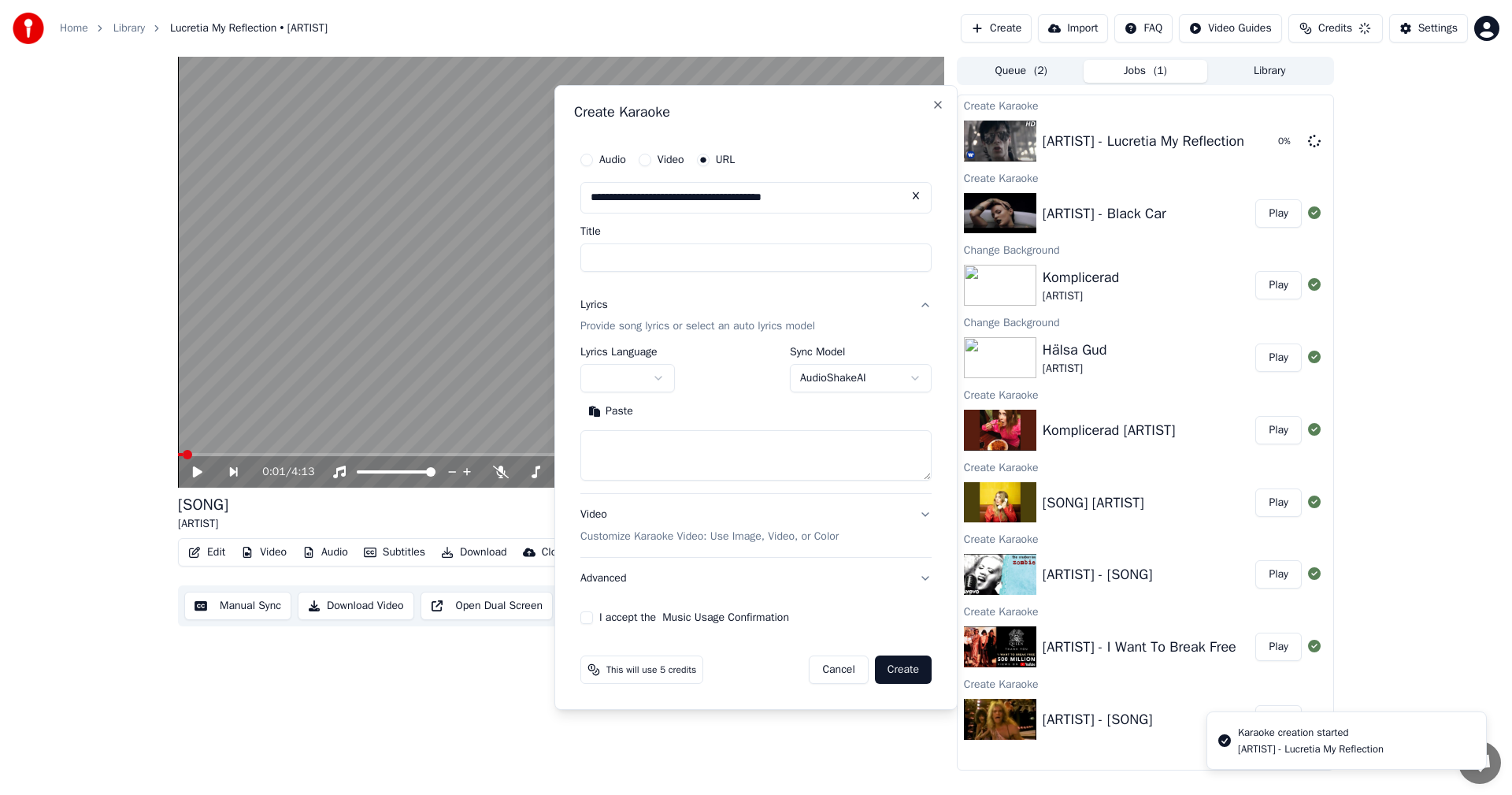 scroll, scrollTop: 0, scrollLeft: 0, axis: both 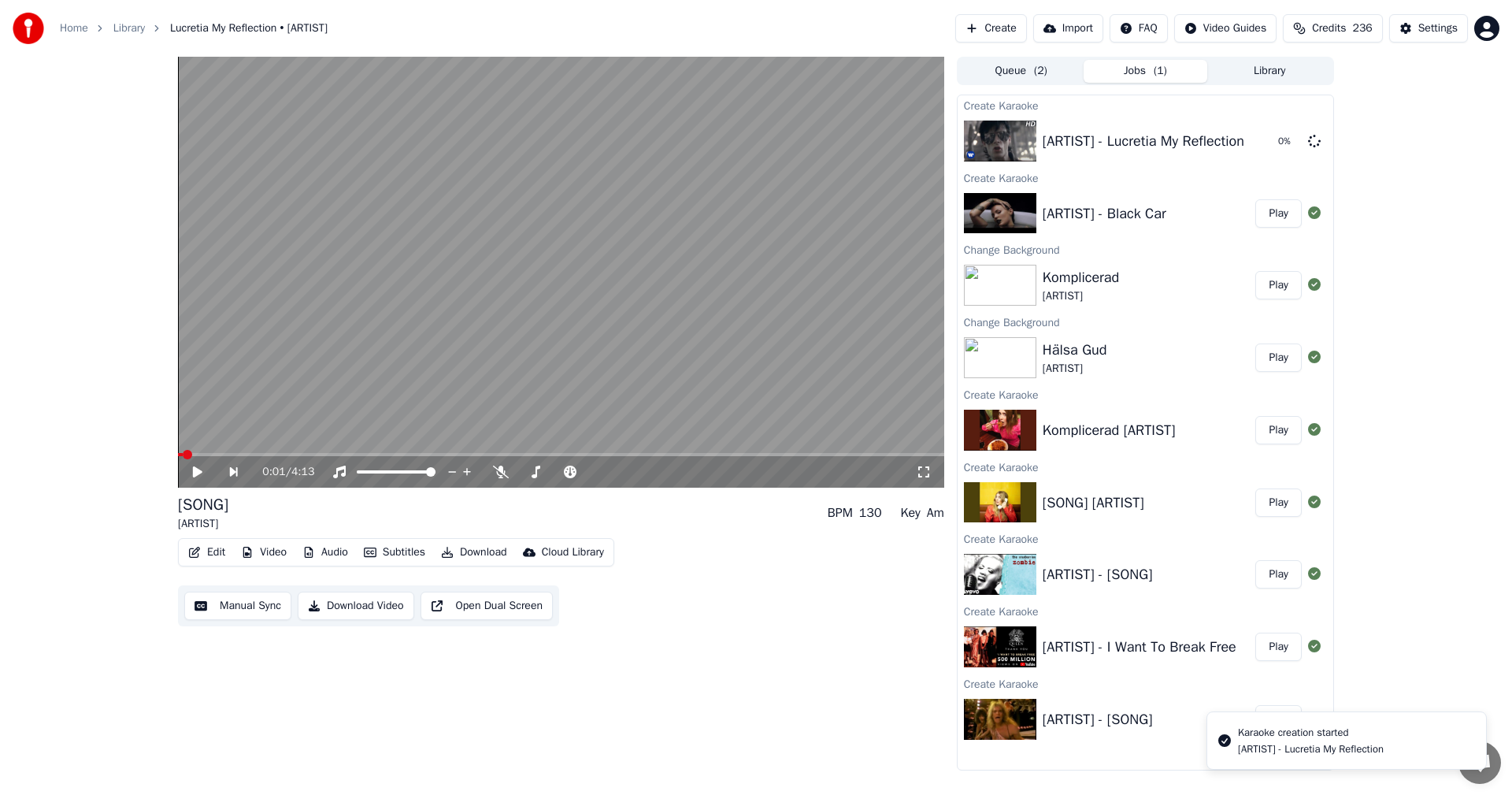 click on "Play" at bounding box center (1278, 214) 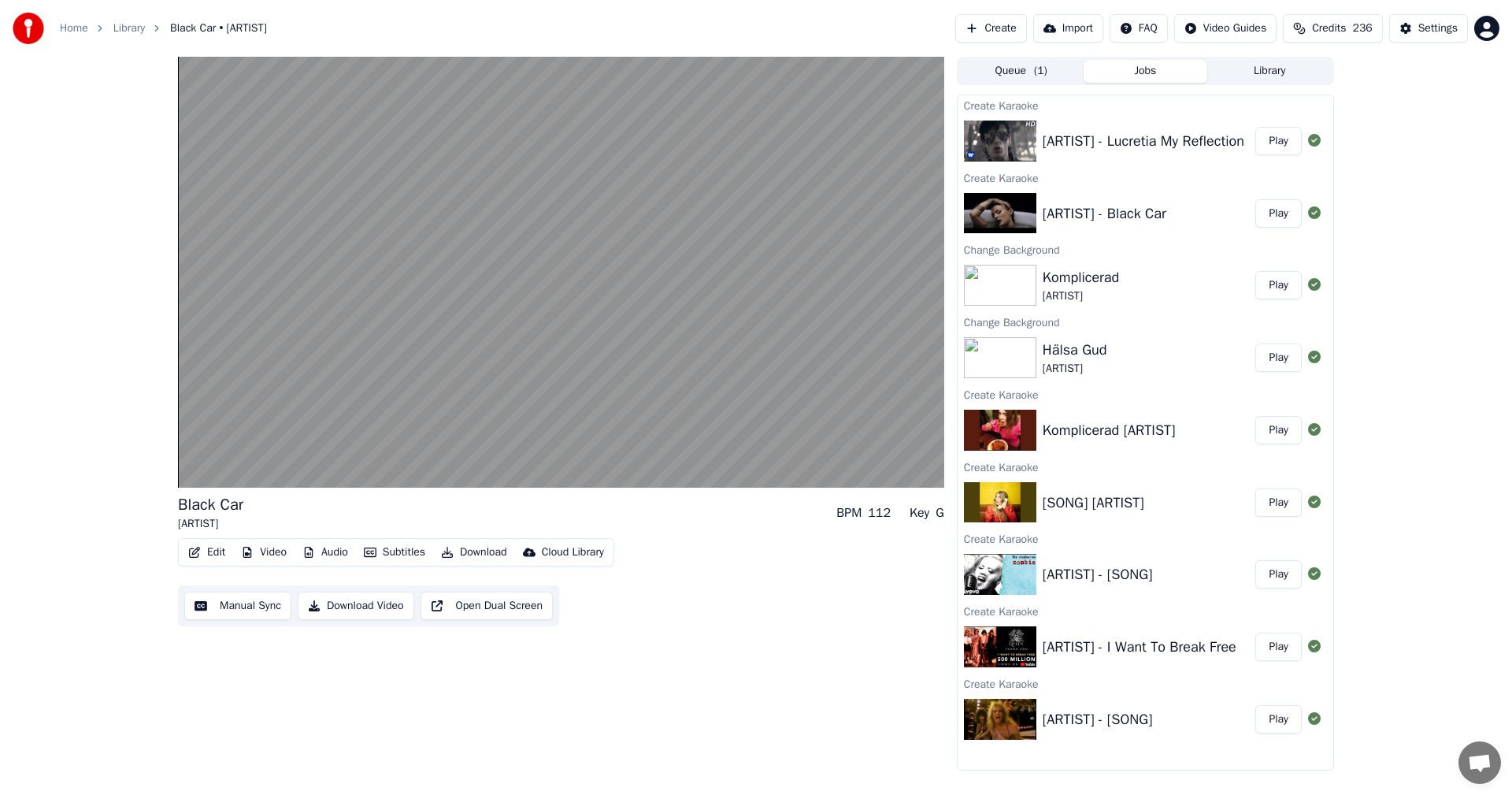 click on "Credits" at bounding box center (1329, 28) 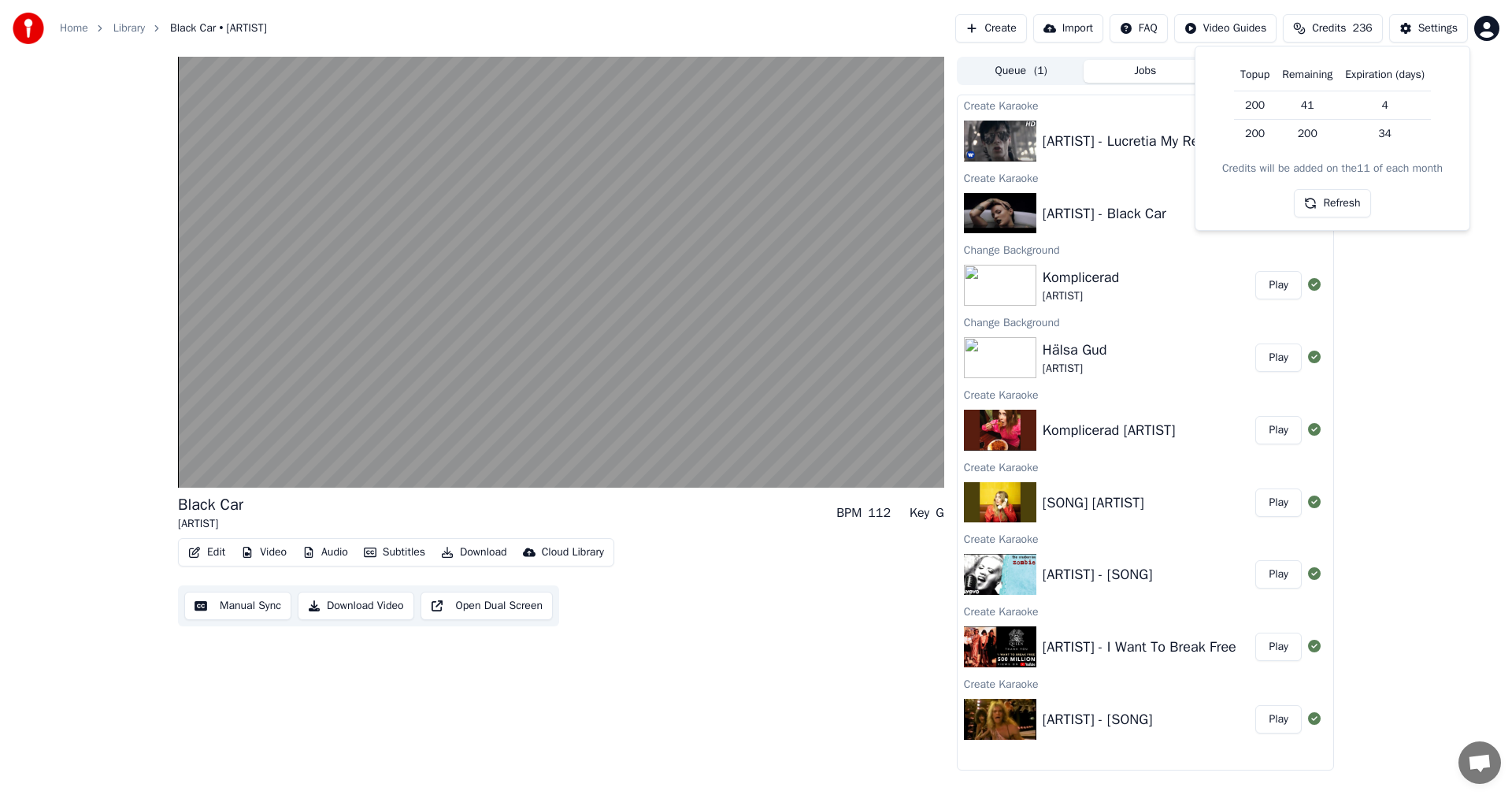 click on "Refresh" at bounding box center [1332, 203] 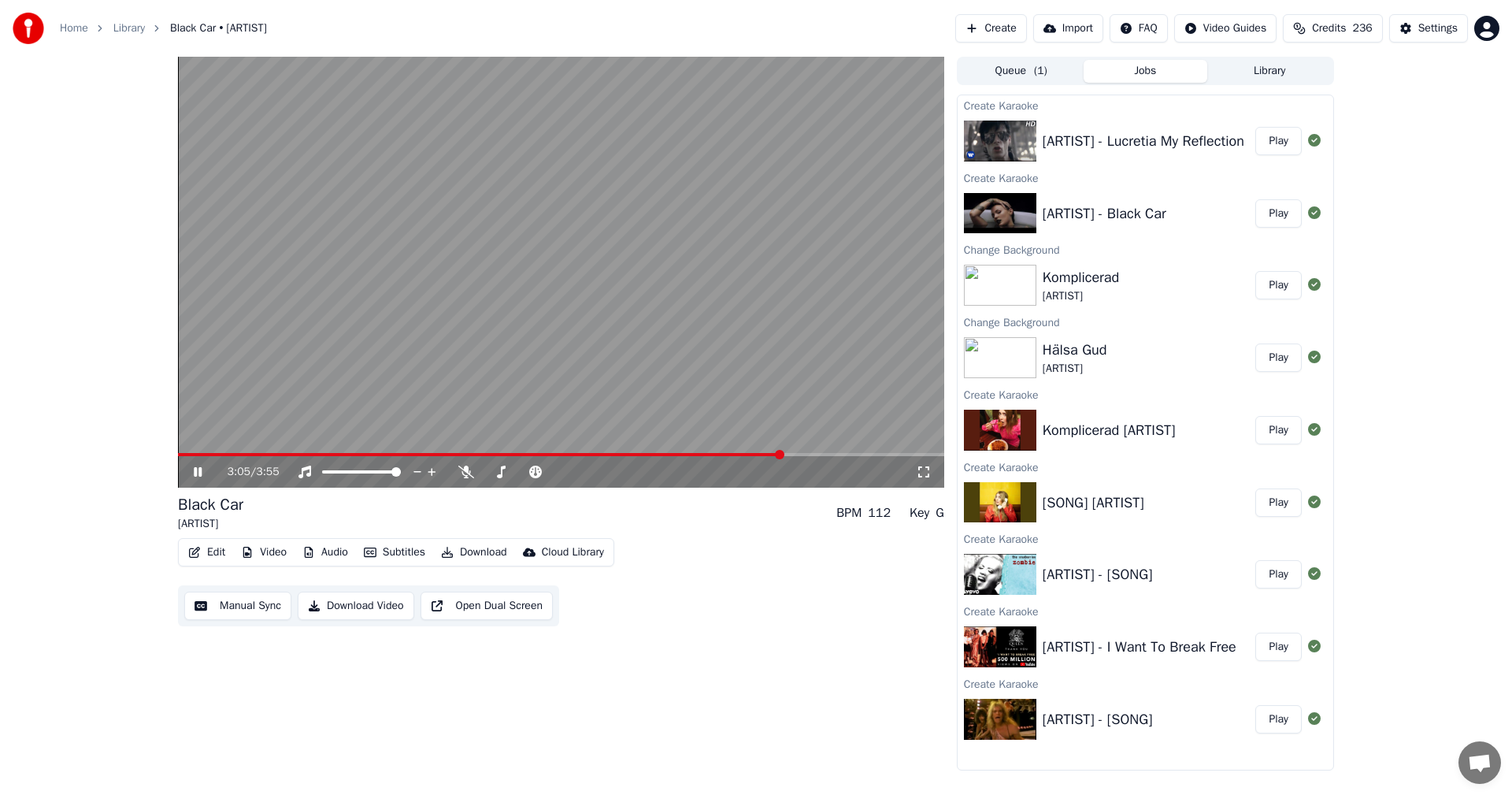 click on "[ARTIST] - Lucretia My Reflection" at bounding box center [1143, 141] 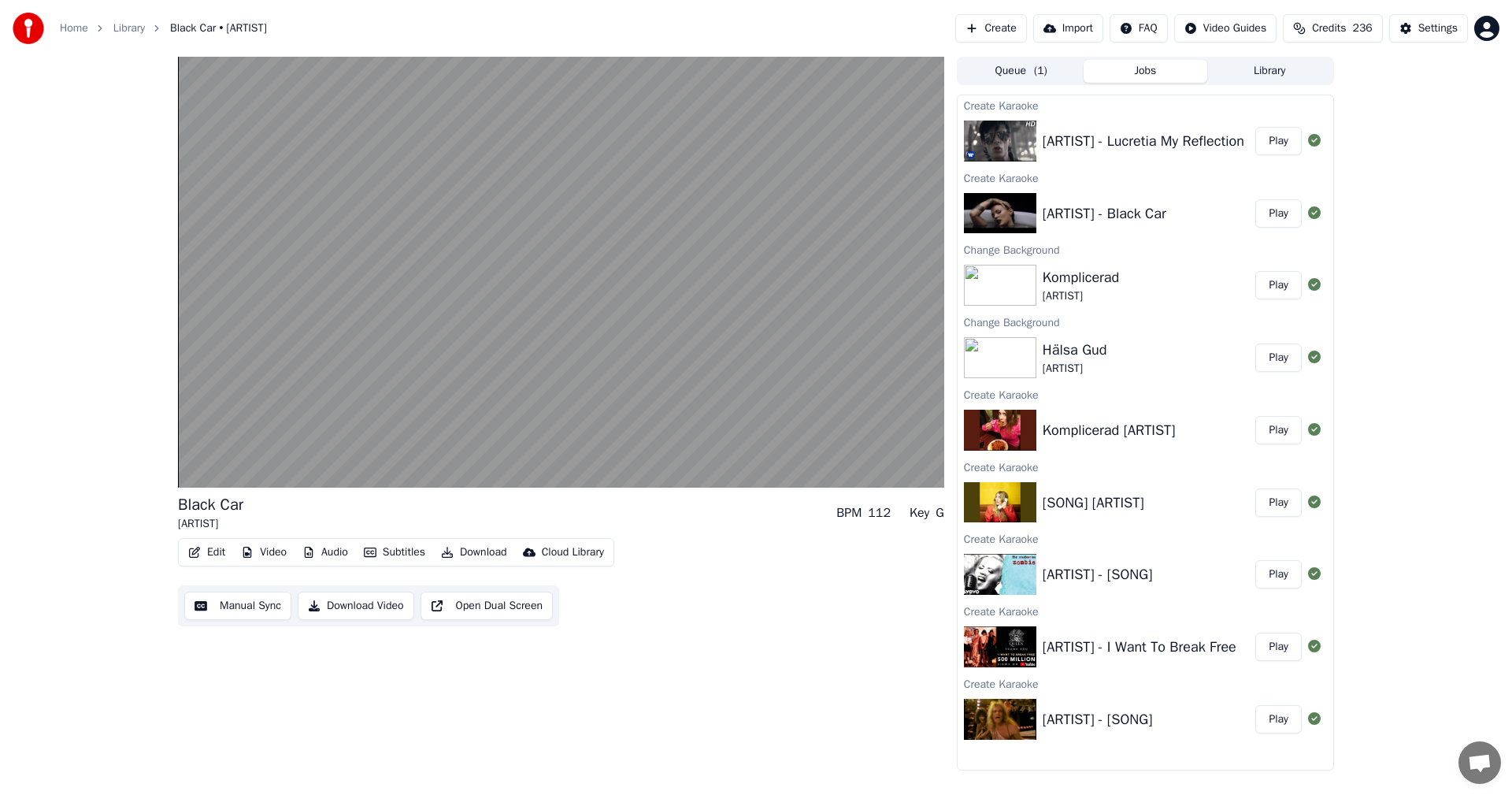 click on "Play" at bounding box center (1278, 141) 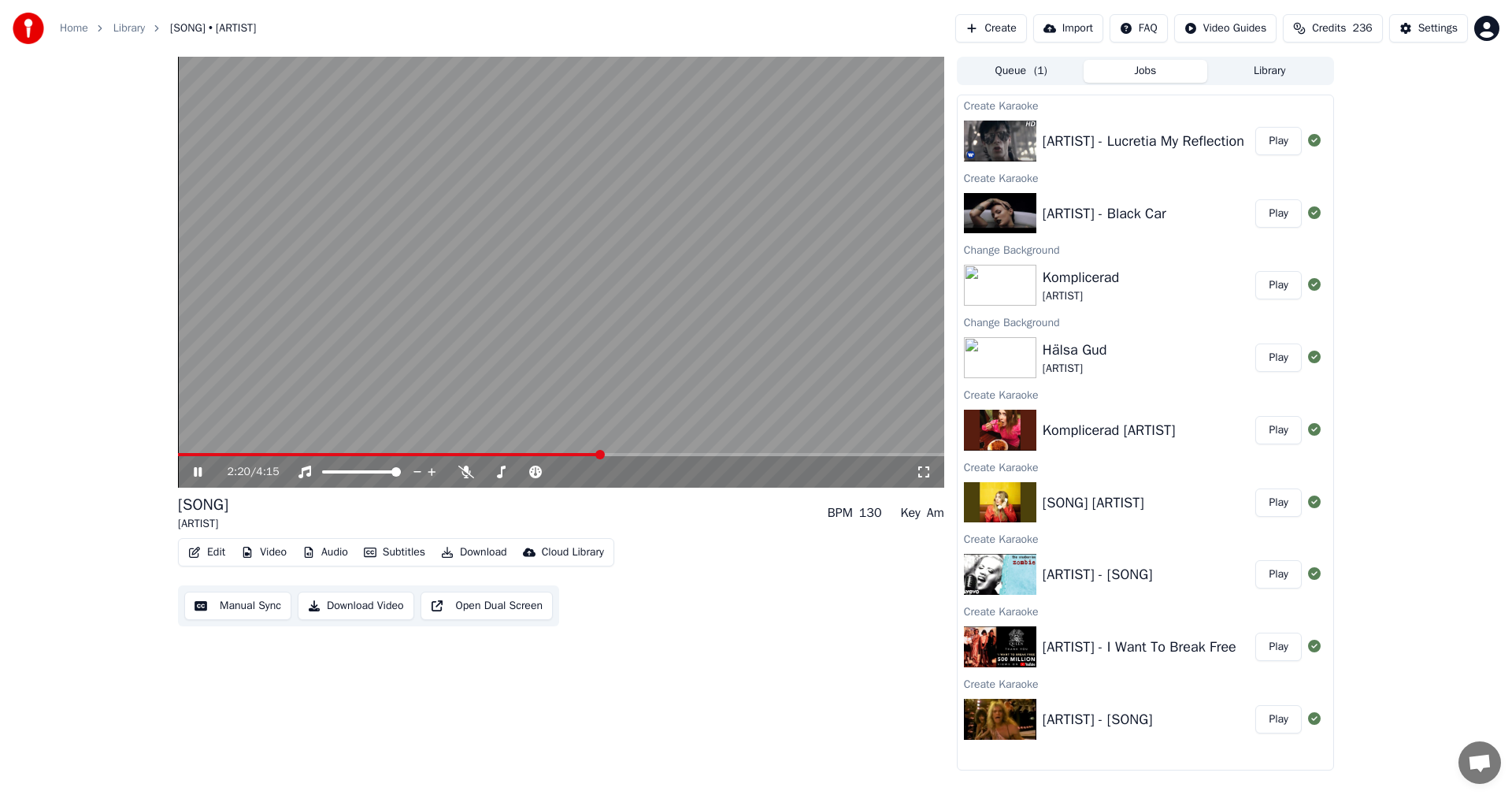 click on "2:20  /  4:15 Lucretia My Reflection [ARTIST] BPM 130 Key Am Edit Video Audio Subtitles Download Cloud Library Manual Sync Download Video Open Dual Screen Queue ( 1 ) Jobs Library Create Karaoke Sisters of Mercy - Lucretia My Reflection Play Create Karaoke Miriam Bryant - Black Car Play Change Background Komplicerad Miss Li Play Change Background Hälsa Gud Miss Li Play Create Karaoke Komplicerad Miss Li Play Create Karaoke Hälsa Gud Miss Li Play Create Karaoke The Cranberries - Zombie Play Create Karaoke Queen - I Want To Break Free Play Create Karaoke Van Halen - Panama Play" at bounding box center [756, 414] 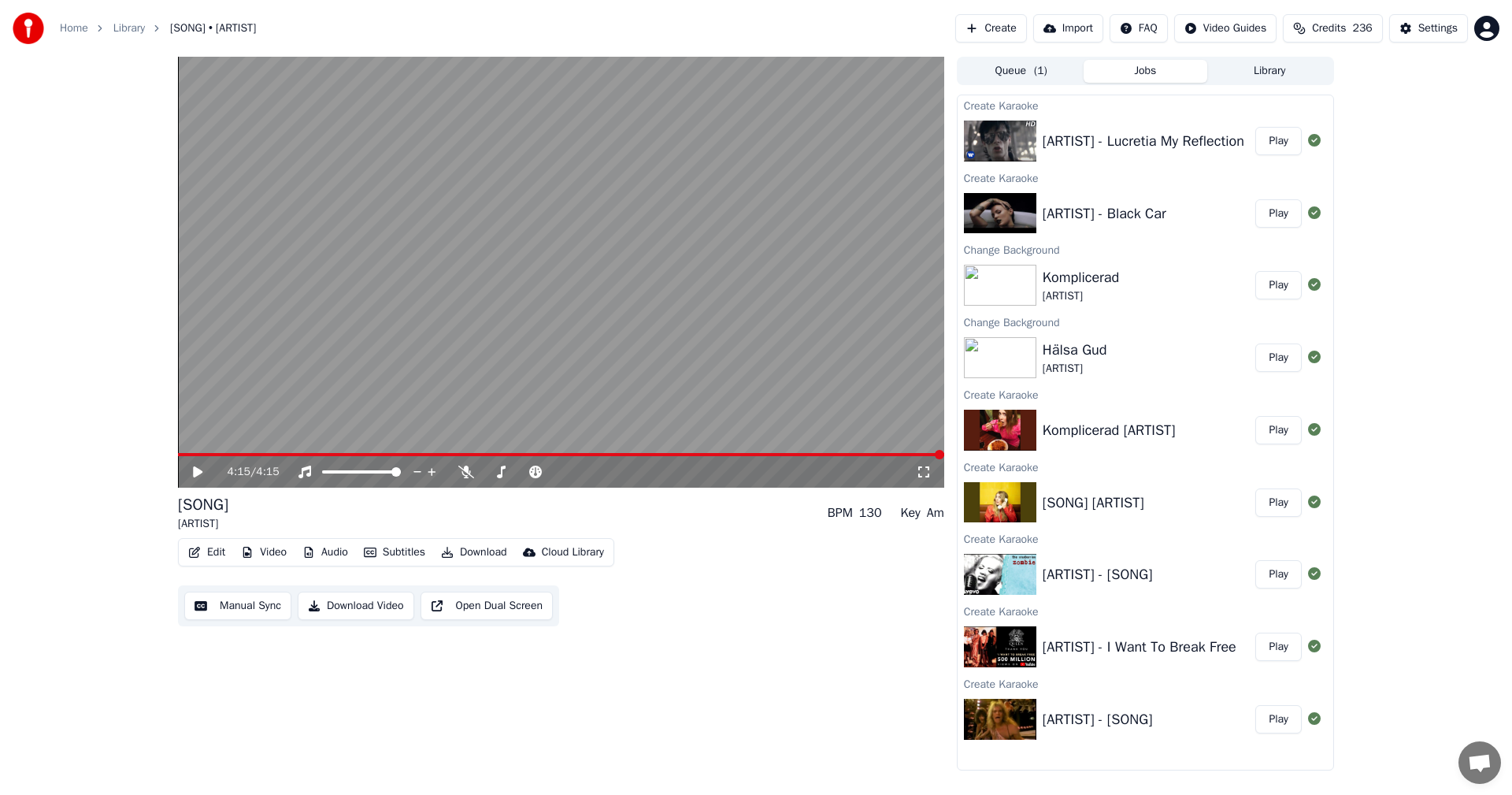 click on "4:15 / 4:15 [SONG] [ARTIST] BPM 130 Key Am Edit Video Audio Subtitles Download Cloud Library Manual Sync Download Video Open Dual Screen Queue ( 1 ) Jobs Library Create Karaoke [ARTIST] - [SONG] Play Create Karaoke [ARTIST] - [SONG] Play Change Background [SONG] [ARTIST] Play Change Background [SONG] [ARTIST] Play Create Karaoke [SONG] [ARTIST] Play Create Karaoke [ARTIST] - [SONG] Play Create Karaoke [ARTIST] - [SONG] Play Create Karaoke [ARTIST] - [SONG] Play" at bounding box center [756, 414] 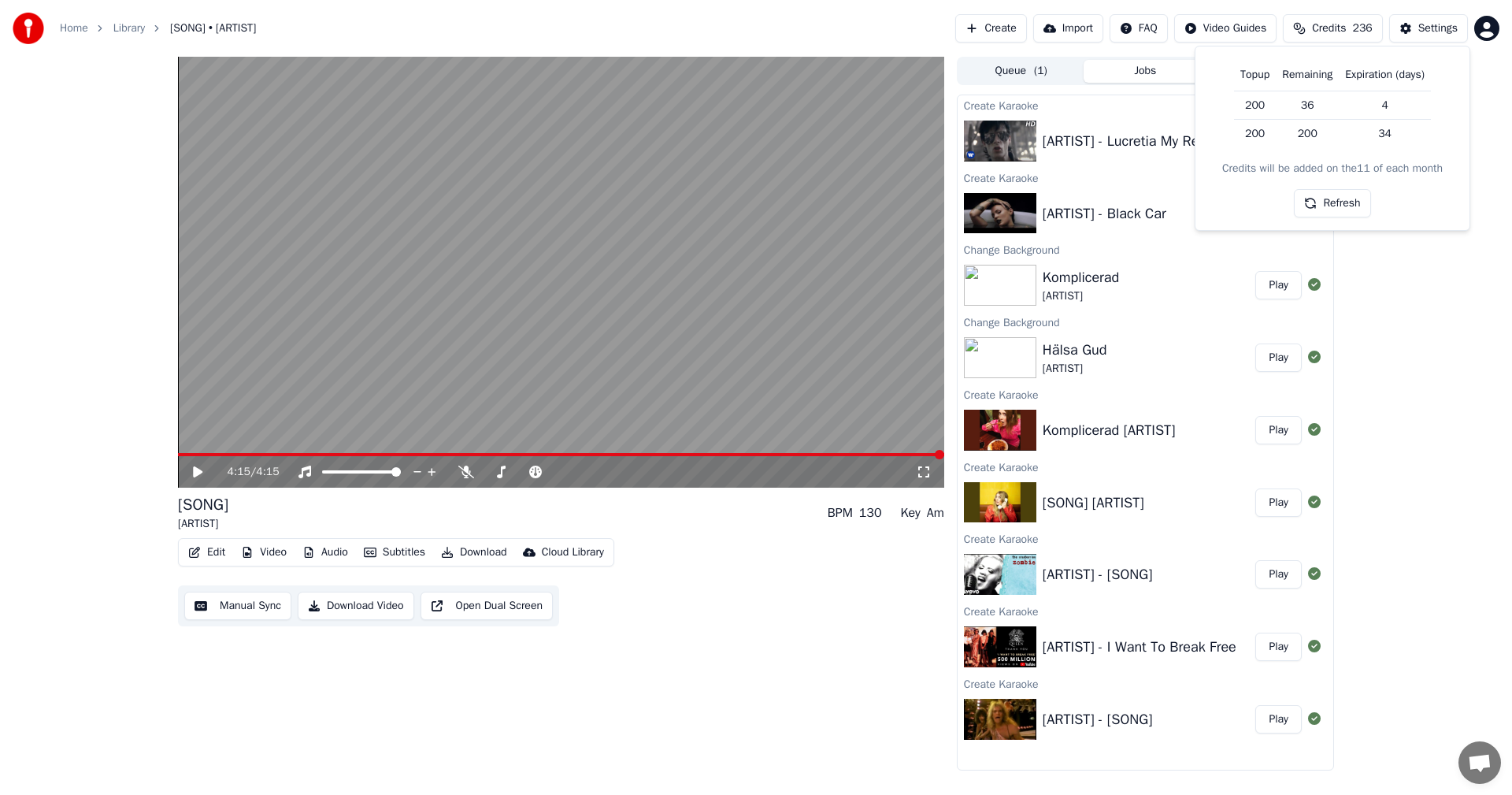click on "Refresh" at bounding box center (1332, 203) 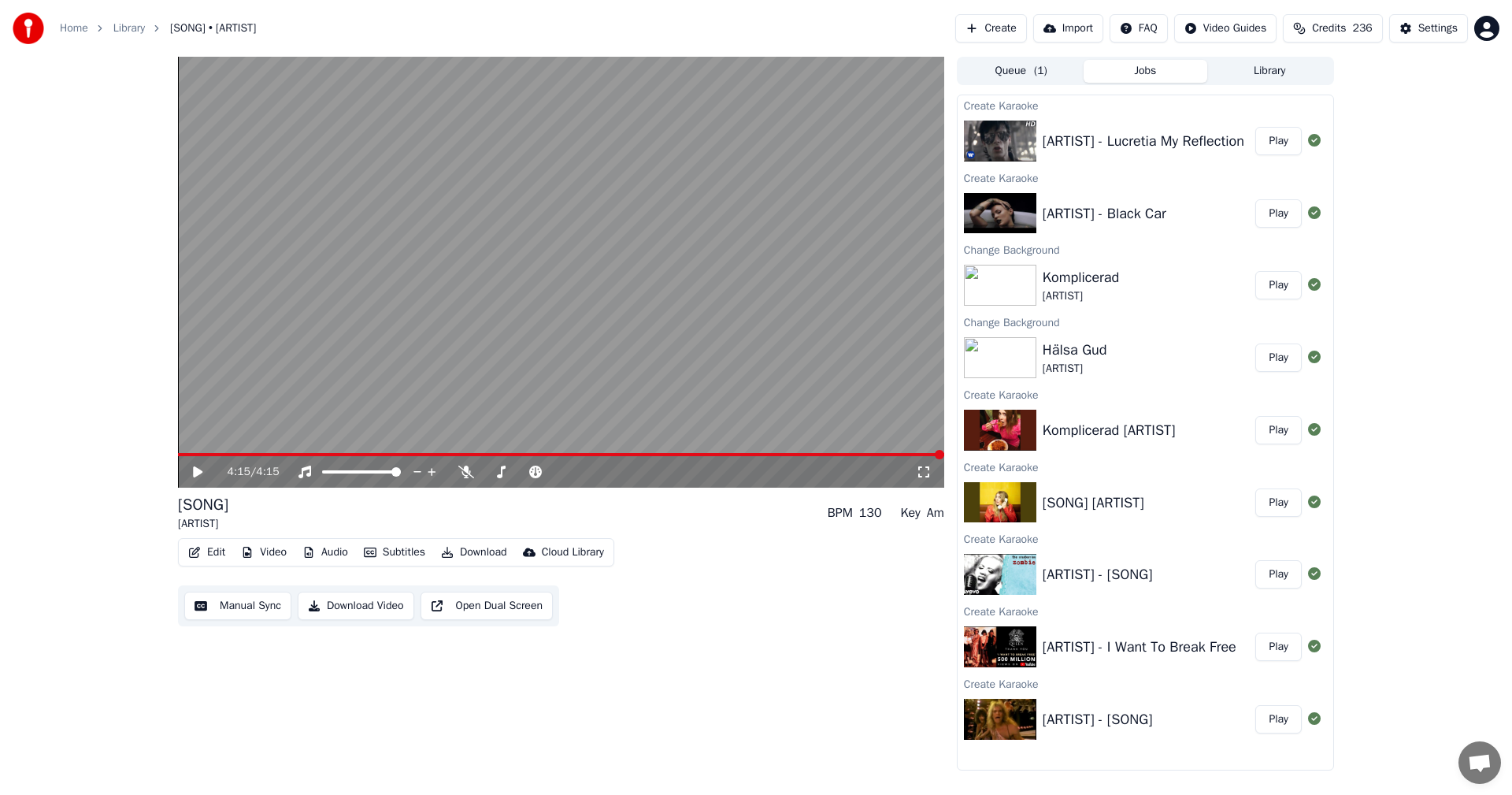 click on "Library" at bounding box center [1269, 71] 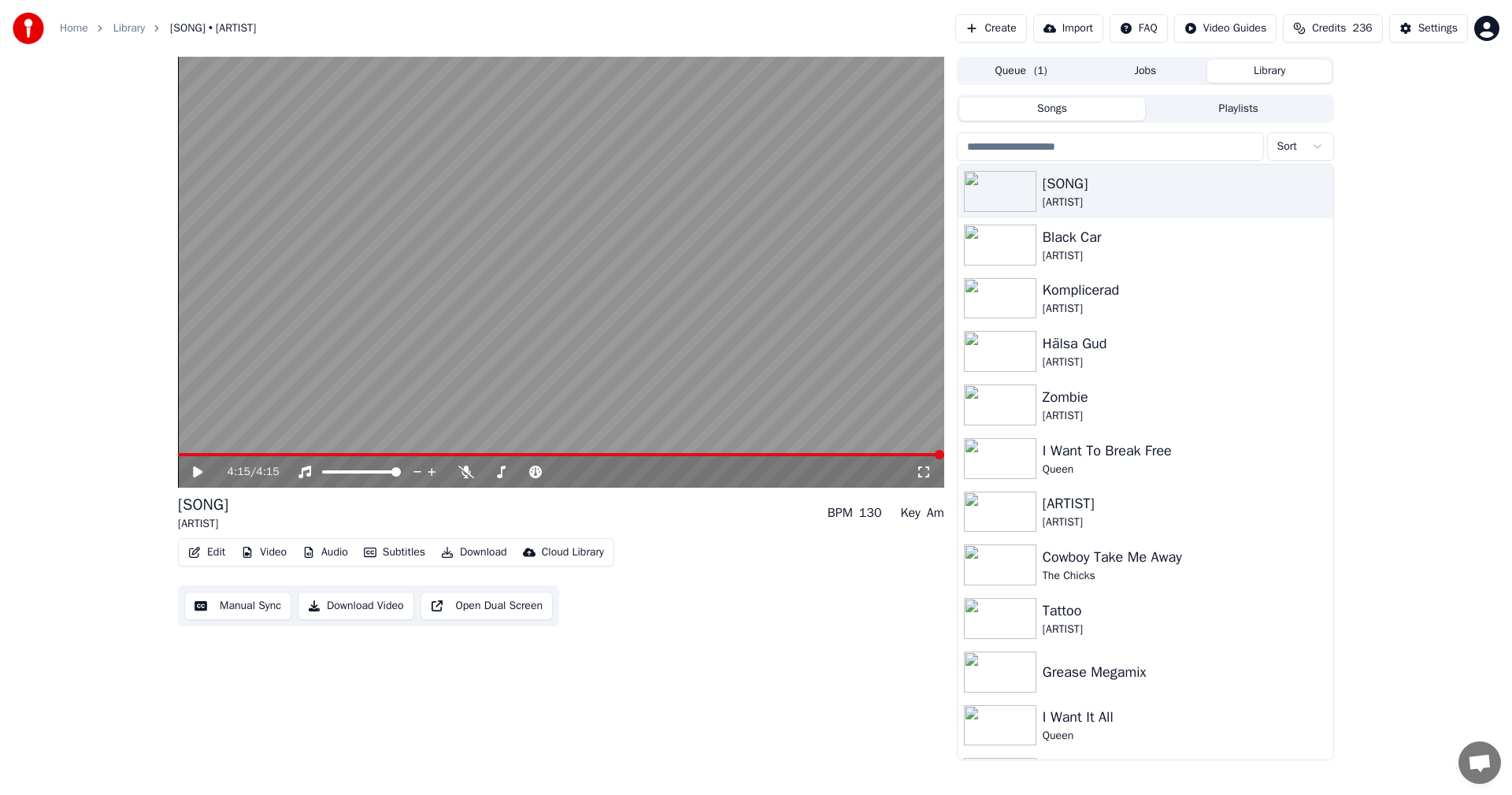 click at bounding box center [1110, 147] 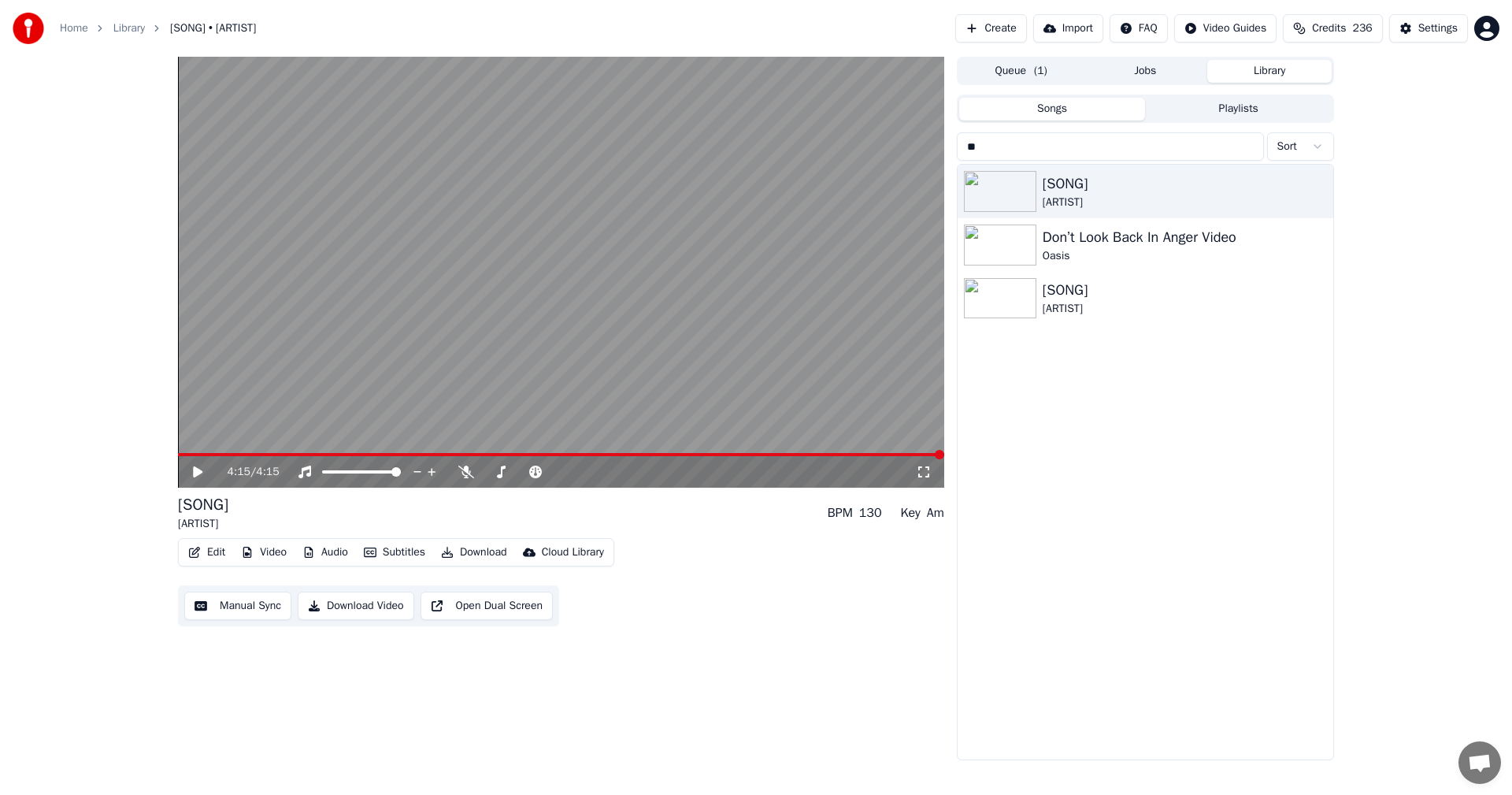 type on "*" 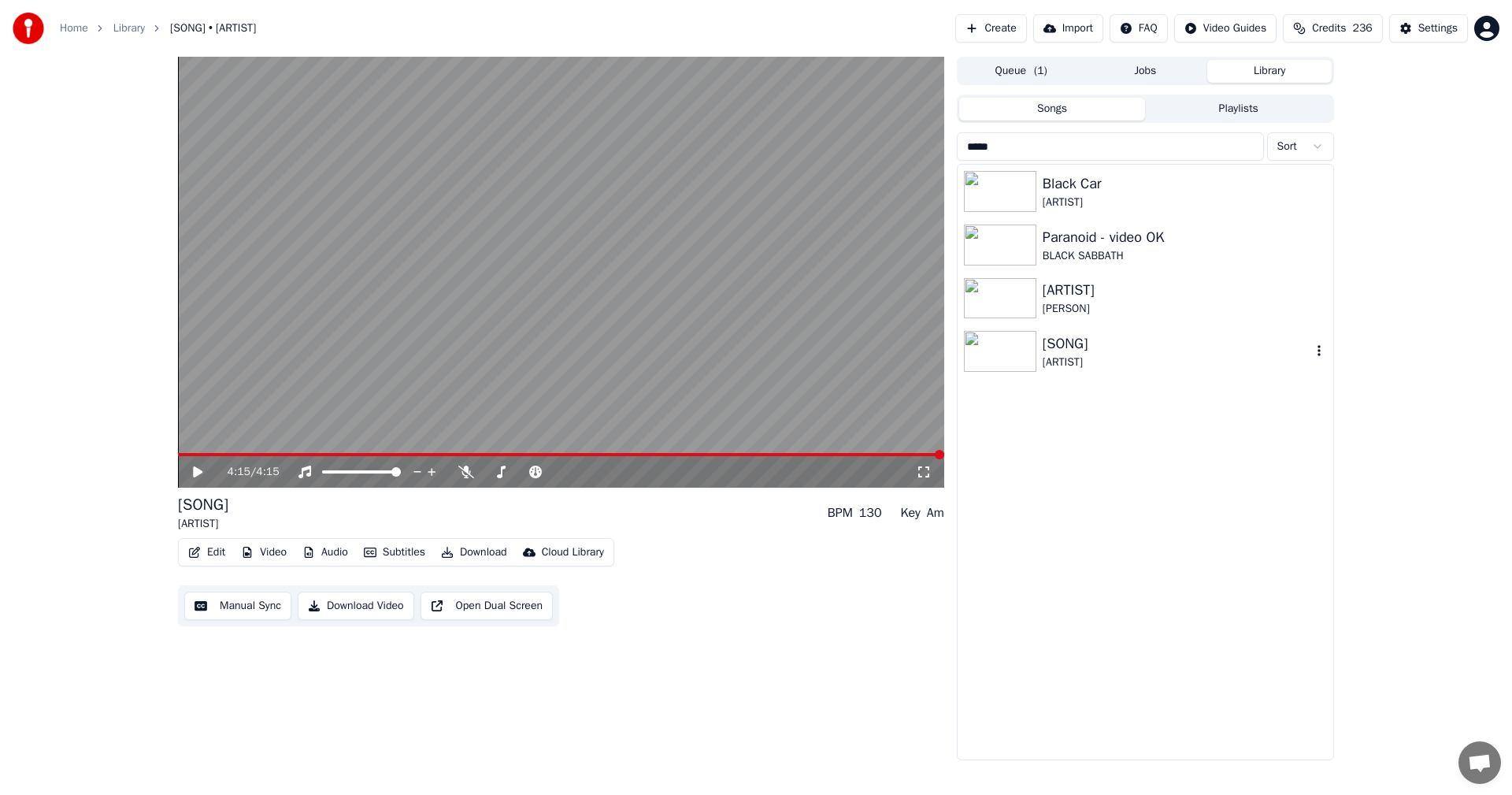 type on "*****" 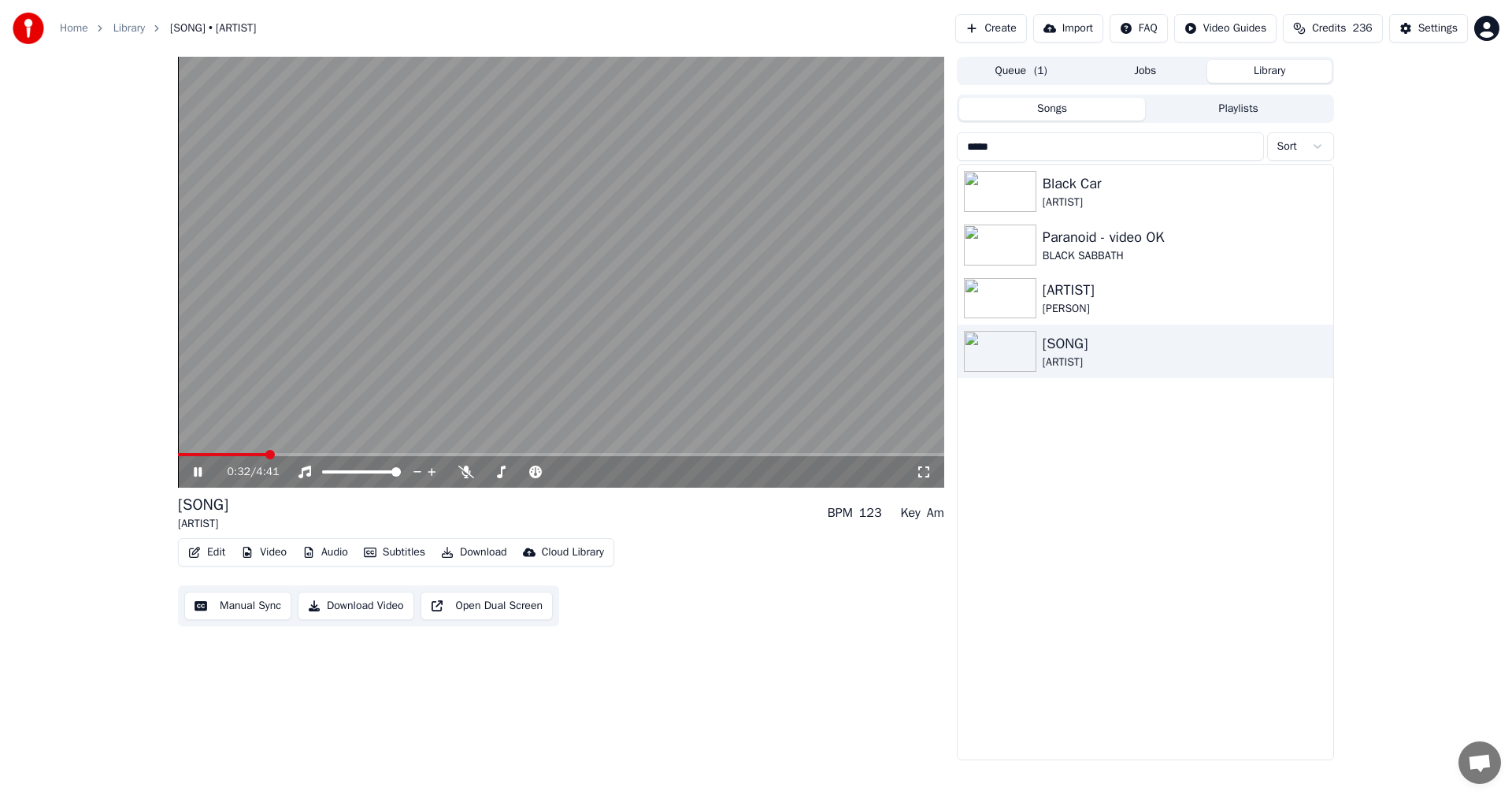 click on "Edit" at bounding box center (206, 552) 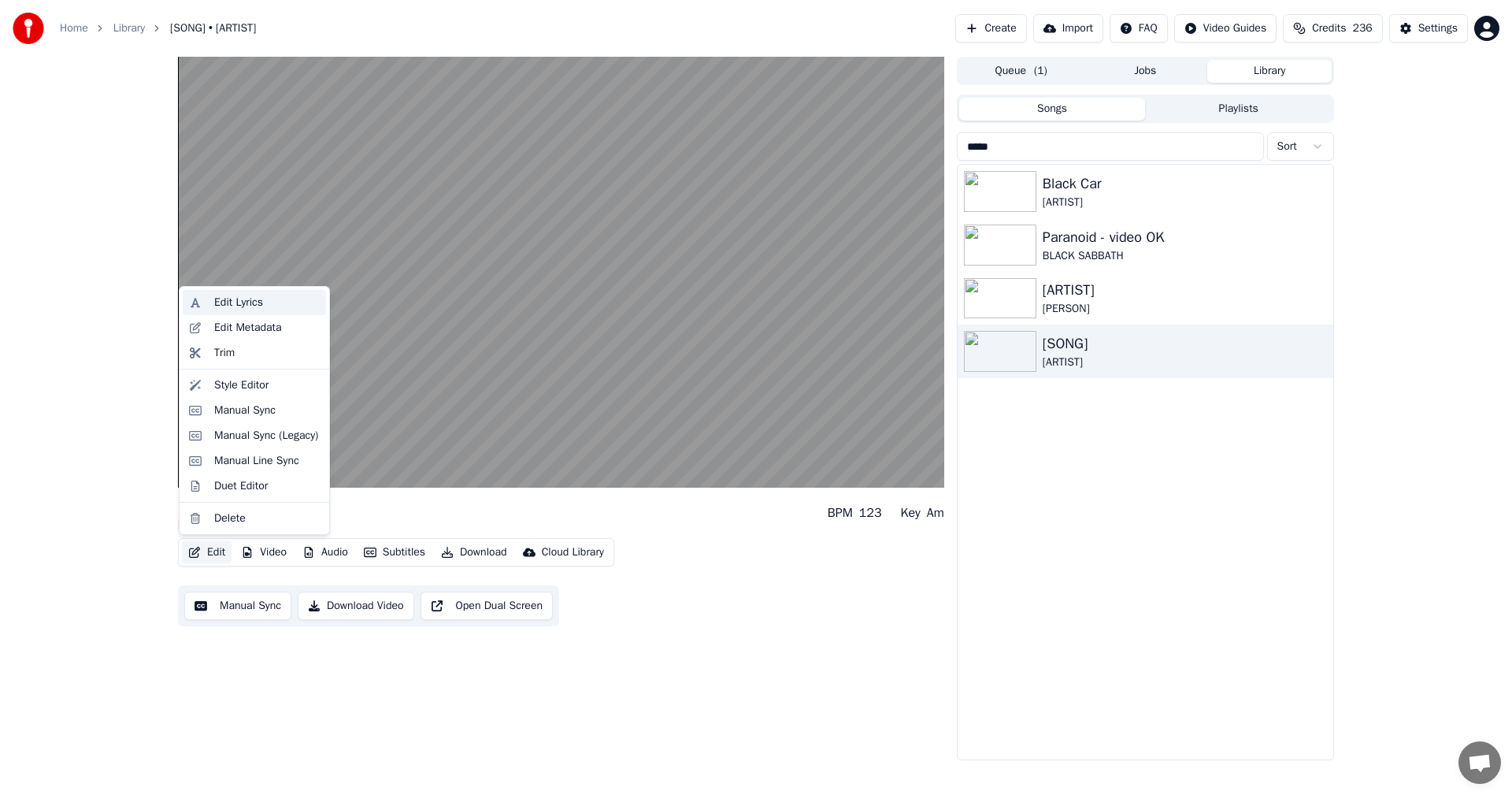 click on "Edit Lyrics" at bounding box center (239, 303) 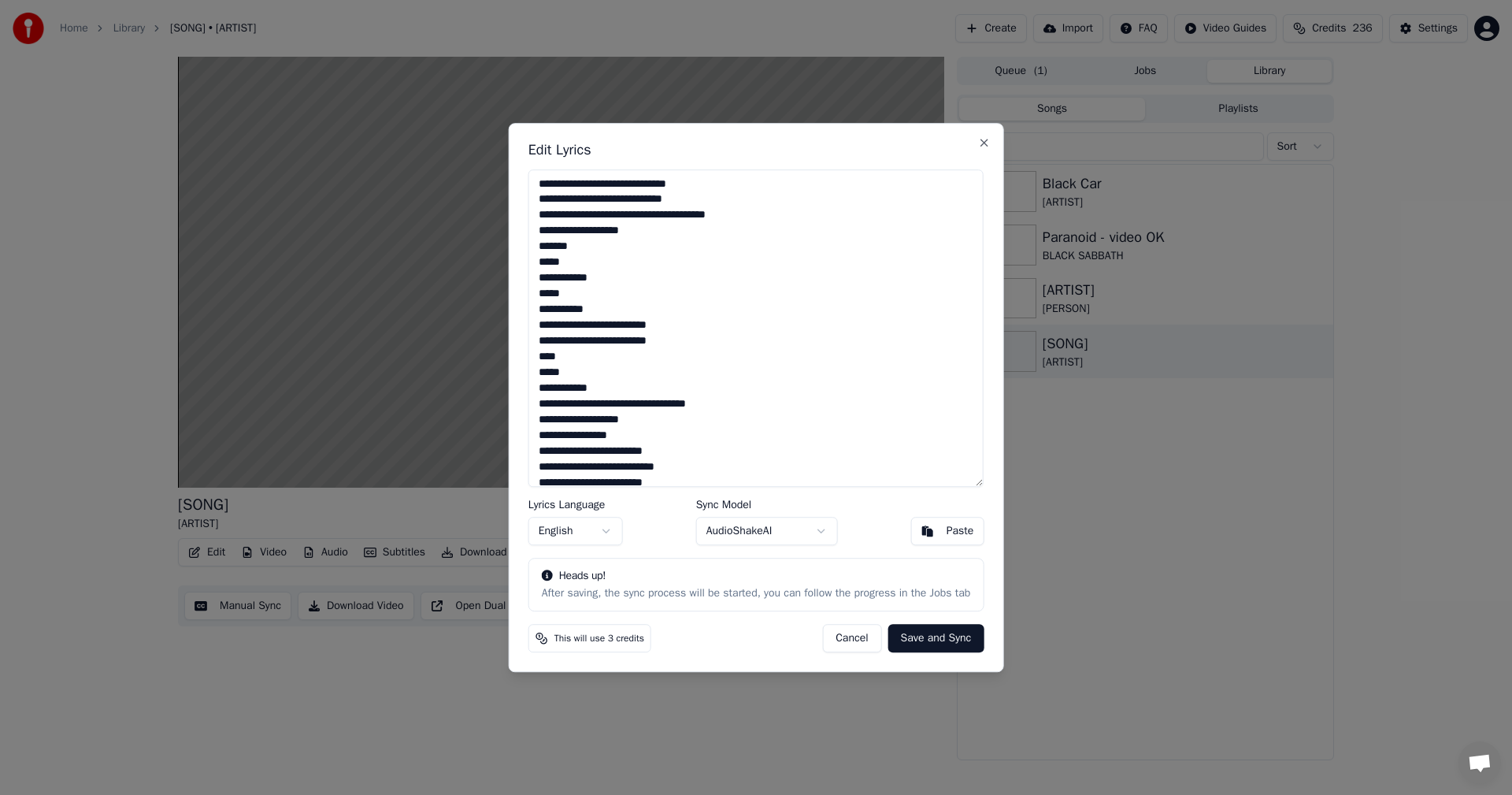 click on "Cancel" at bounding box center [851, 638] 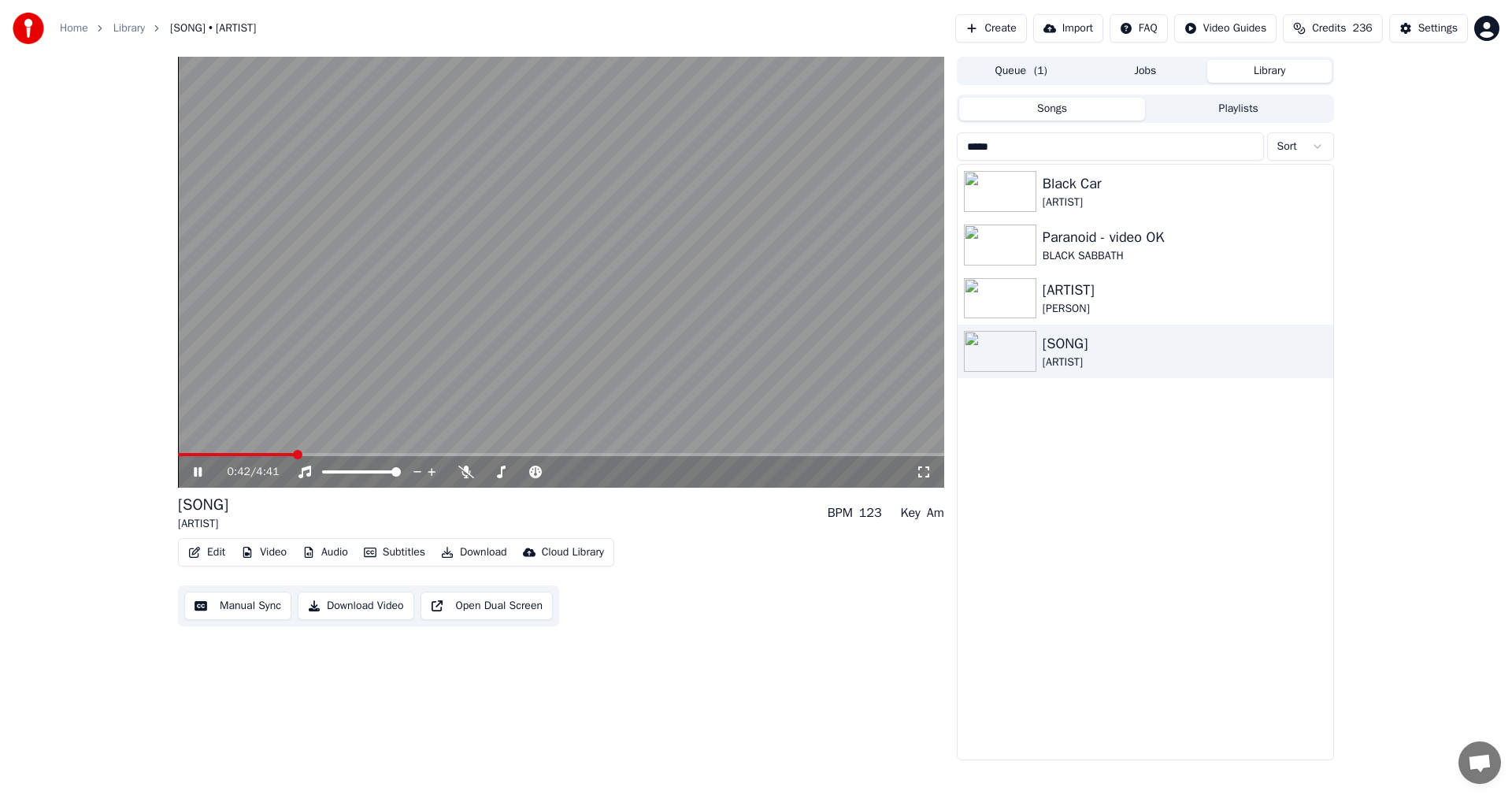 click 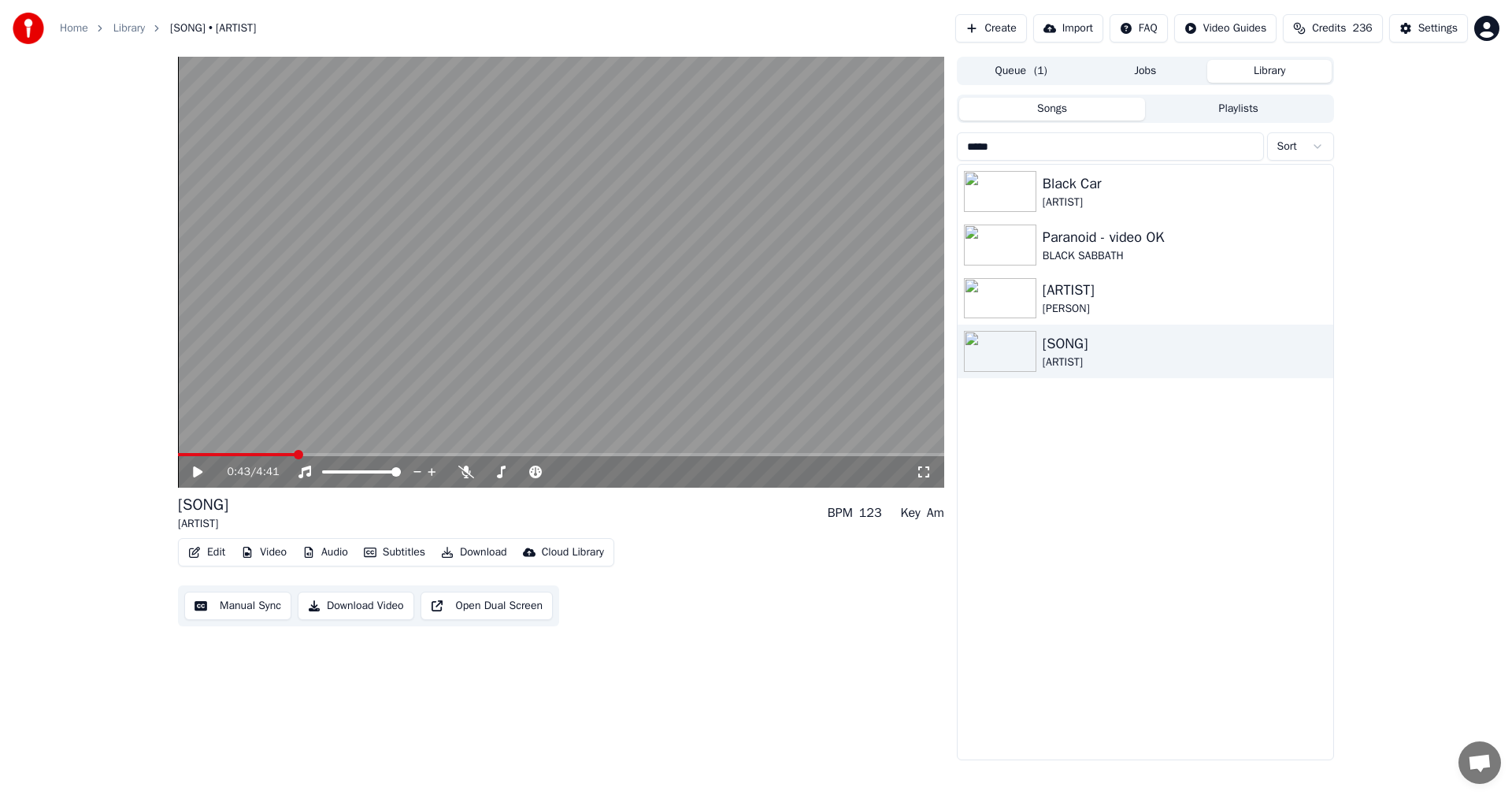 click on "Edit" at bounding box center (206, 552) 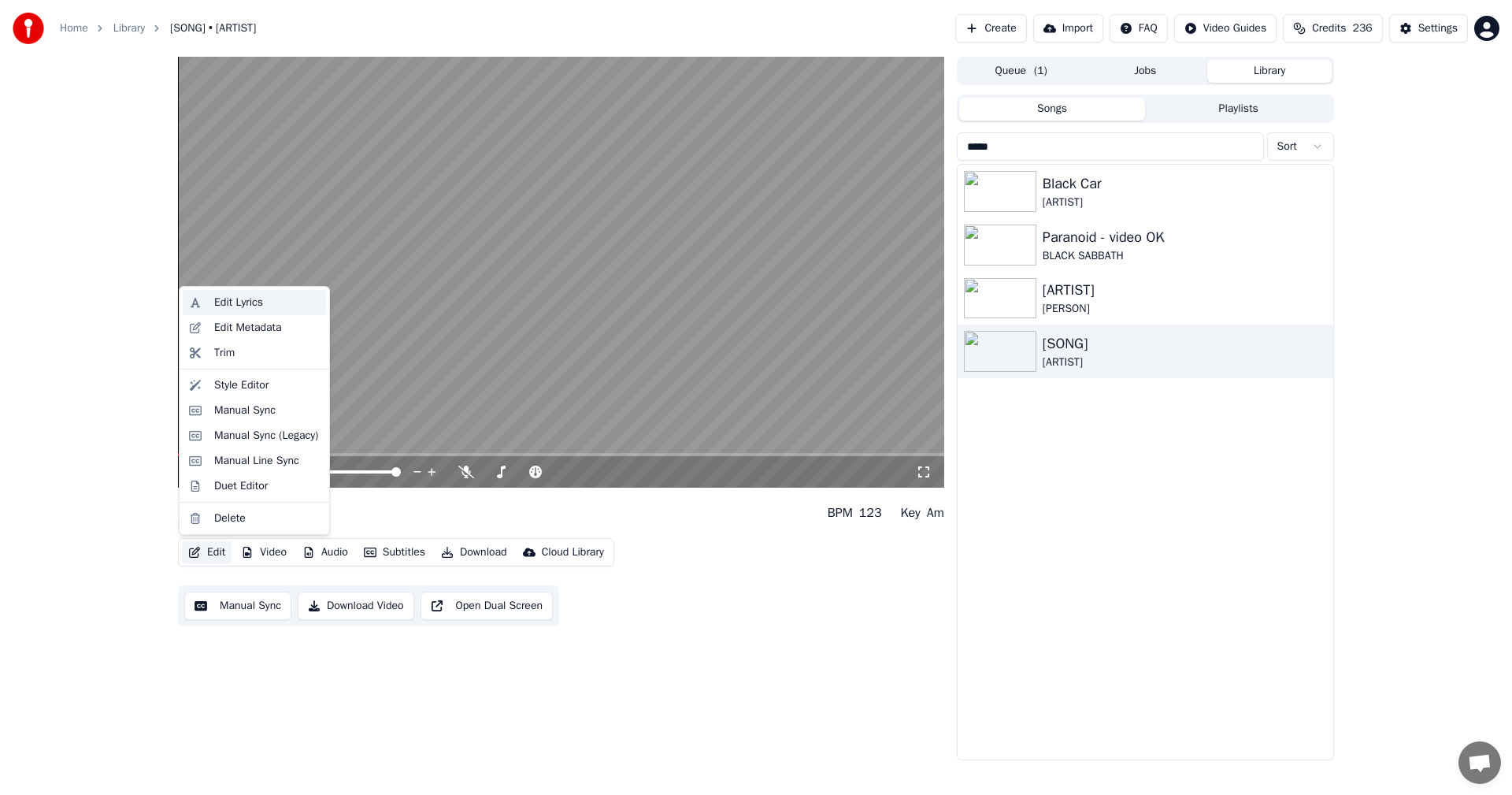 click on "Edit Lyrics" at bounding box center (267, 303) 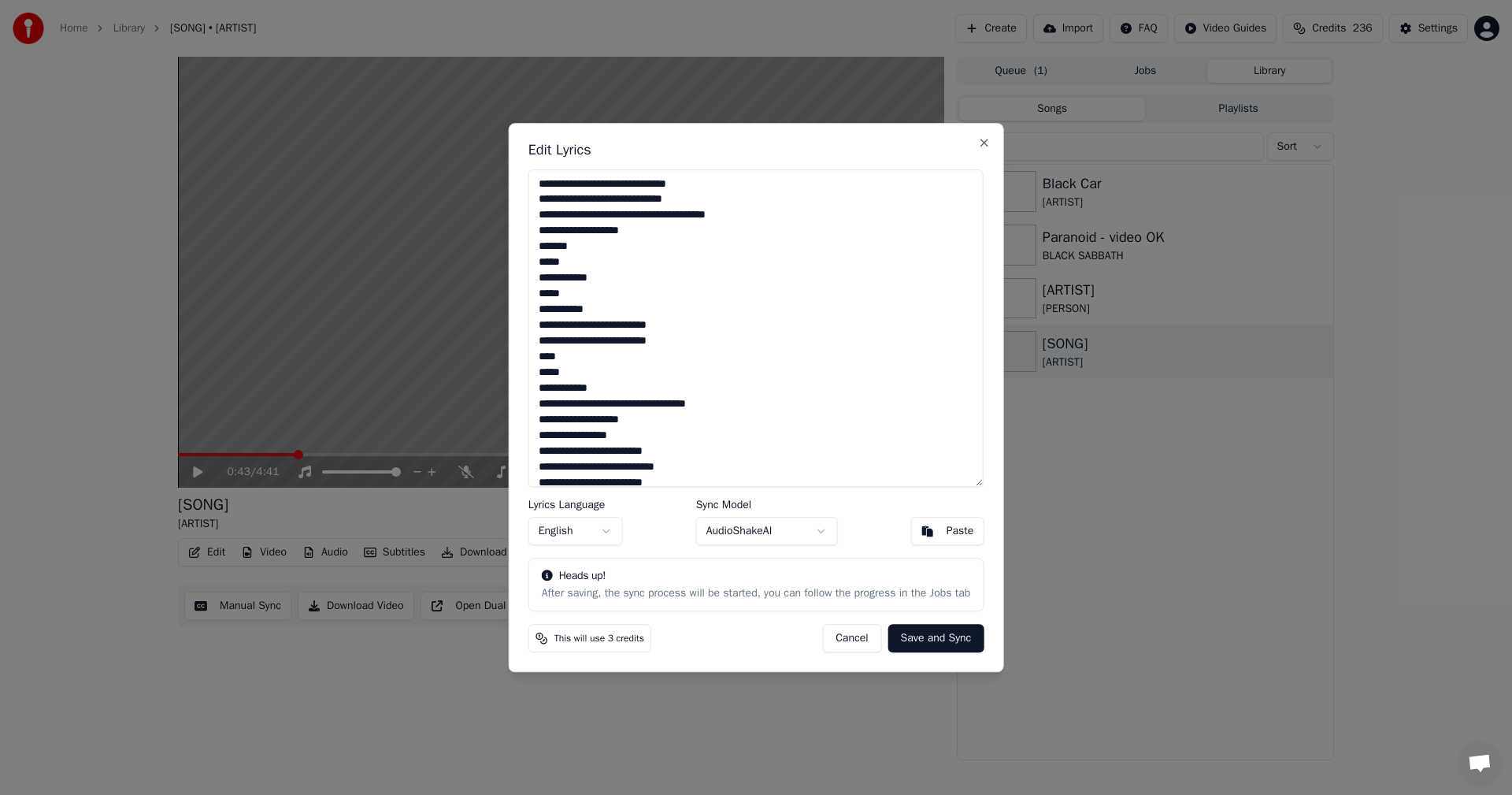 click on "Cancel" at bounding box center [851, 638] 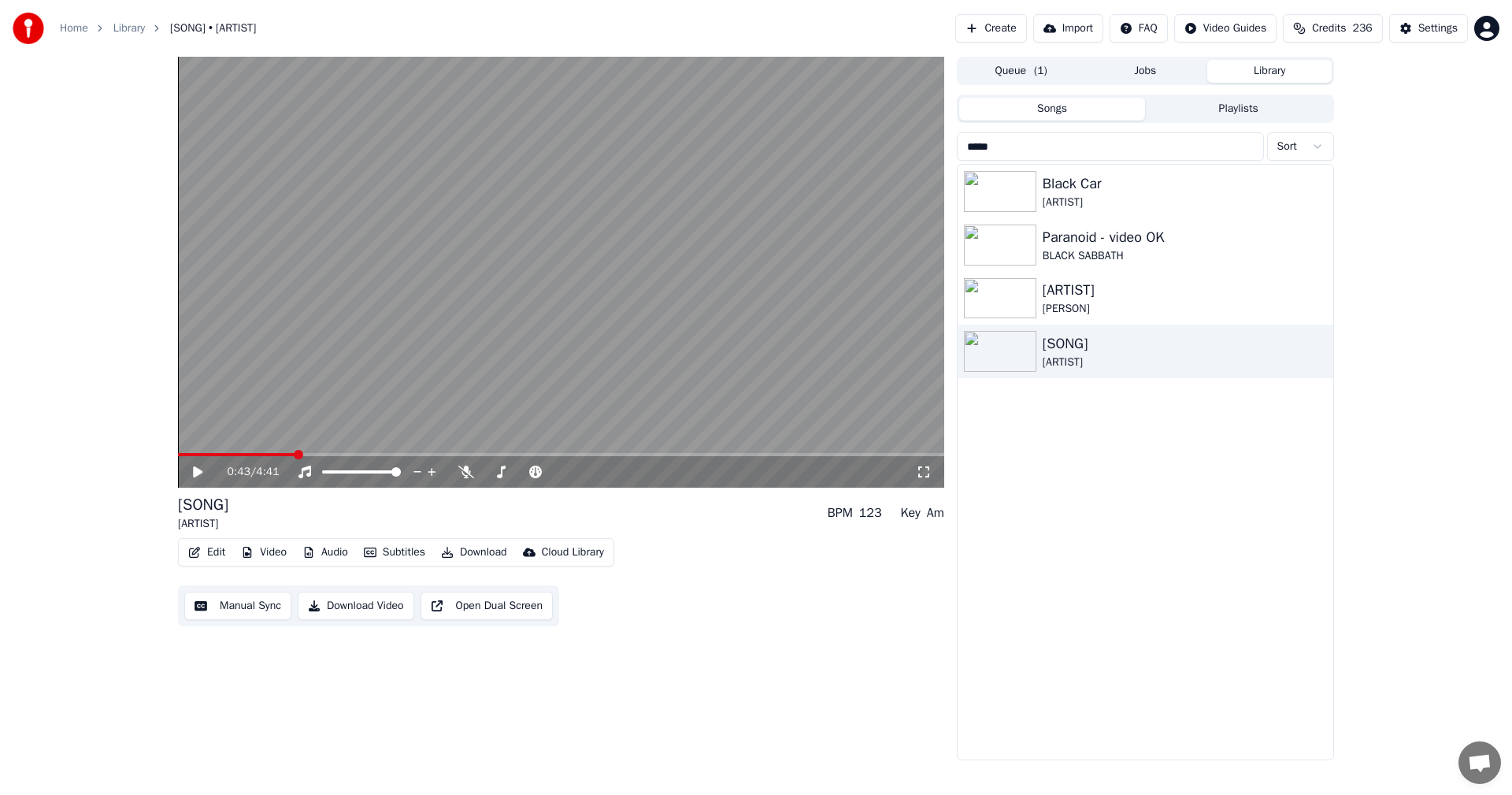 click on "0:43 / 4:41 [SONG] [ARTIST] BPM 123 Key Am Edit Video Audio Subtitles Download Cloud Library Manual Sync Download Video Open Dual Screen Queue ( 1 ) Jobs Library Songs Playlists ***** Sort [ARTIST] [SONG] - video OK [ARTIST] [ARTIST] [ARTIST] [ARTIST] [ARTIST] [ARTIST]" at bounding box center [756, 408] 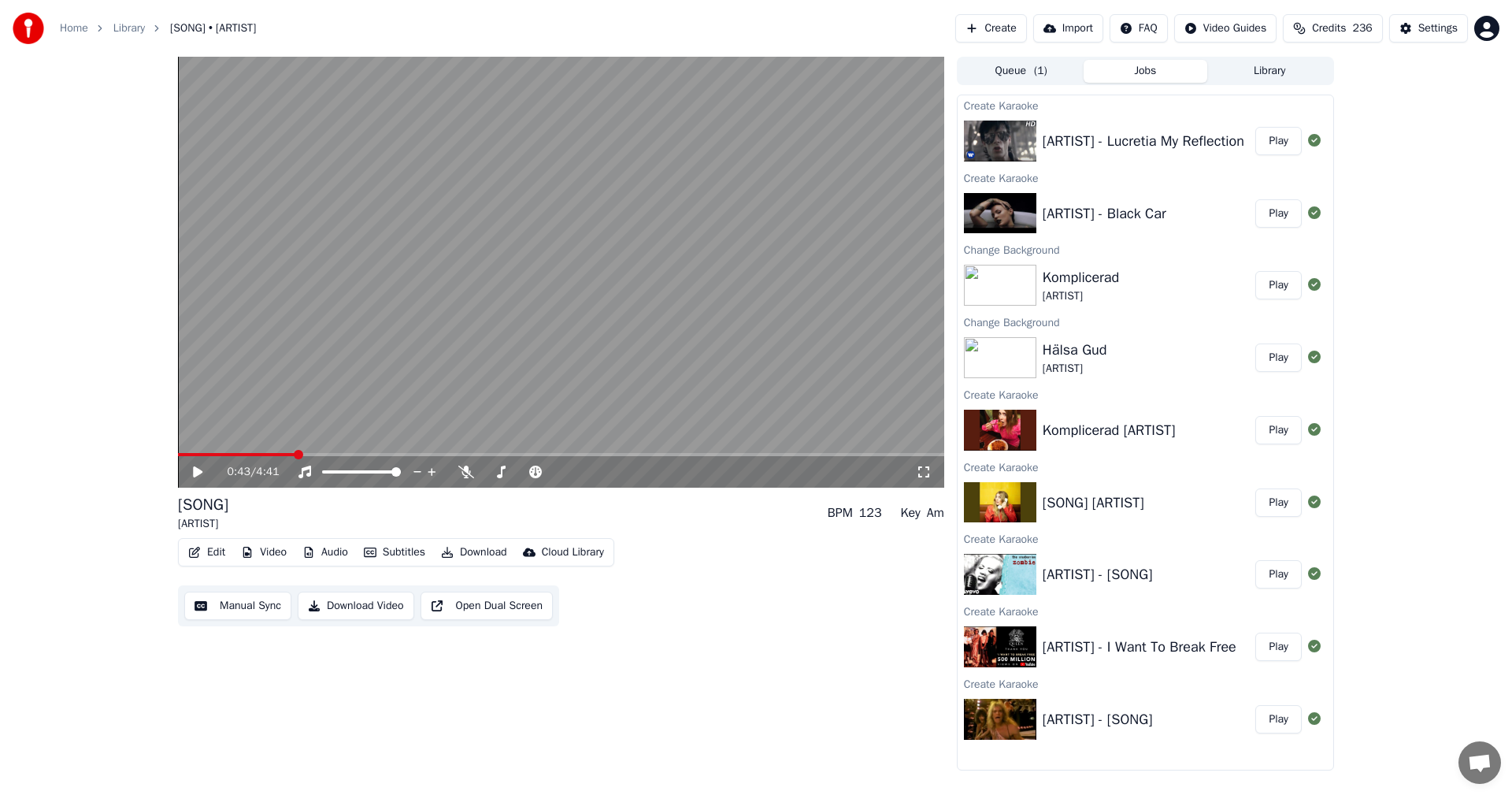 click on "Jobs" at bounding box center (1146, 71) 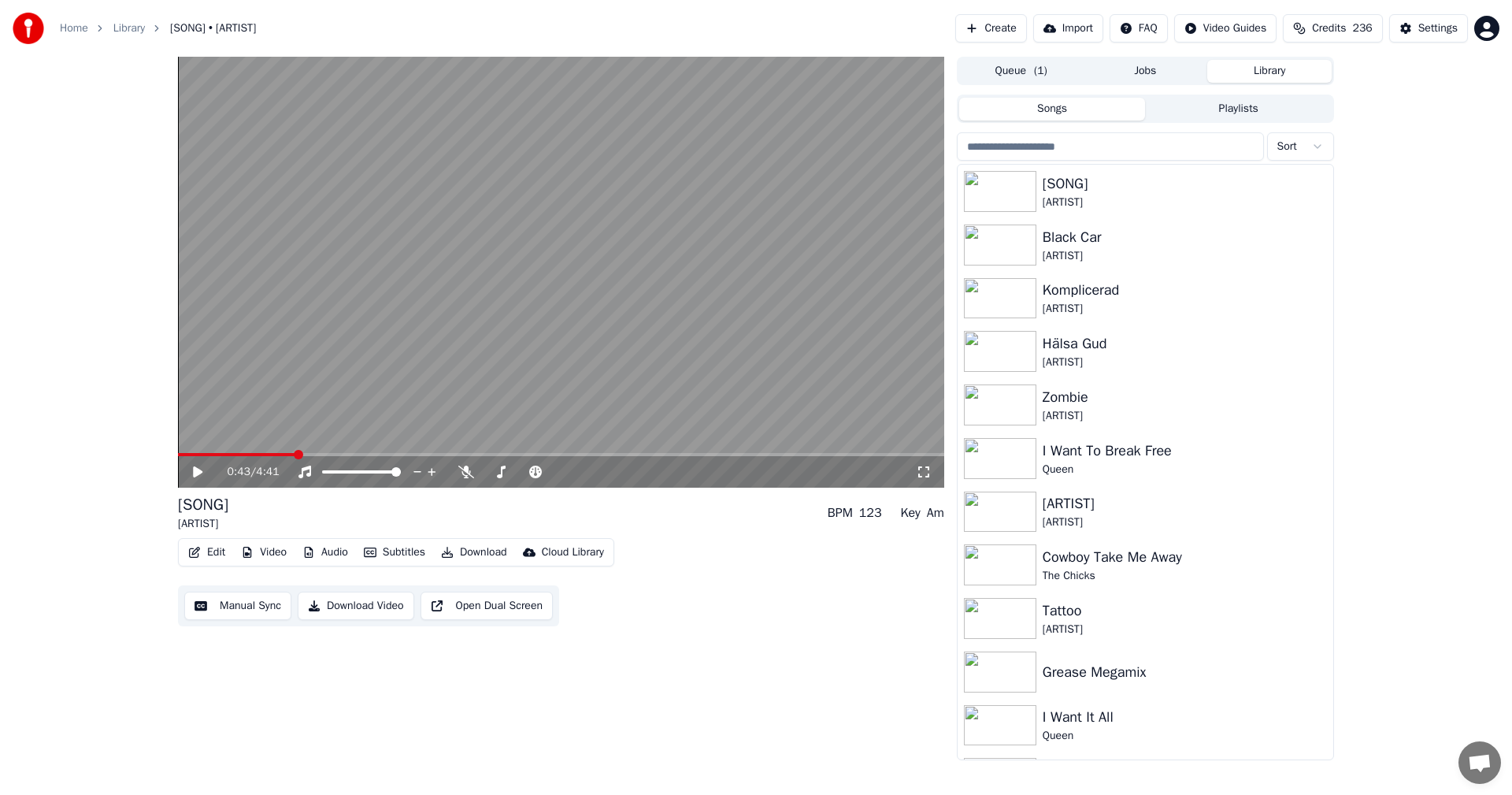 click on "Library" at bounding box center [1269, 71] 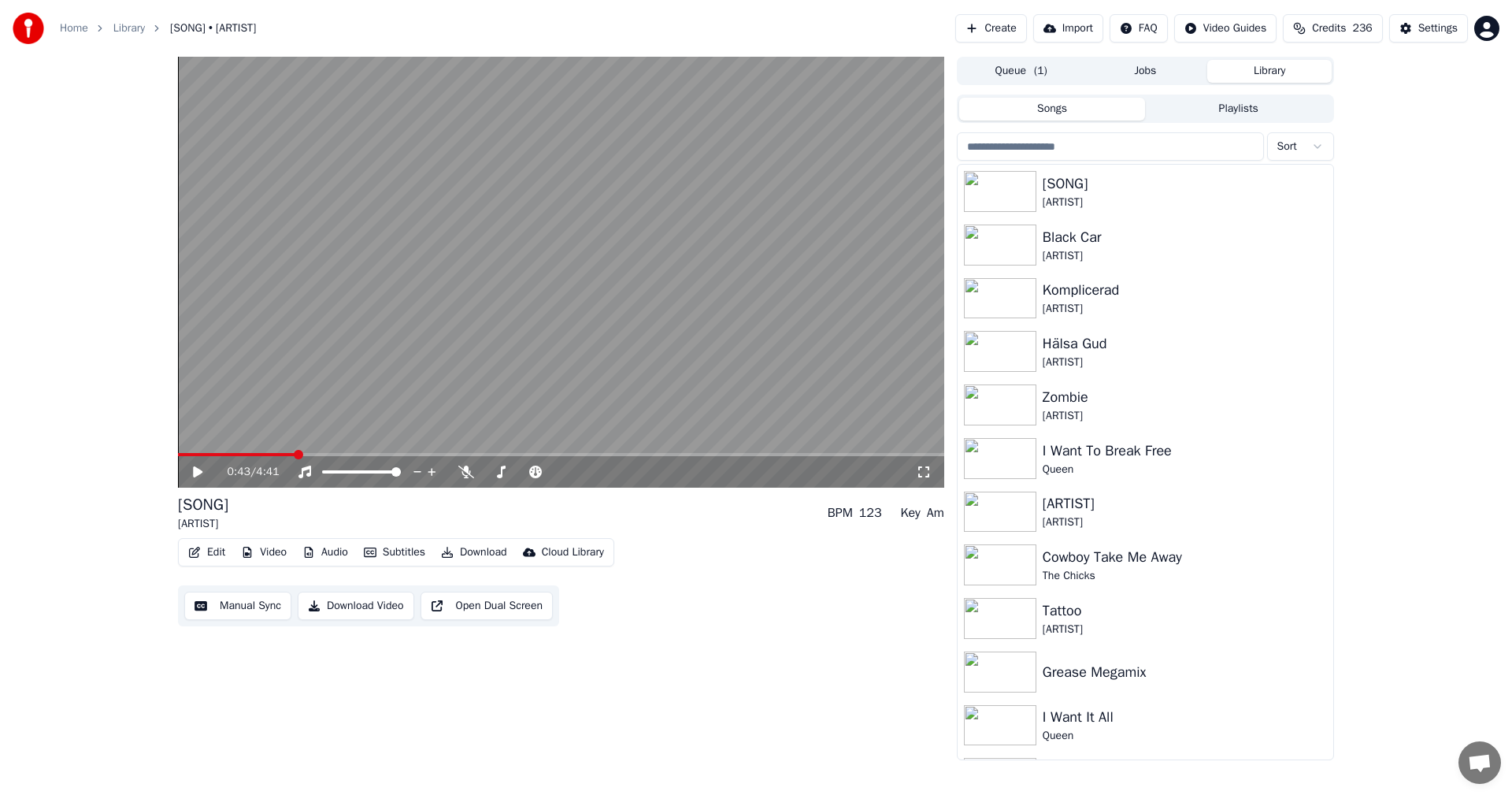 click at bounding box center (1110, 147) 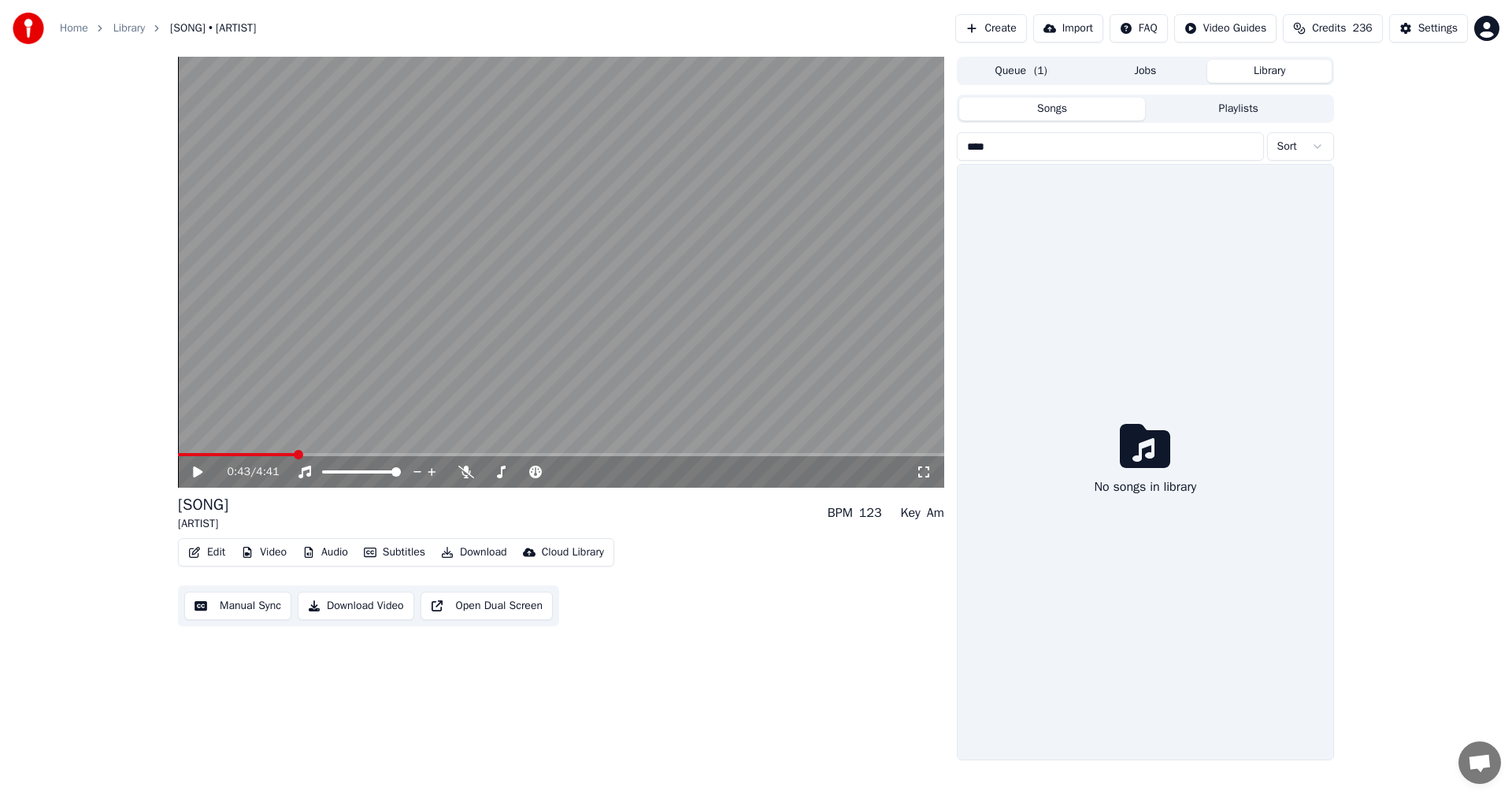 type on "****" 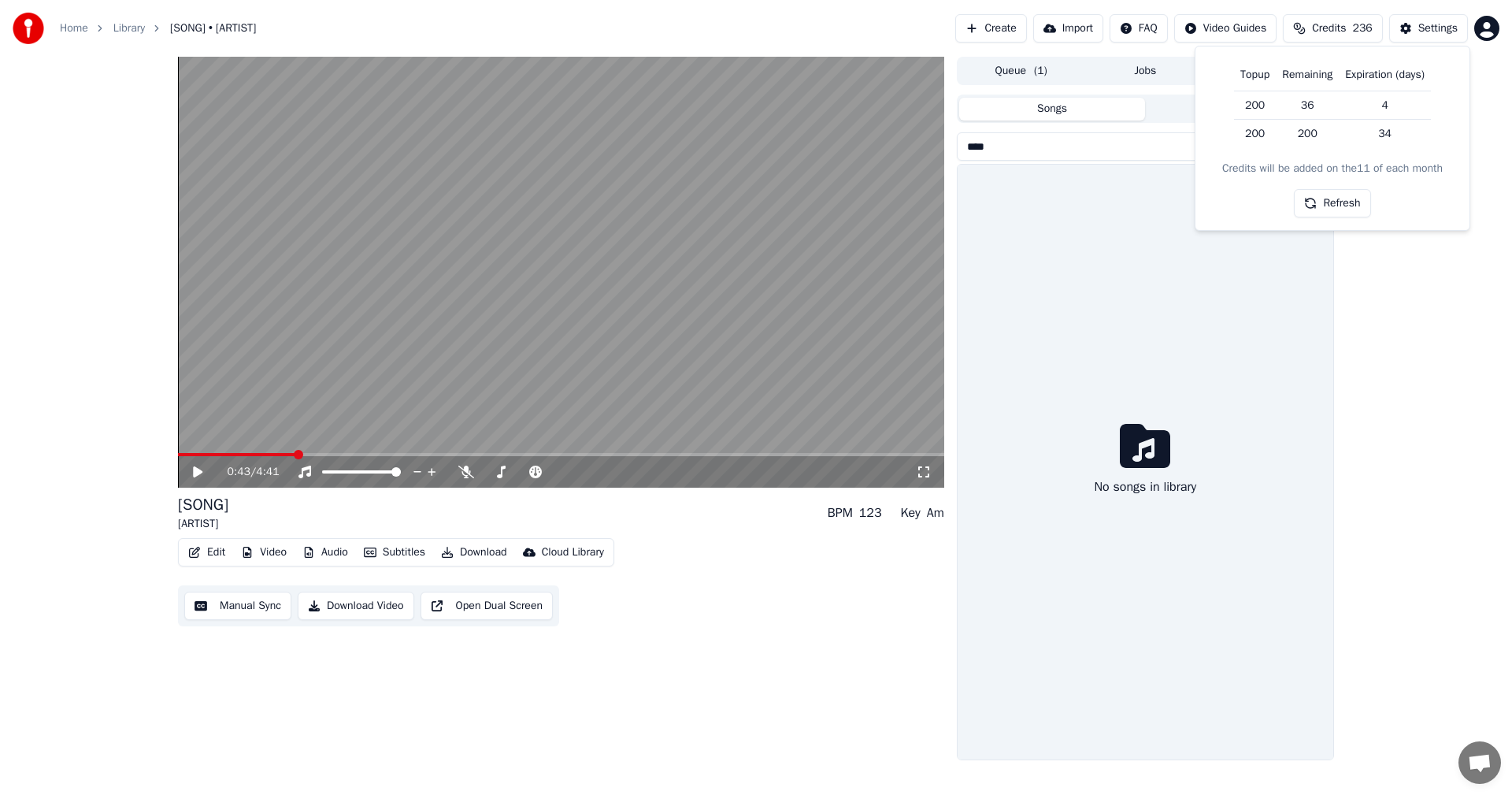 click on "Refresh" at bounding box center [1332, 203] 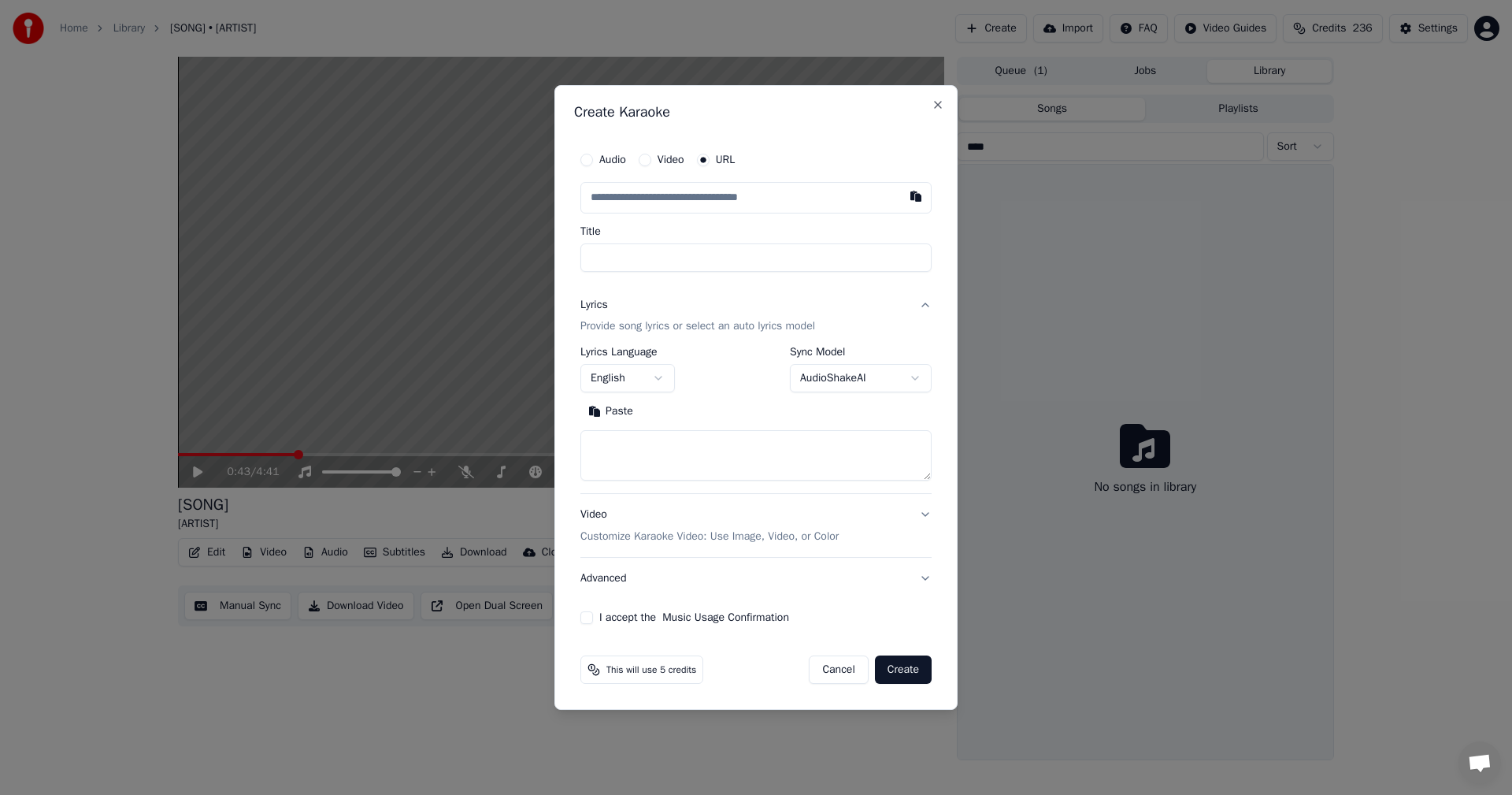 type on "**********" 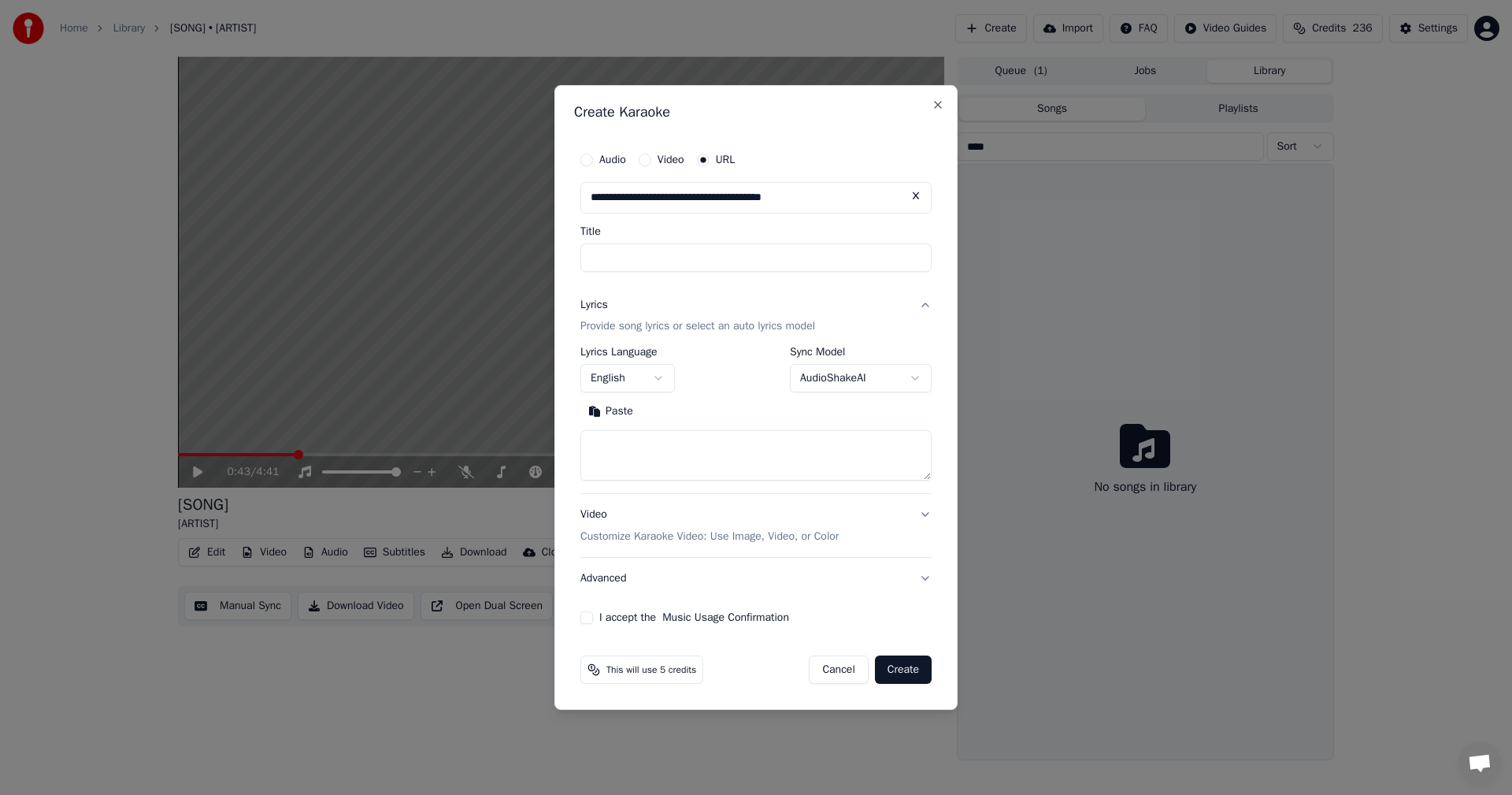 type on "**********" 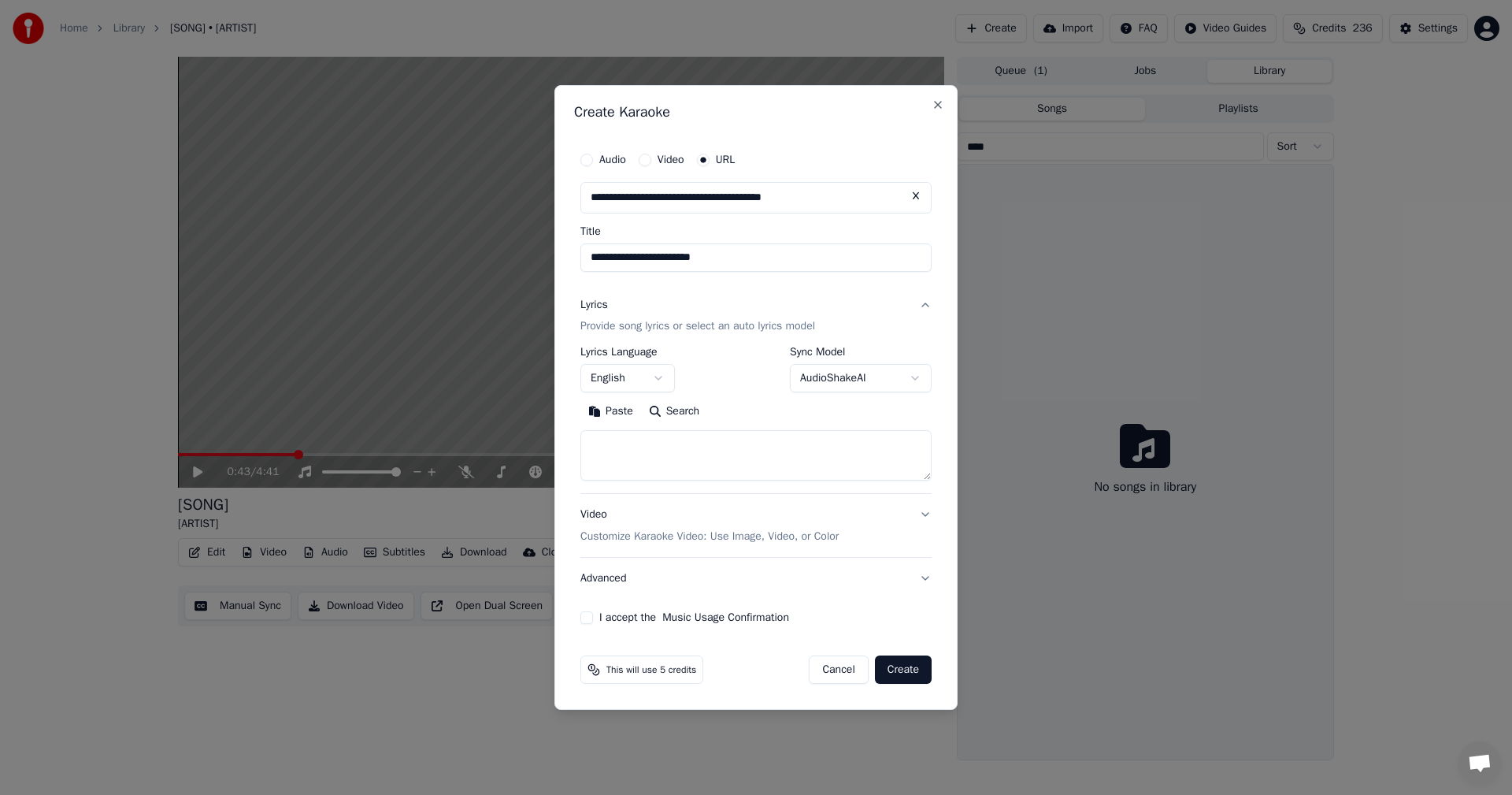 type on "**********" 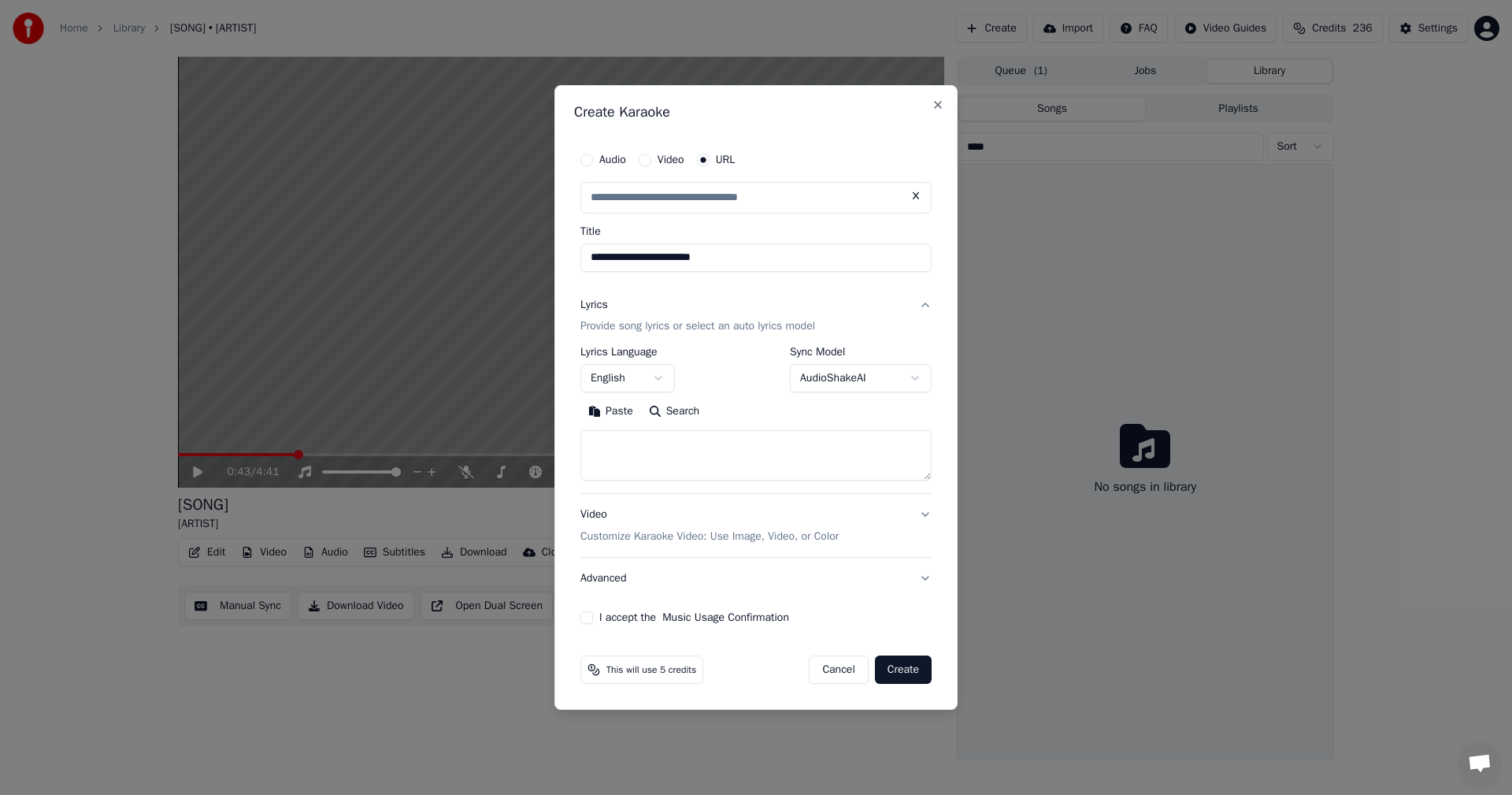 click at bounding box center [756, 456] 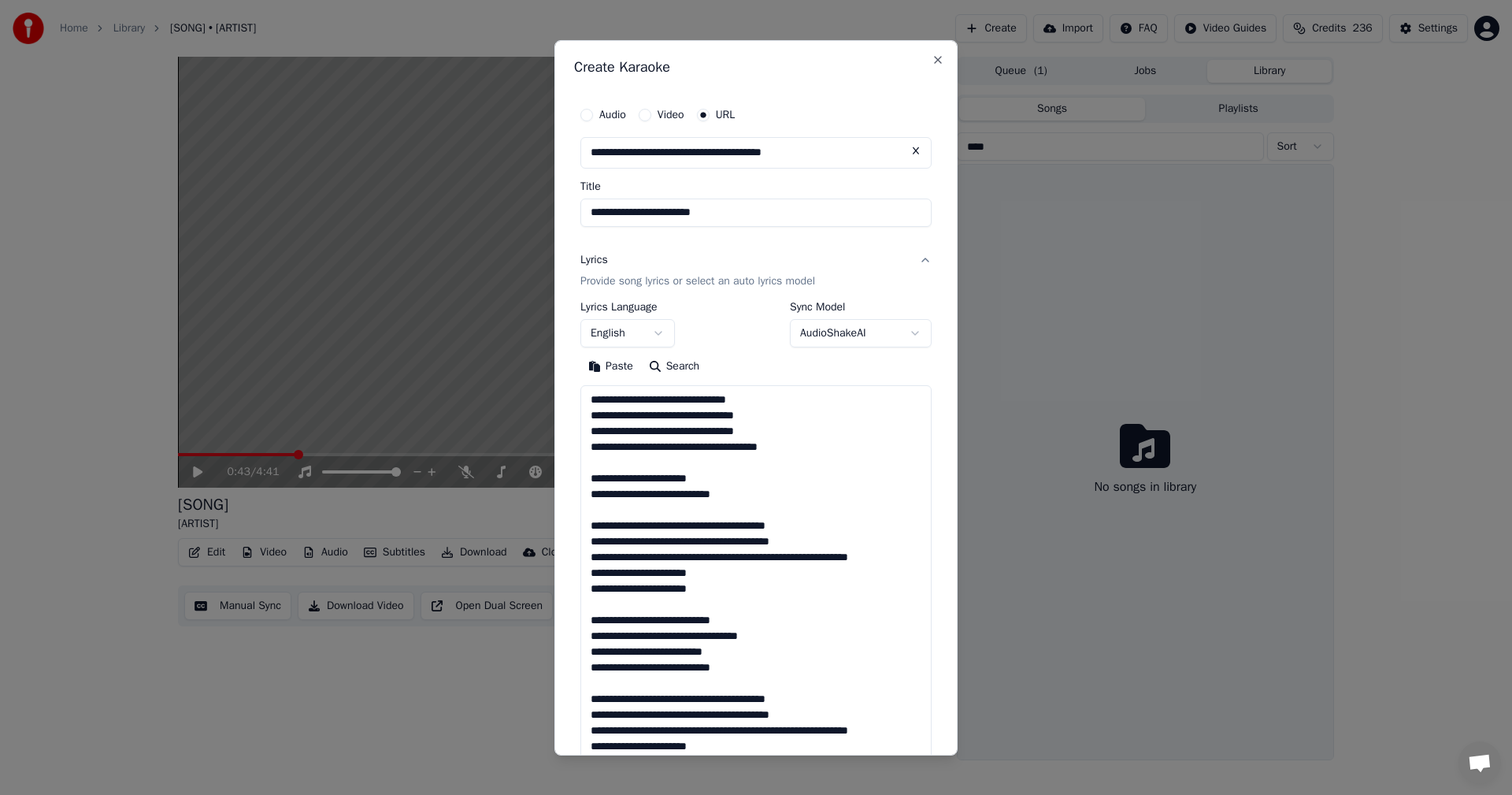 scroll, scrollTop: 634, scrollLeft: 0, axis: vertical 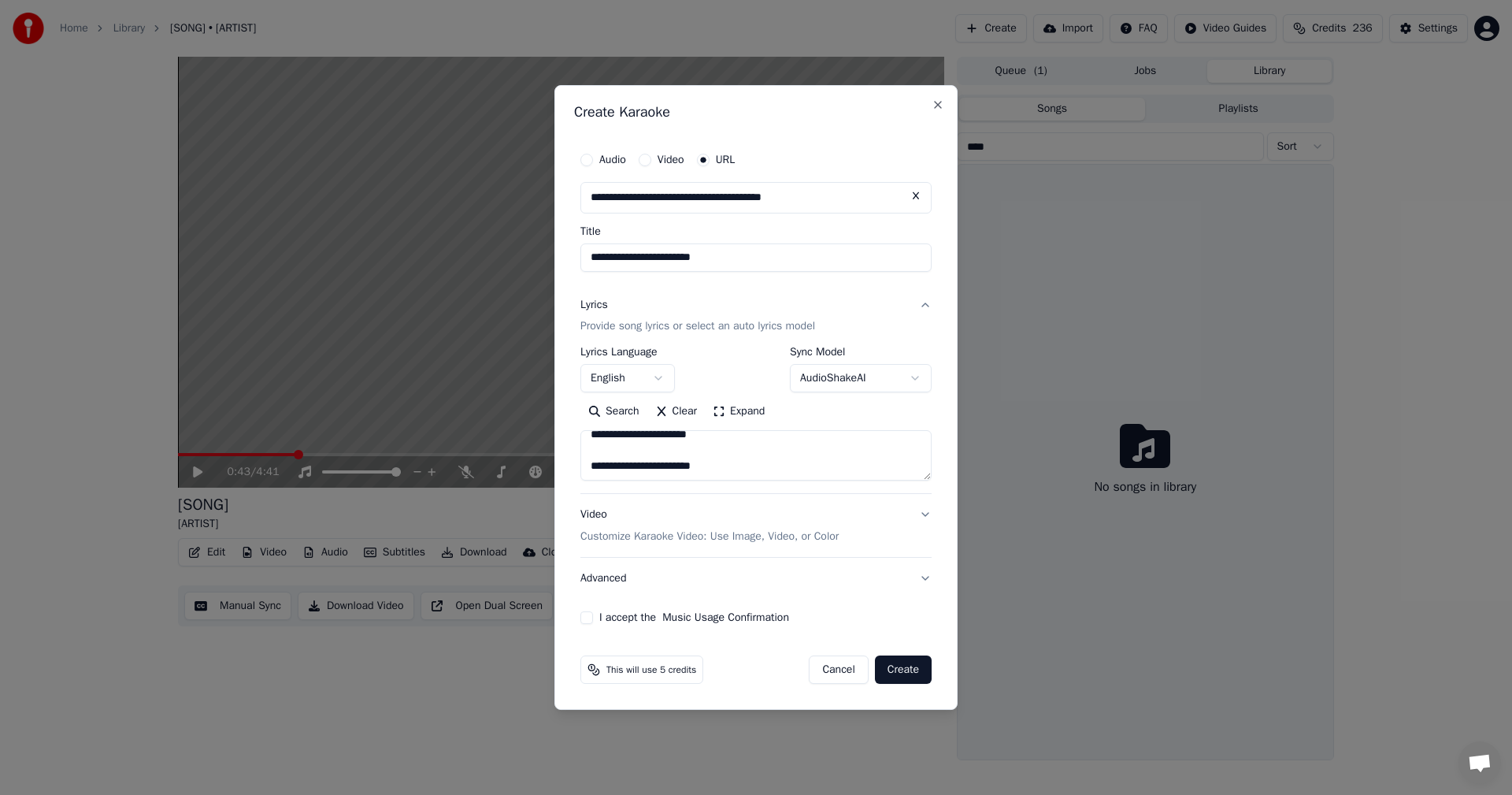 type on "**********" 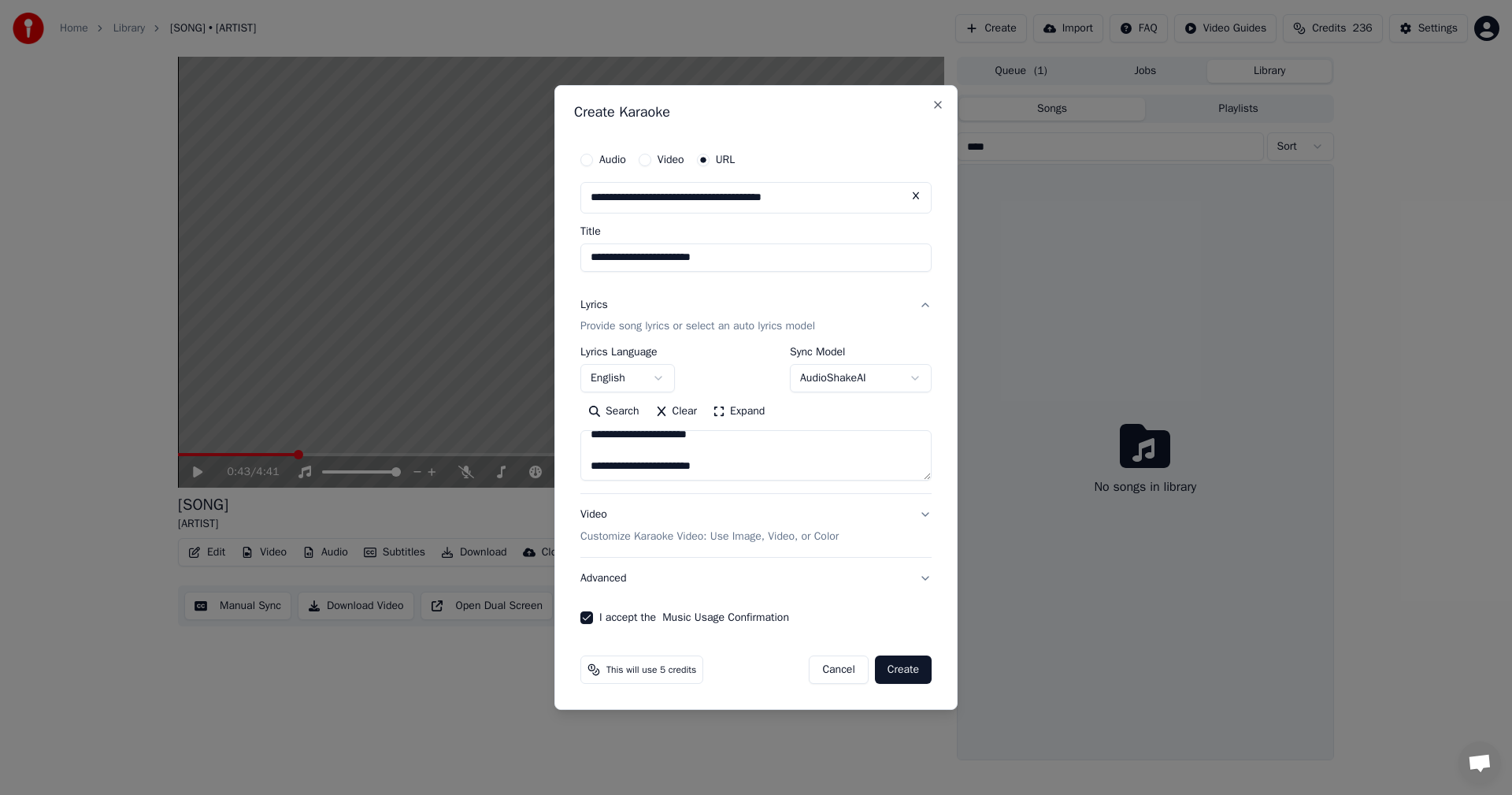 click on "Create" at bounding box center (903, 670) 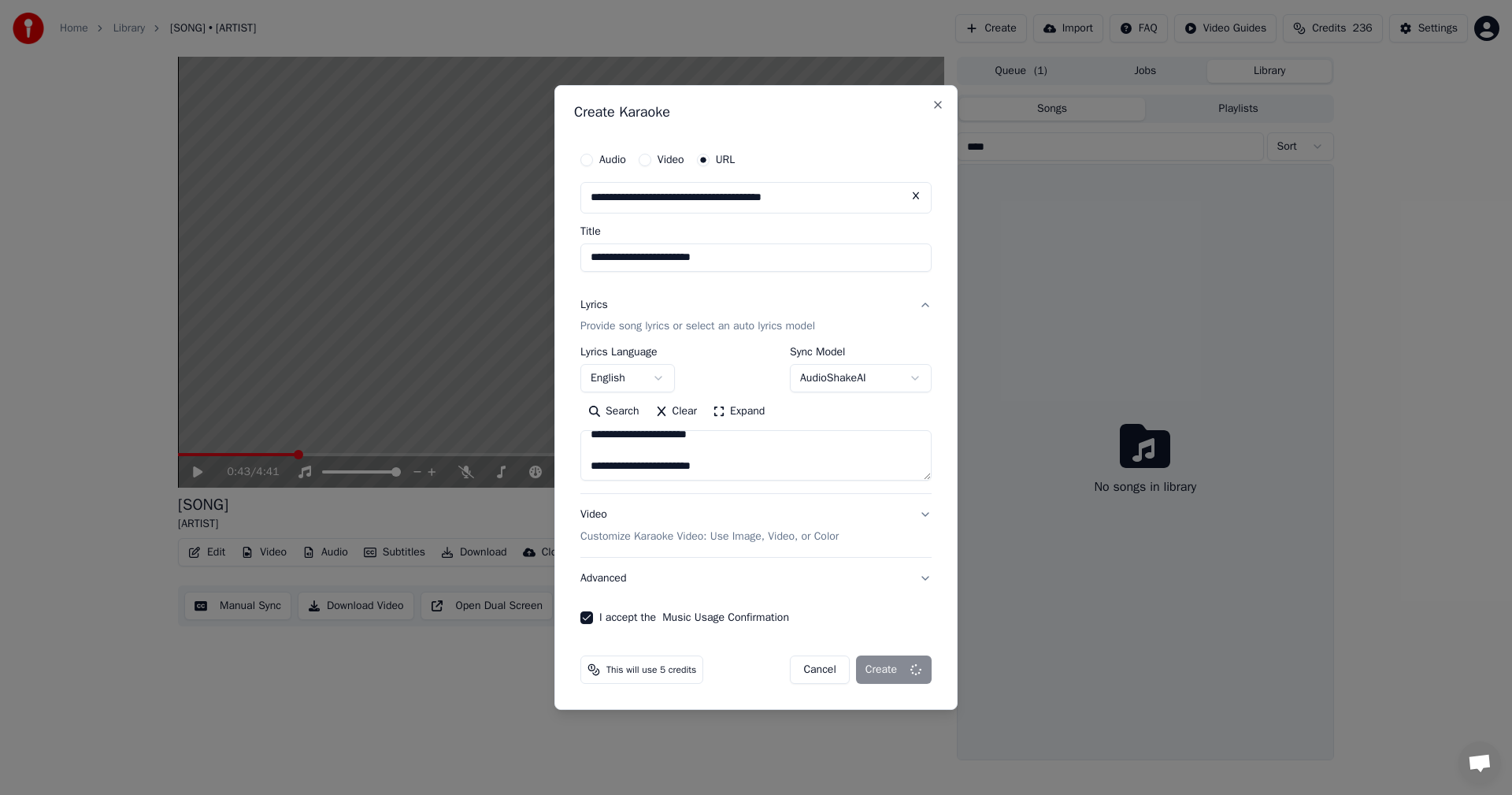 select 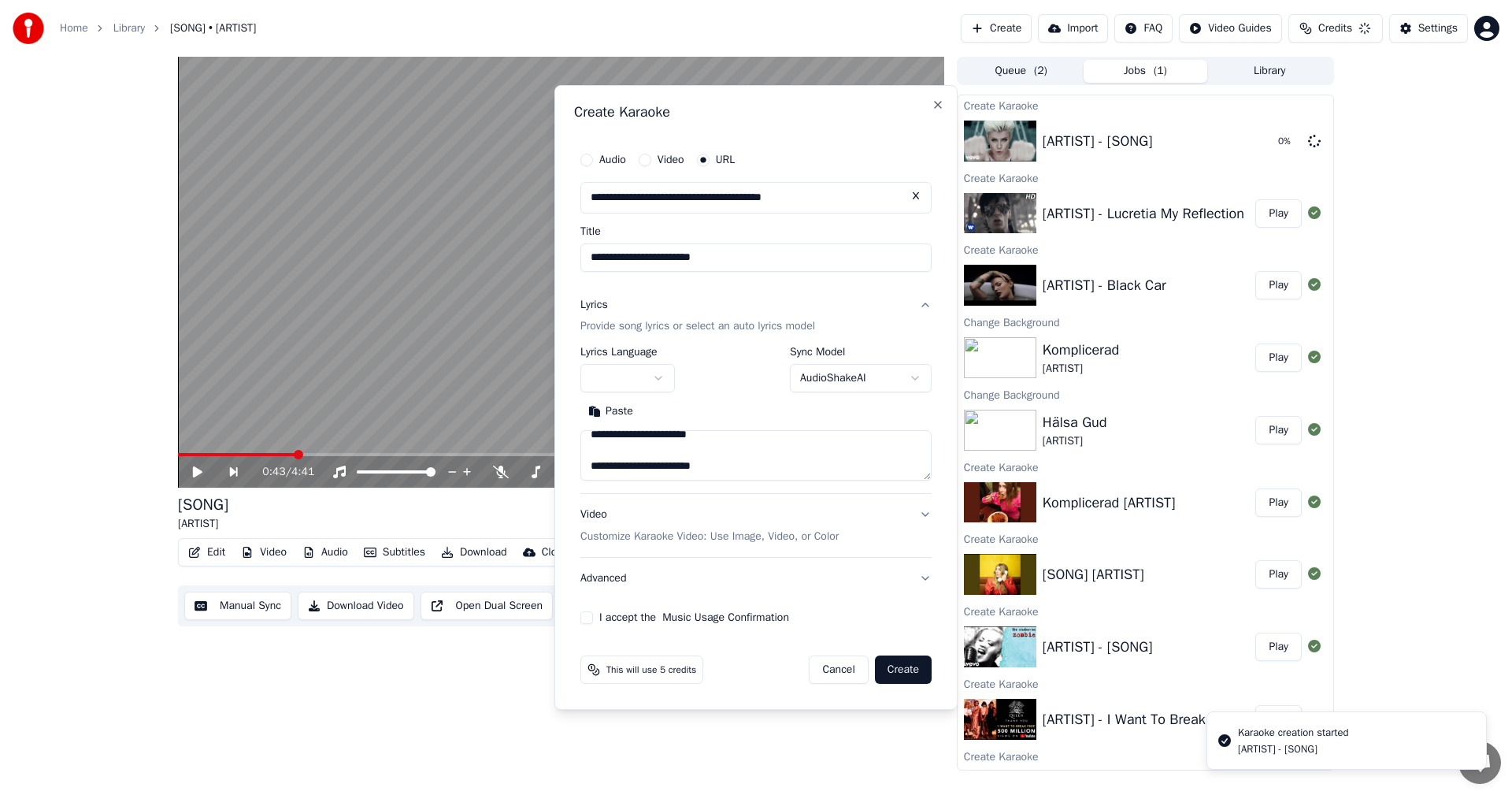 type 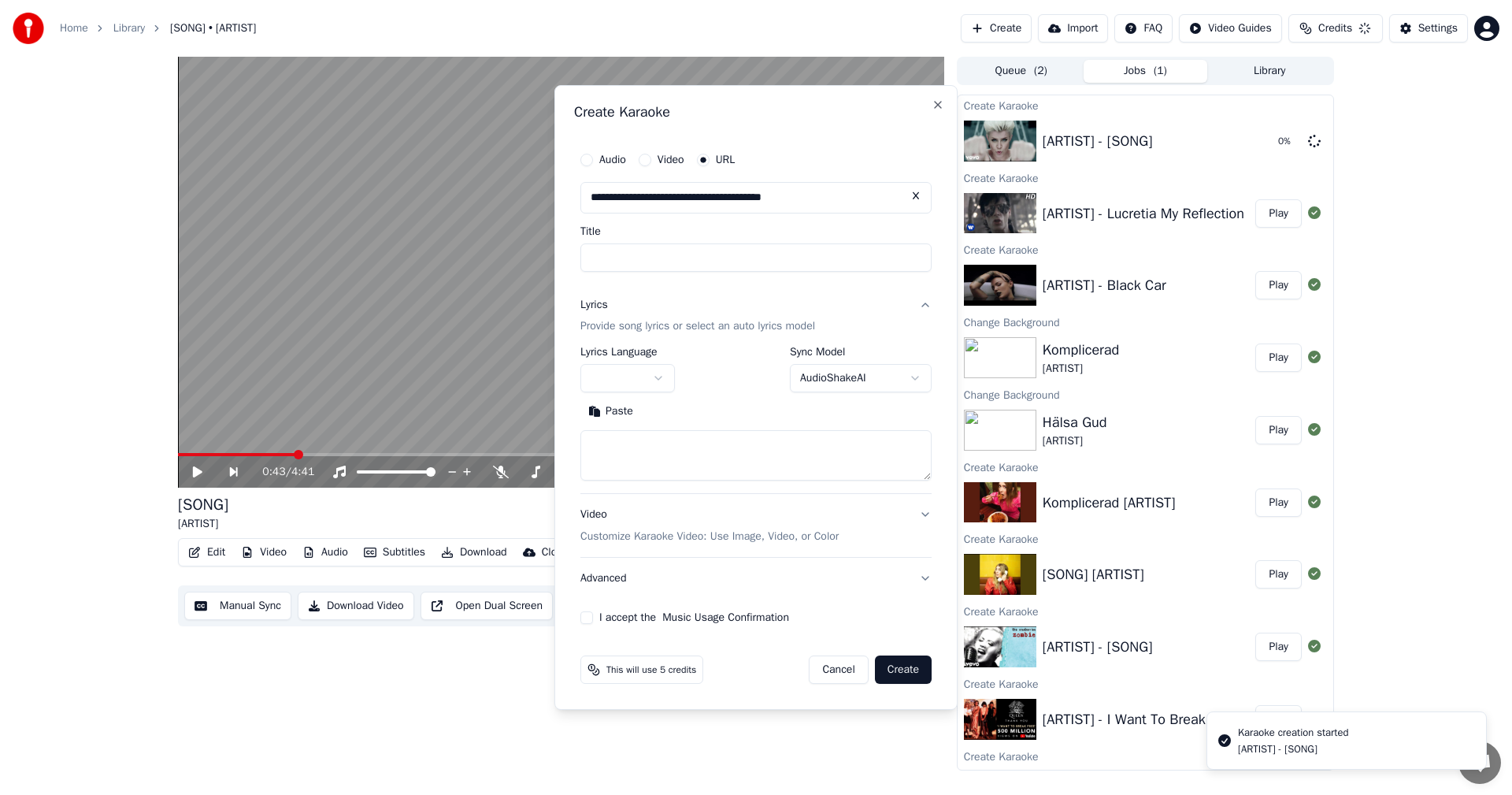 scroll, scrollTop: 0, scrollLeft: 0, axis: both 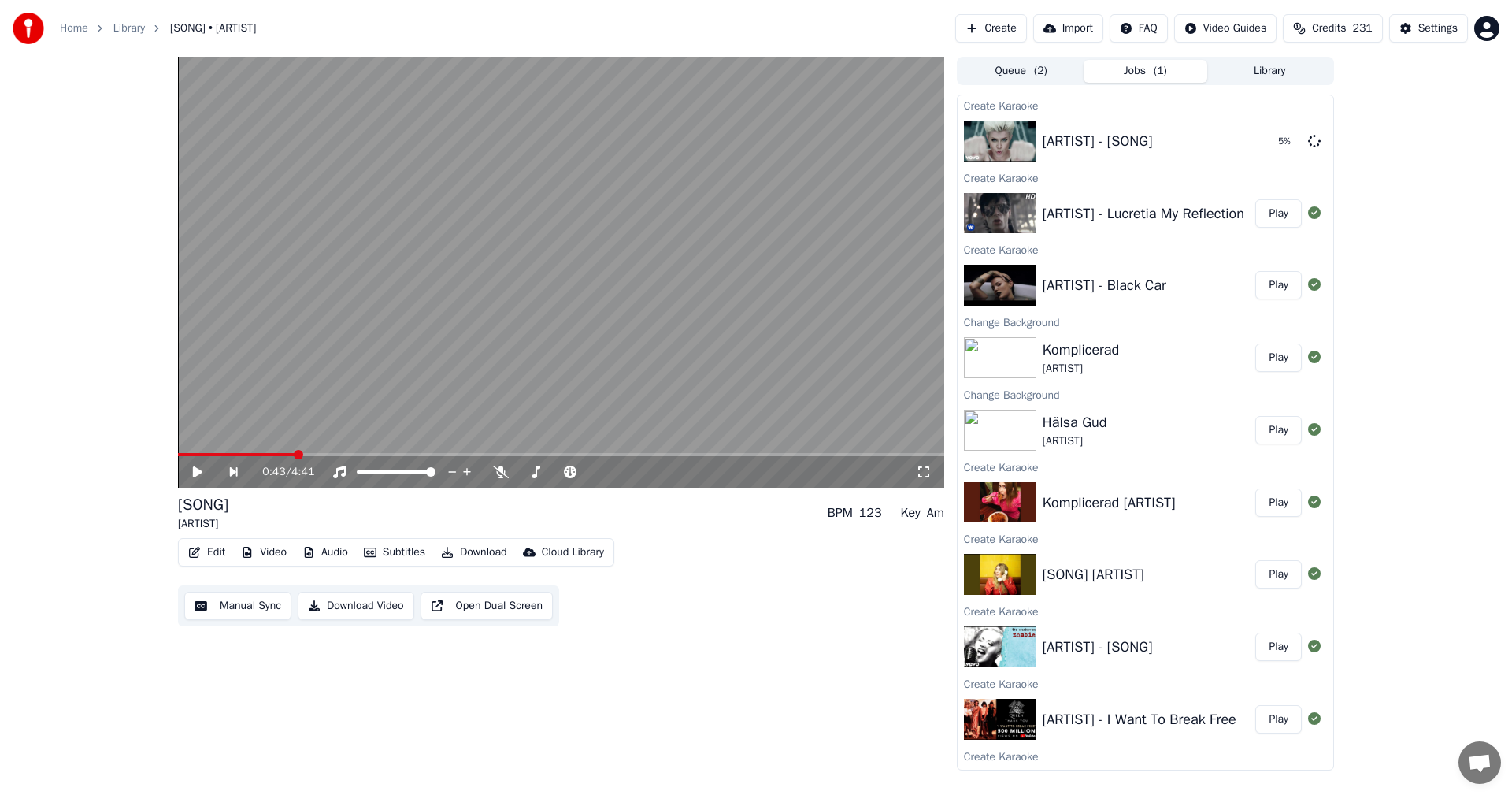 click on "0:43  /  4:41 Black Planet [ARTIST] BPM 123 Key Am Edit Video Audio Subtitles Download Cloud Library Manual Sync Download Video Open Dual Screen Queue ( 2 ) Jobs ( 1 ) Library Create Karaoke Robyn - Dancing On My Own 5 % Create Karaoke Sisters of Mercy - Lucretia My Reflection Play Create Karaoke Miriam Bryant - Black Car Play Change Background Komplicerad Miss Li Play Change Background Hälsa Gud Miss Li Play Create Karaoke Komplicerad Miss Li Play Create Karaoke Hälsa Gud Miss Li Play Create Karaoke The Cranberries - Zombie Play Create Karaoke Queen - I Want To Break Free Play Create Karaoke Van Halen - Panama Play" at bounding box center (756, 414) 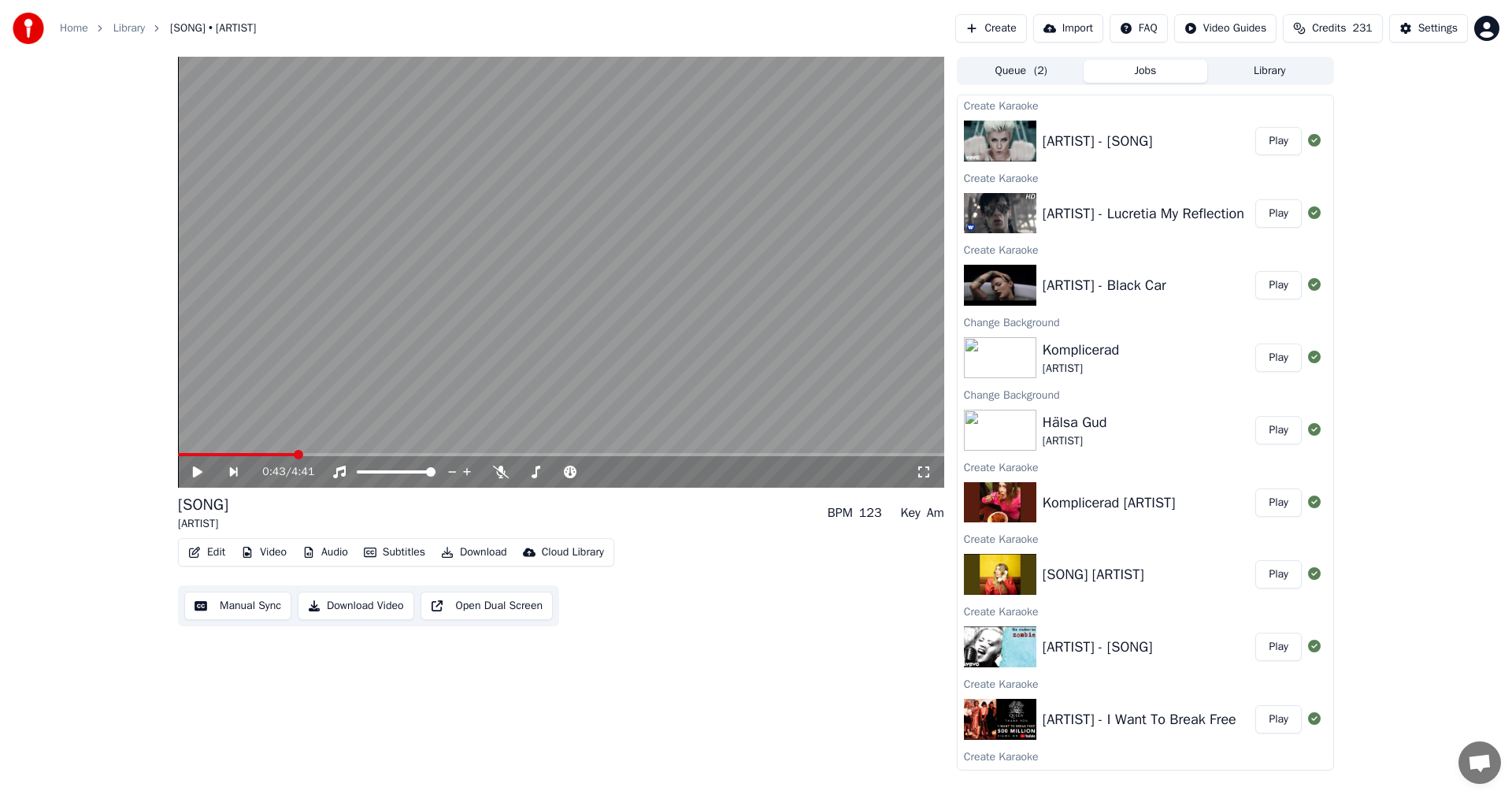 click on "Play" at bounding box center (1278, 141) 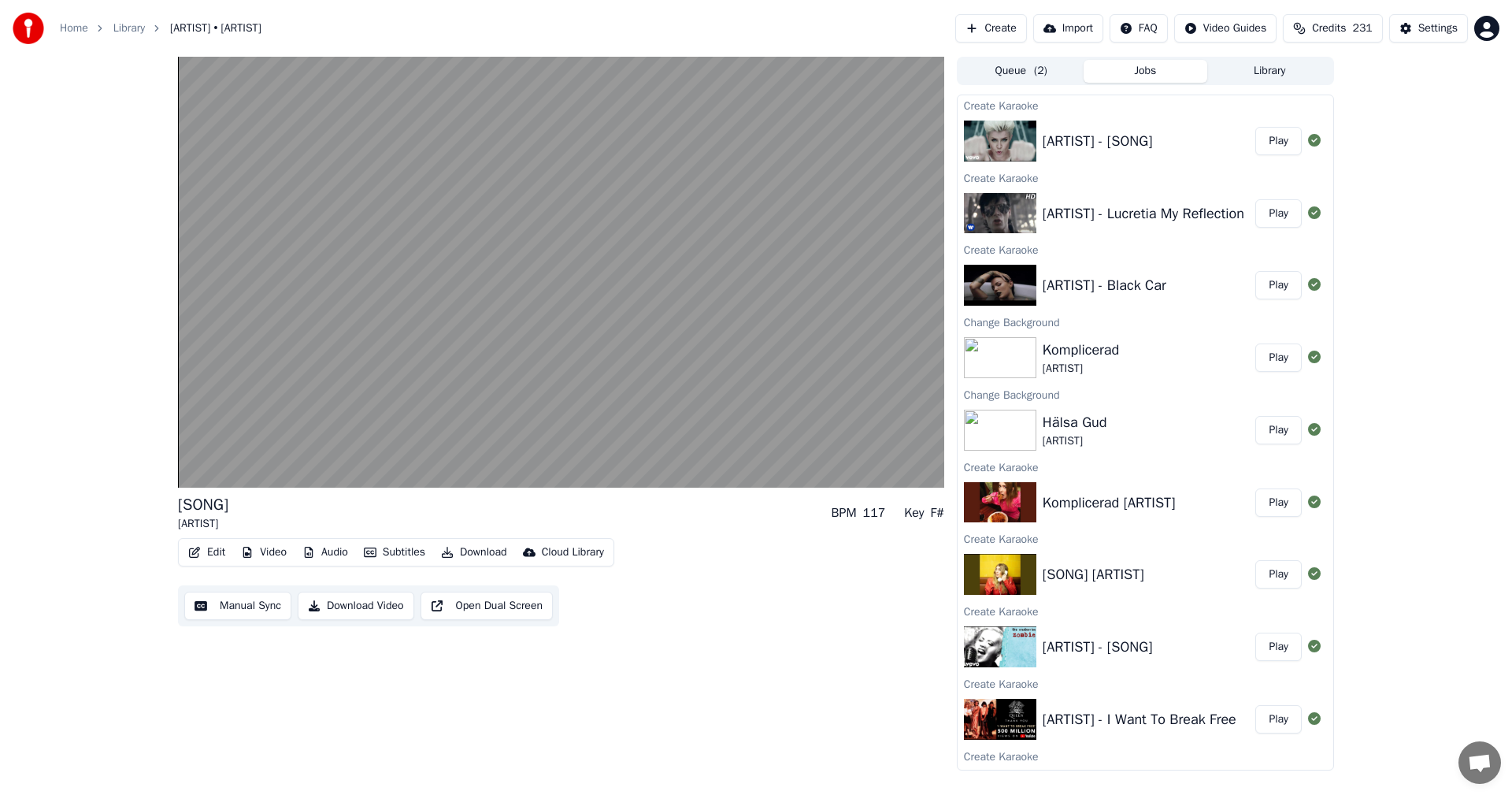 click on "Credits" at bounding box center (1329, 28) 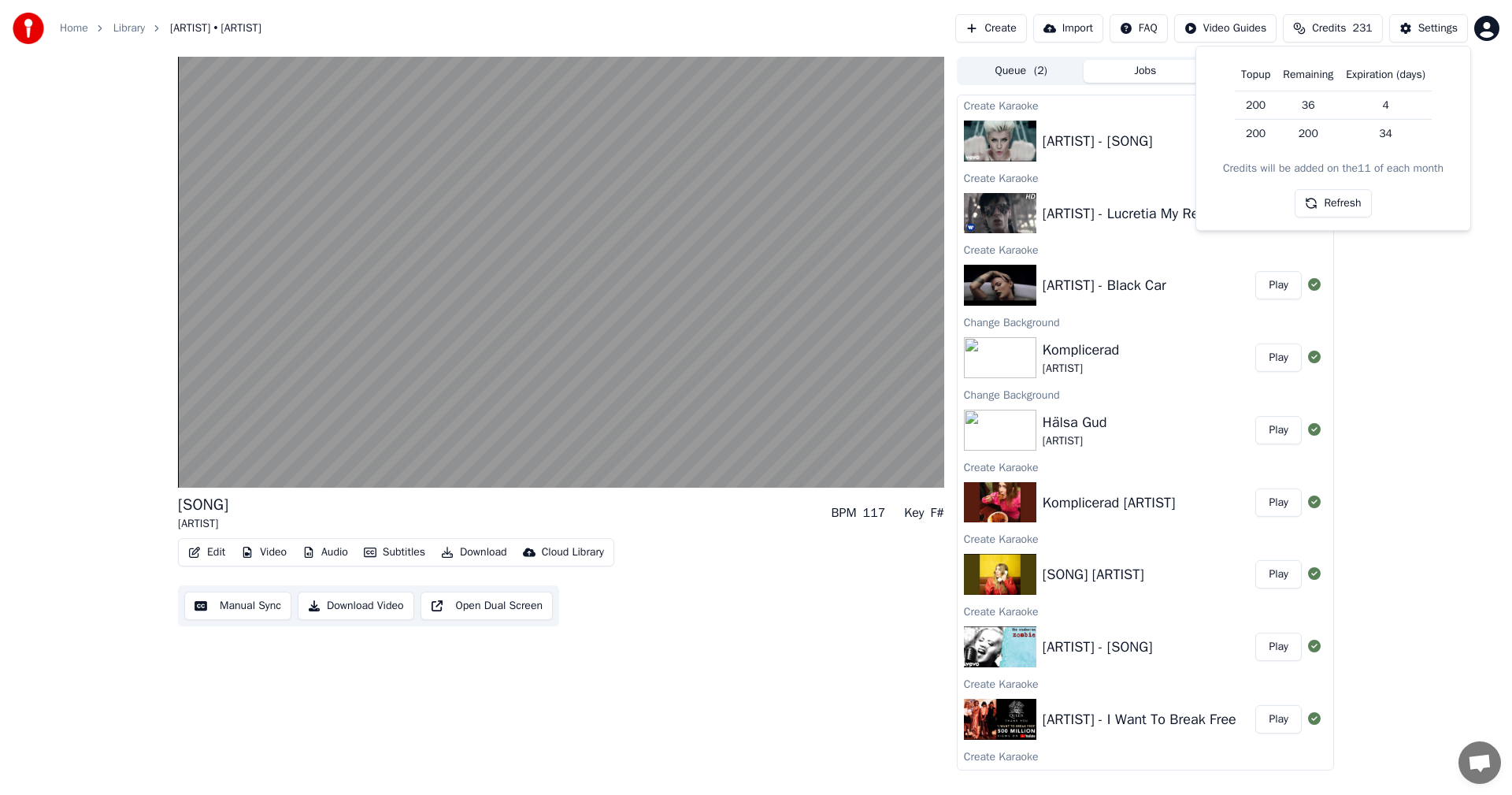 click on "Refresh" at bounding box center (1332, 203) 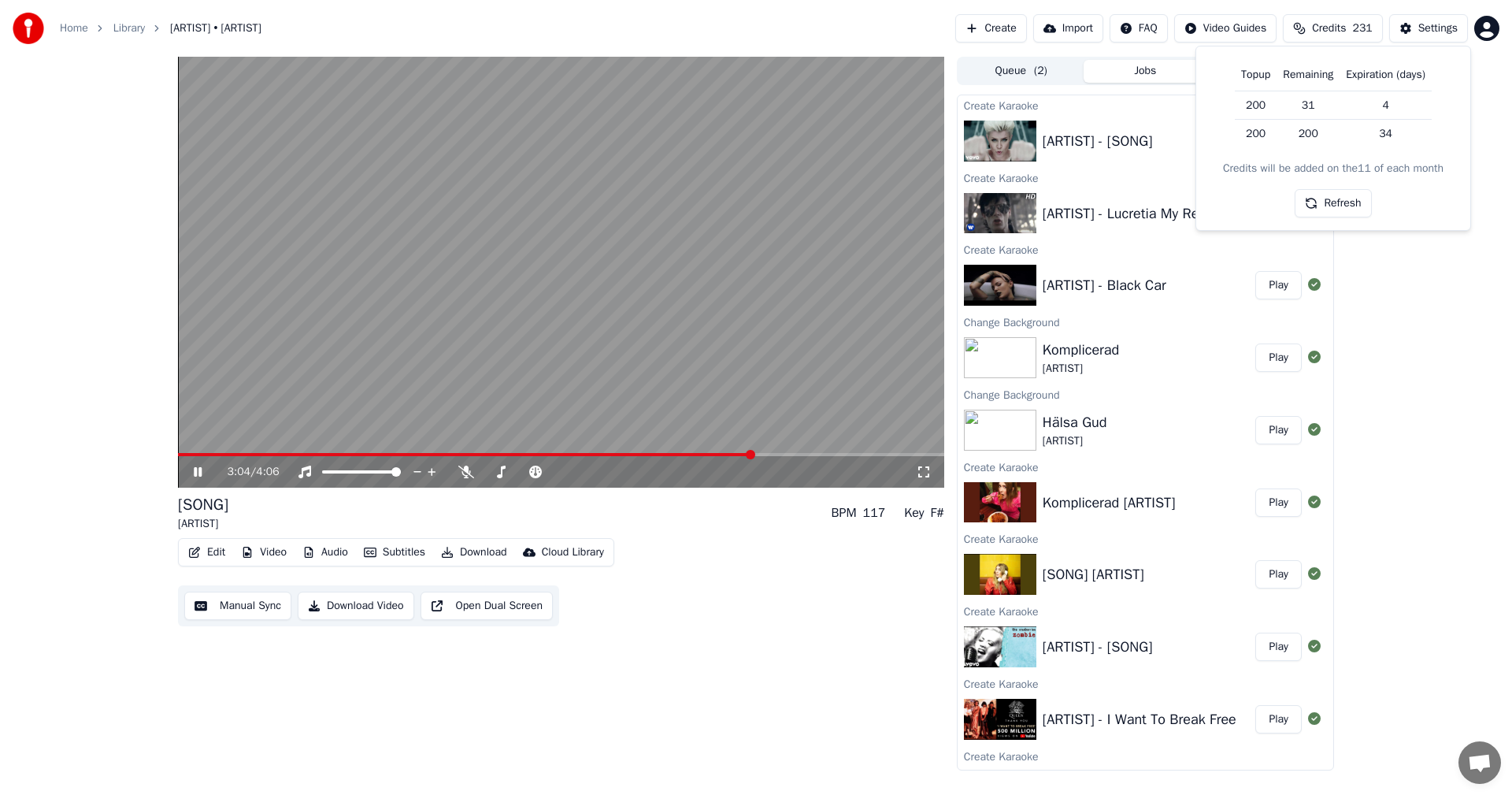 click on "Home Library Dancing On My Own • [ARTIST] Create Import FAQ Video Guides Credits 231 Settings" at bounding box center (756, 28) 